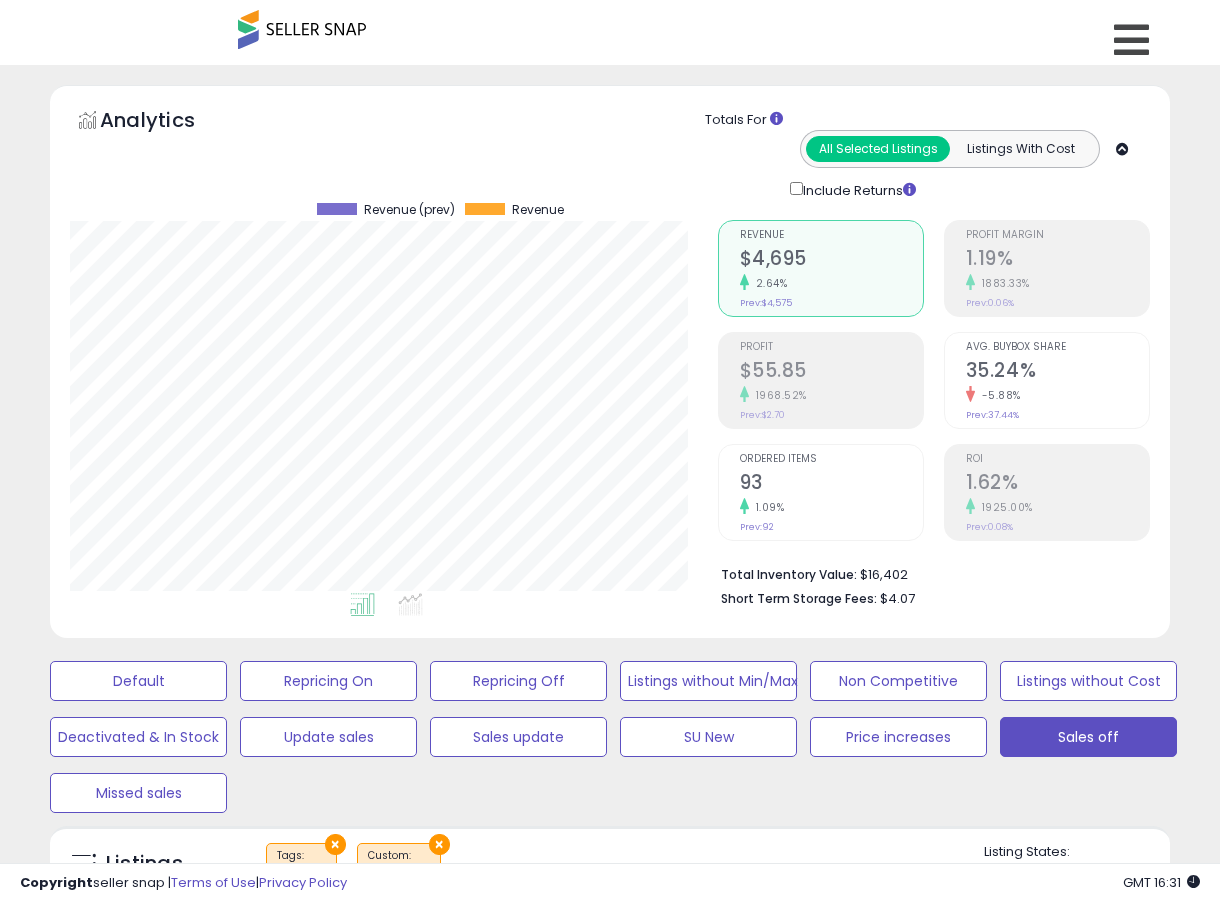 scroll, scrollTop: 259, scrollLeft: 0, axis: vertical 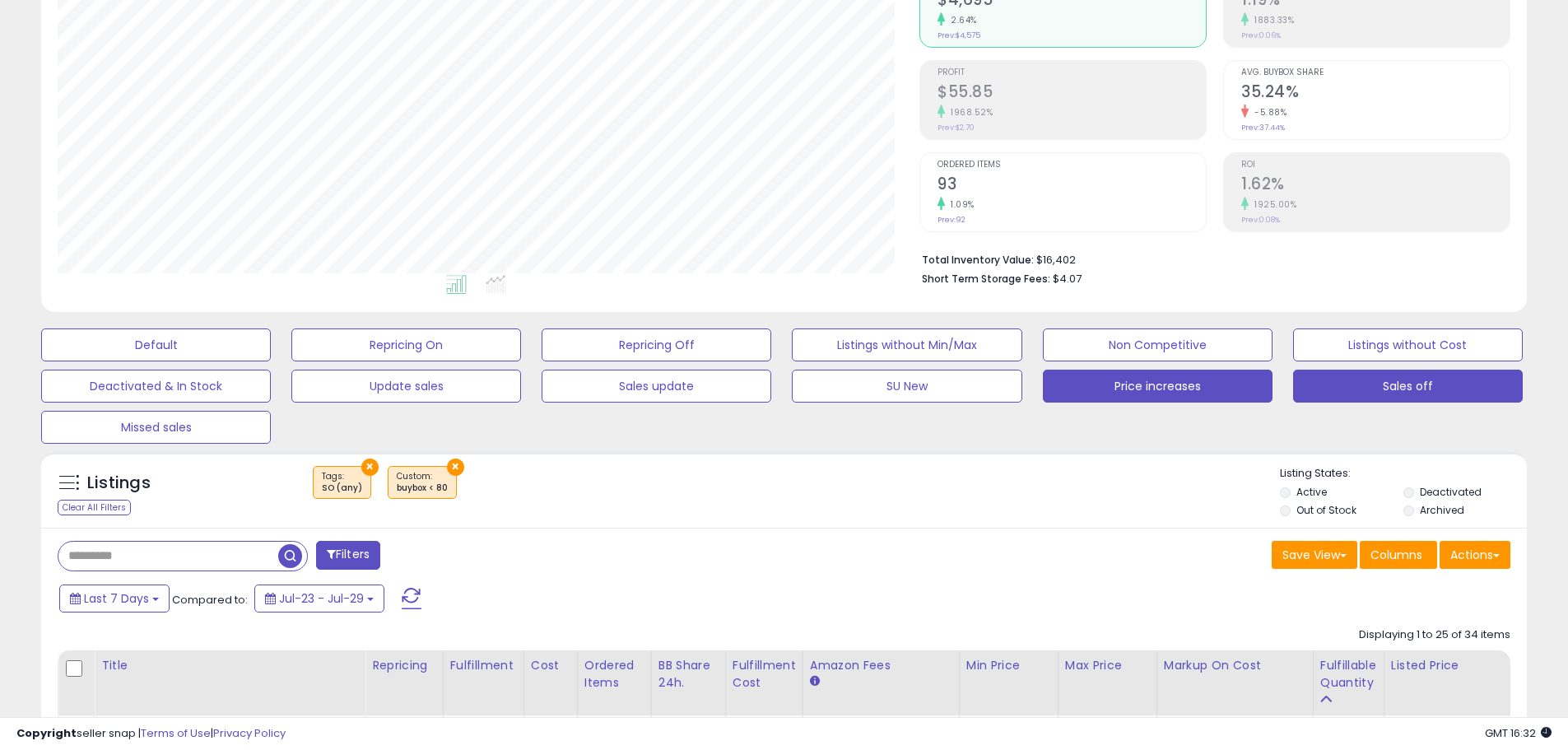 click on "Price increases" at bounding box center [156, 345] 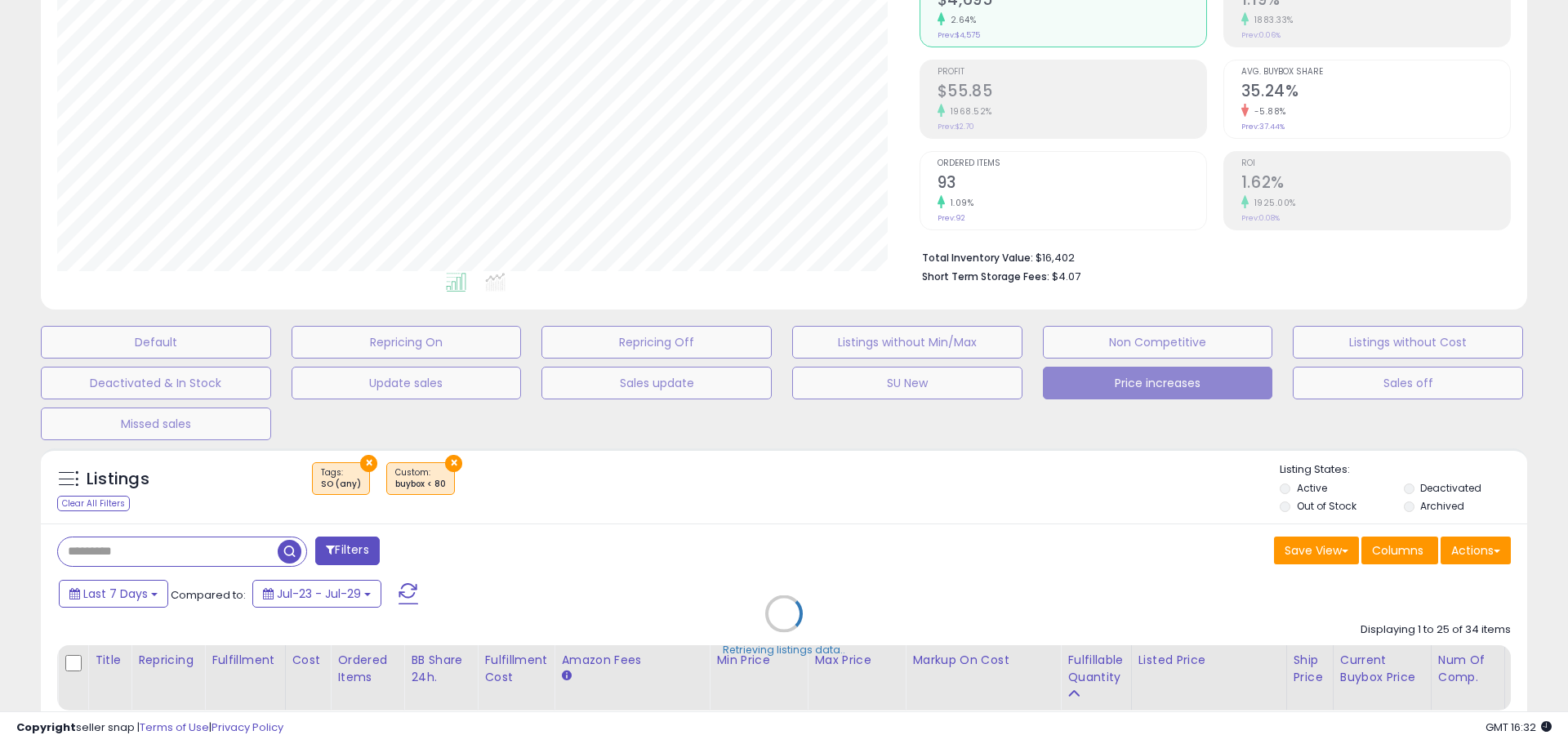 scroll, scrollTop: 816350, scrollLeft: 815804, axis: both 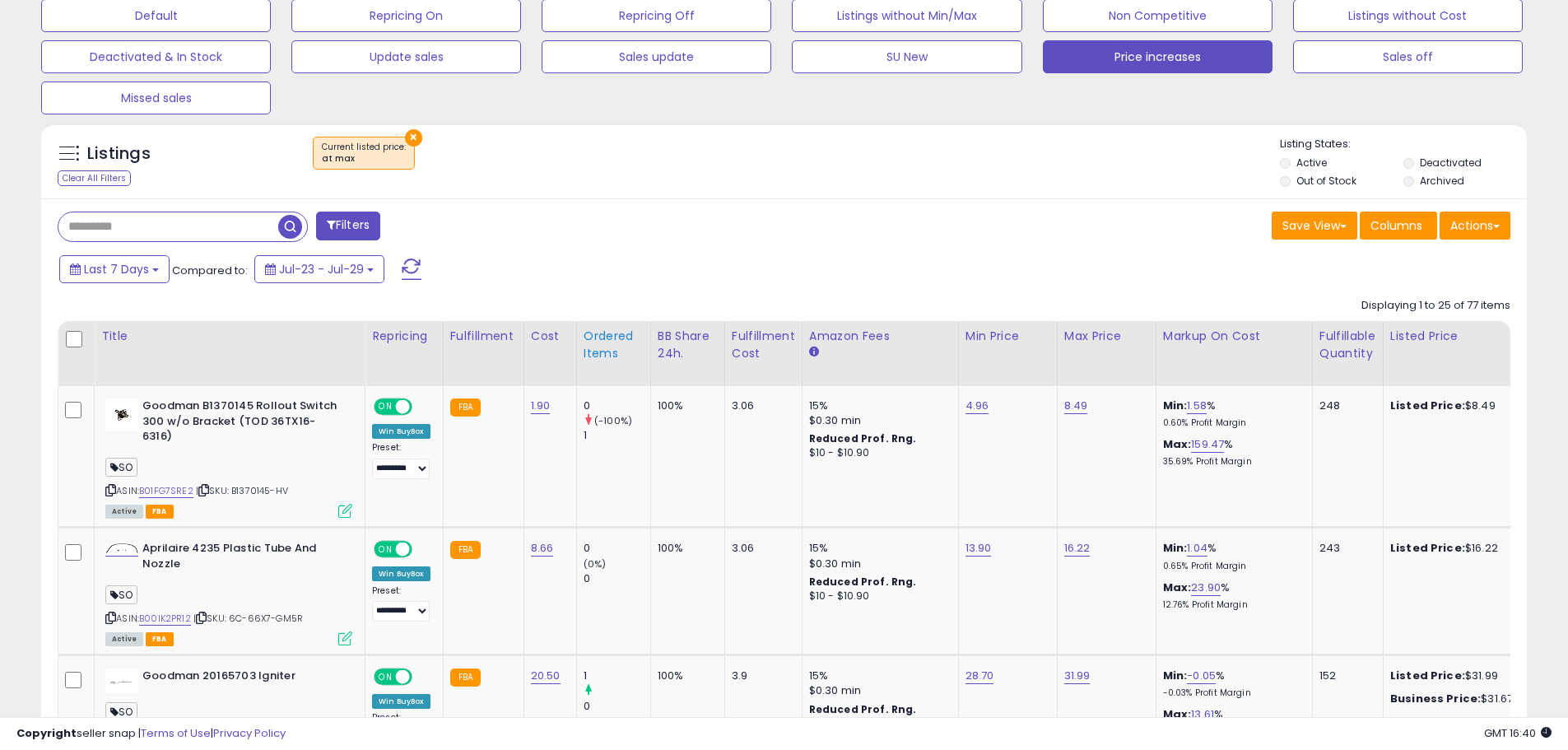 click on "Ordered Items" at bounding box center (613, 345) 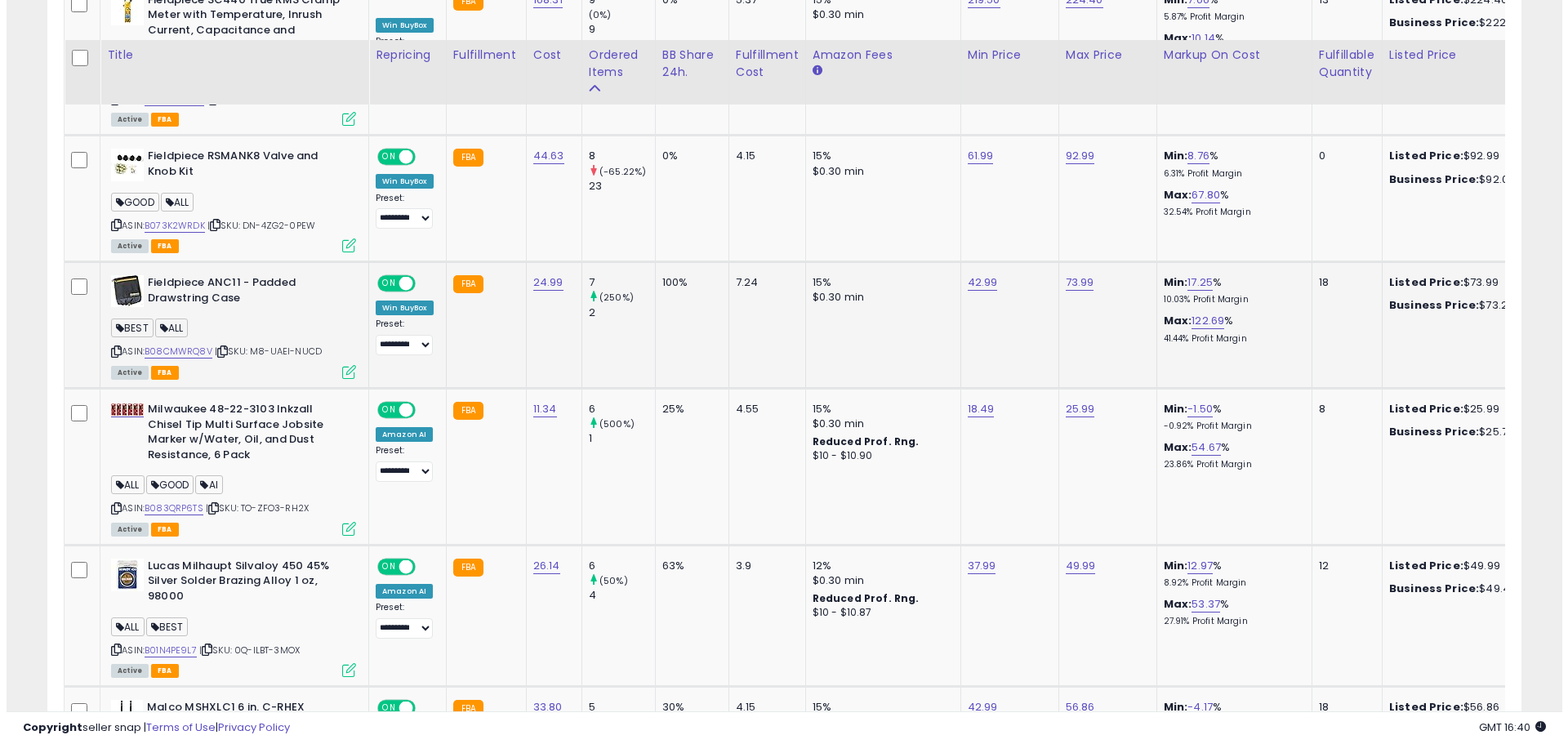 scroll, scrollTop: 1577, scrollLeft: 0, axis: vertical 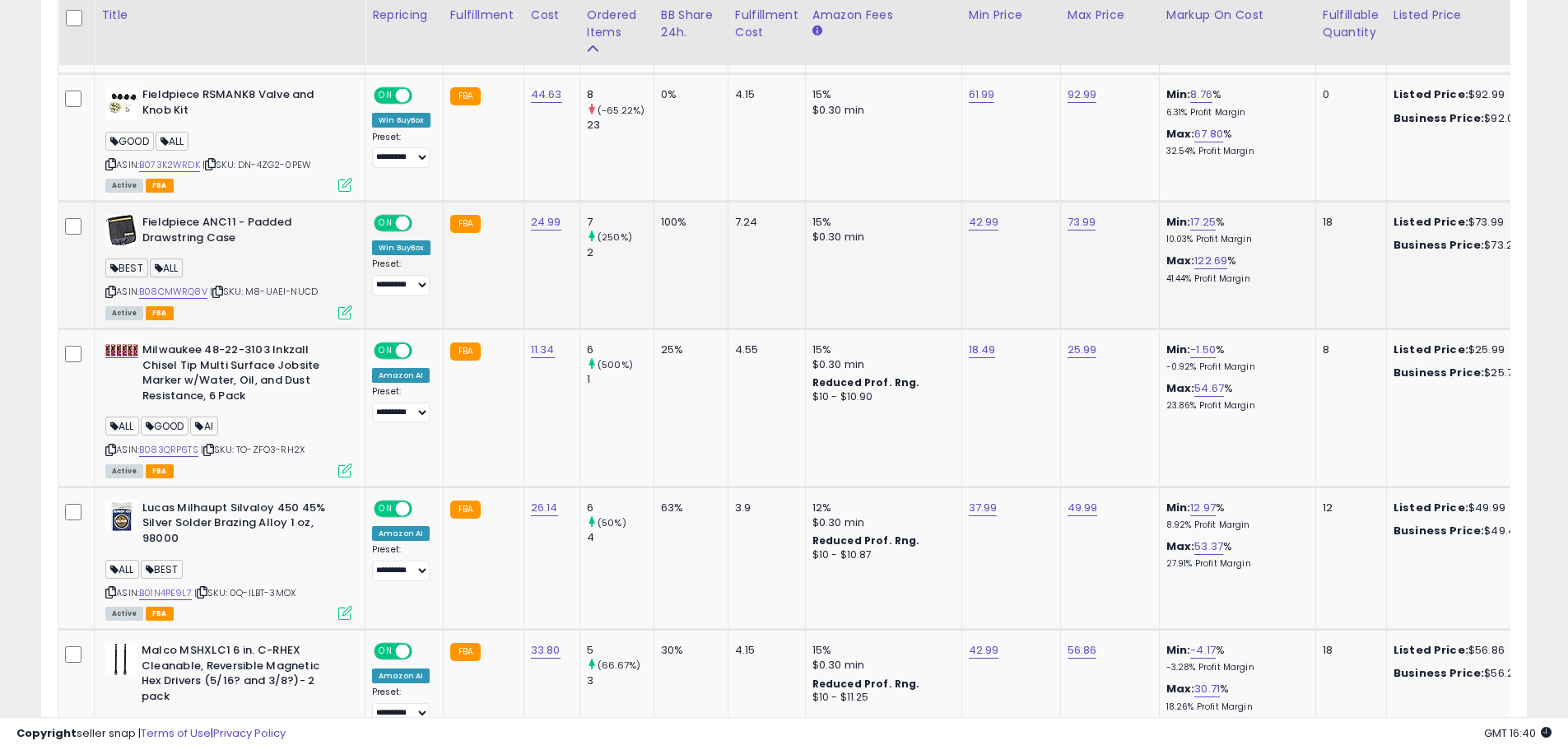 click at bounding box center (345, 312) 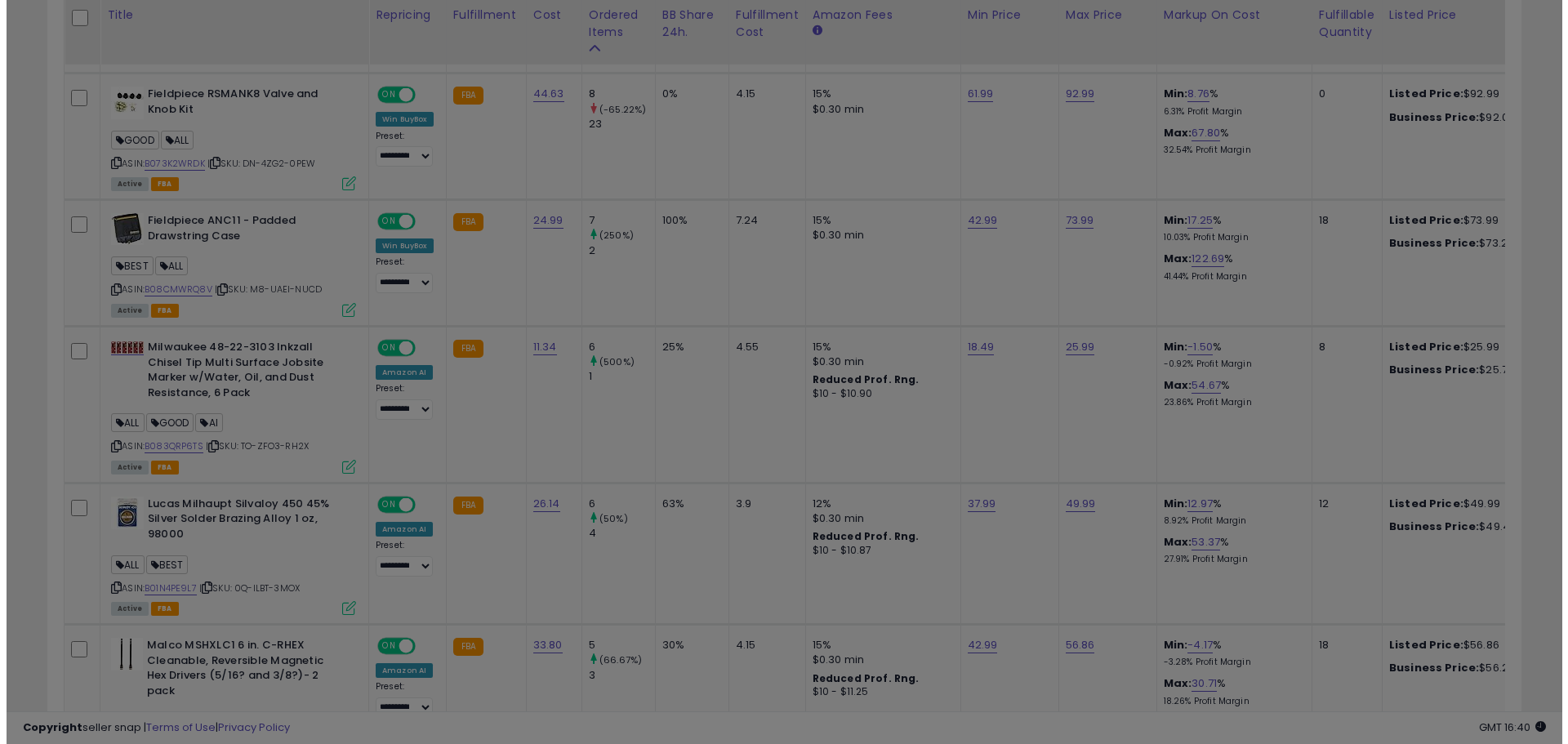 scroll, scrollTop: 816350, scrollLeft: 815804, axis: both 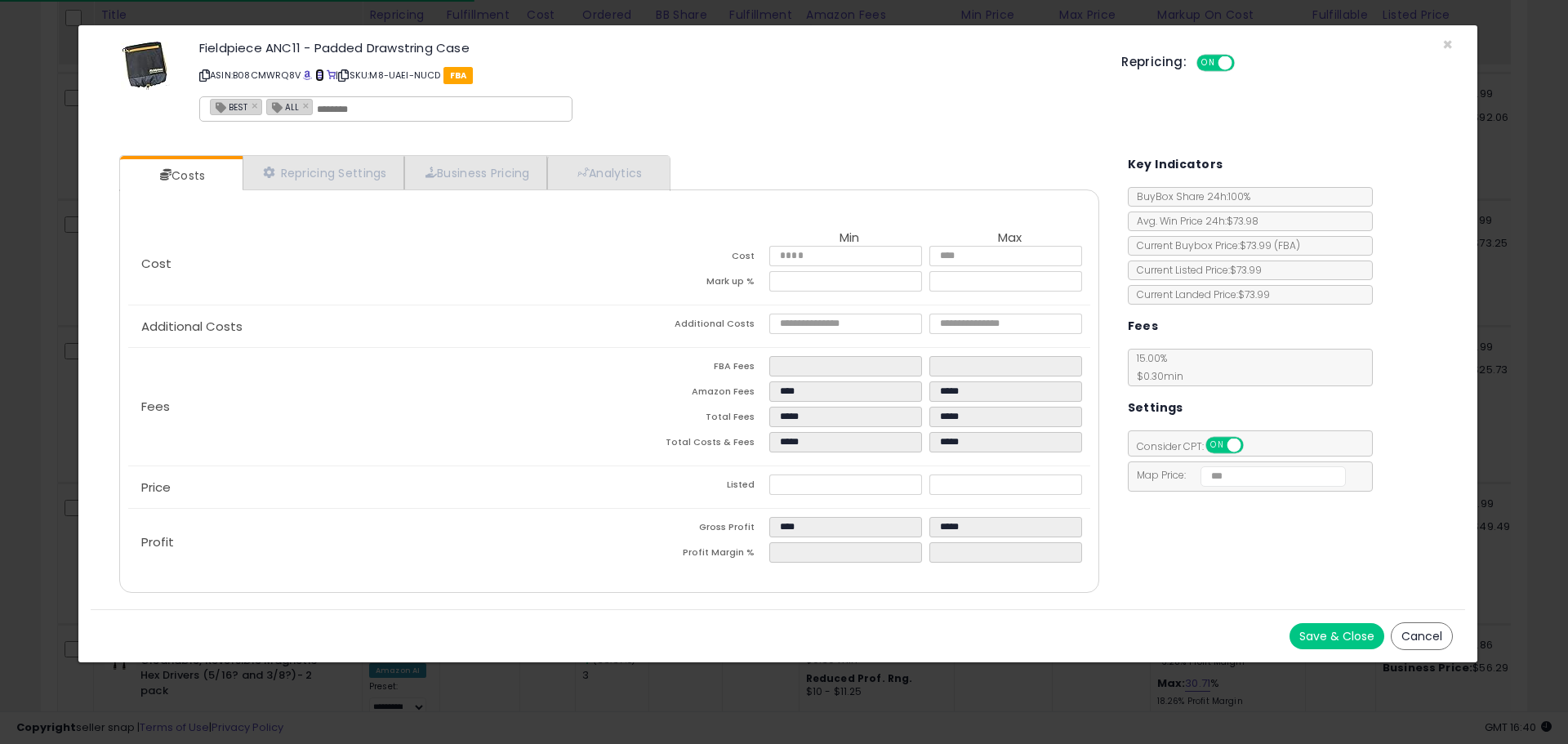 click at bounding box center [319, 75] 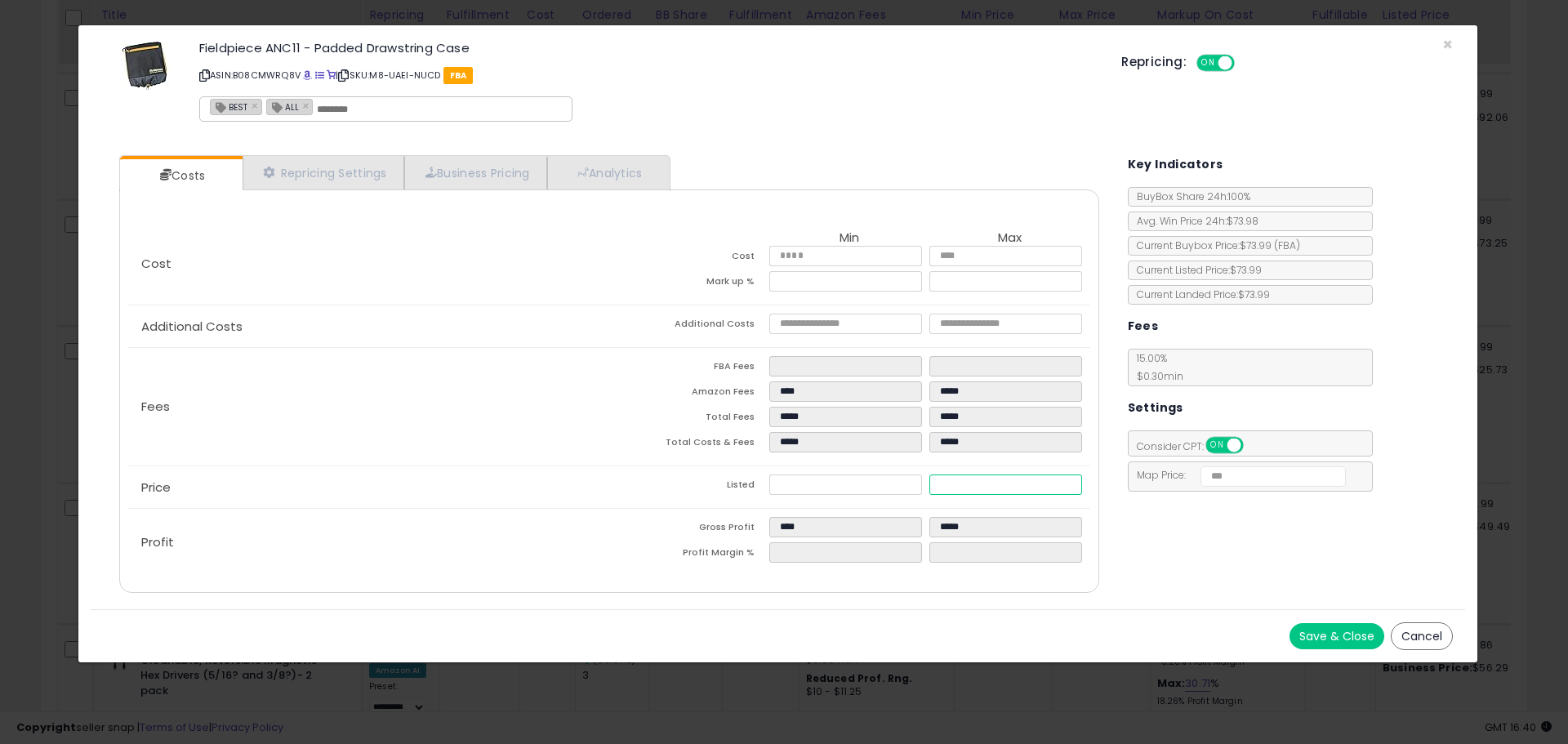 click on "*****" at bounding box center (1005, 484) 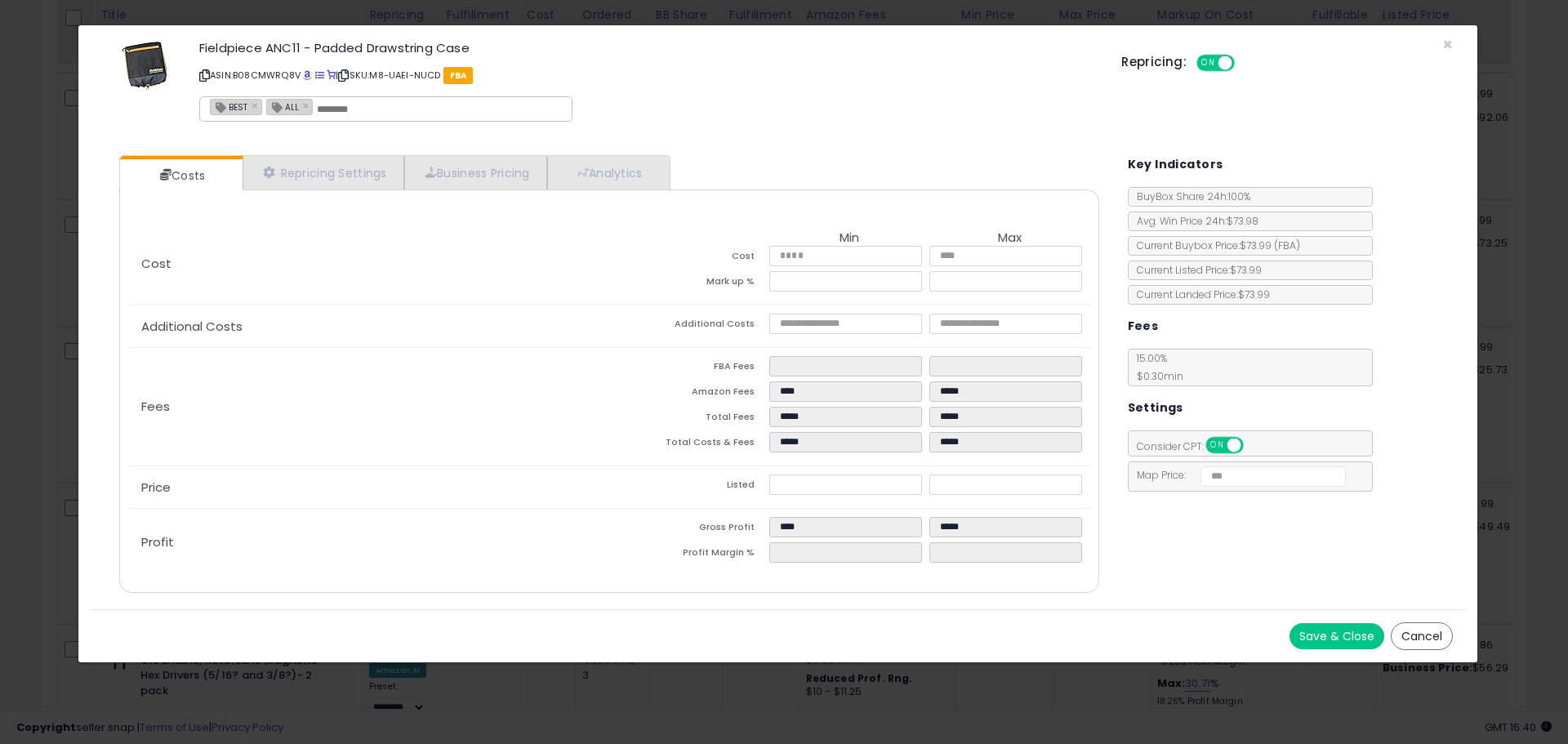 click on "Costs
Repricing Settings
Business Pricing
Analytics
Cost" at bounding box center (608, 376) 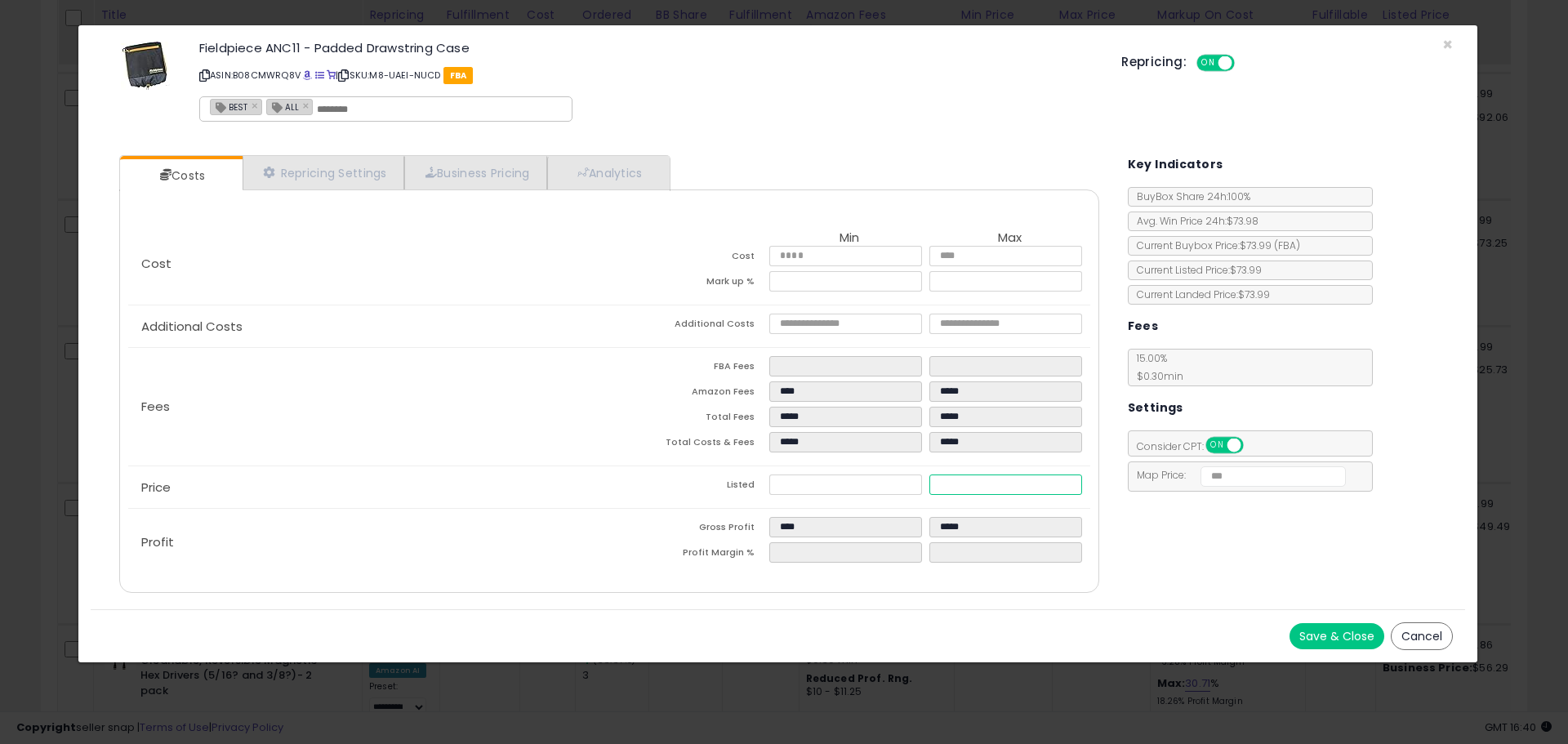 drag, startPoint x: 956, startPoint y: 483, endPoint x: 978, endPoint y: 487, distance: 22.36068 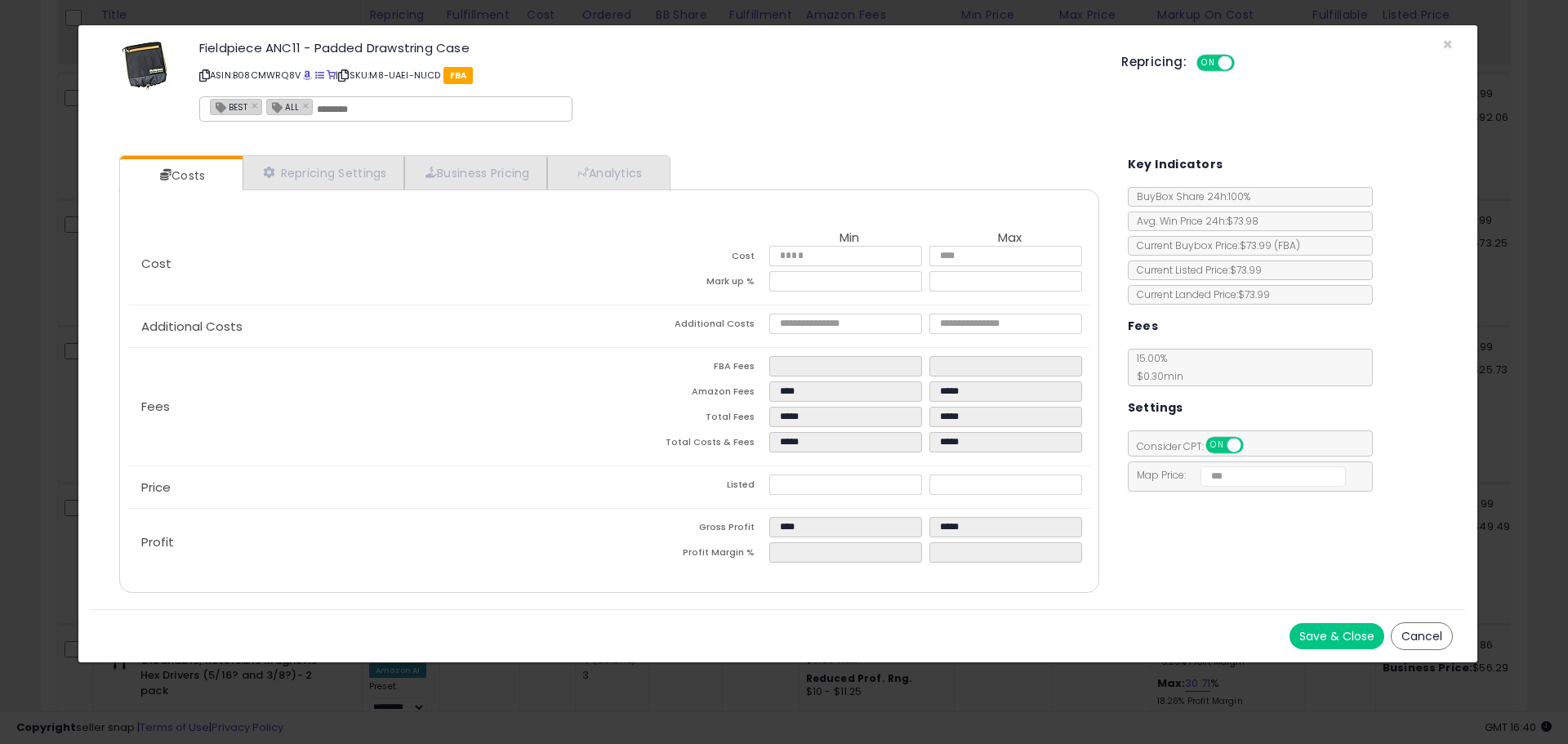 click on "Costs
Repricing Settings
Business Pricing
Analytics
Cost" at bounding box center [777, 376] 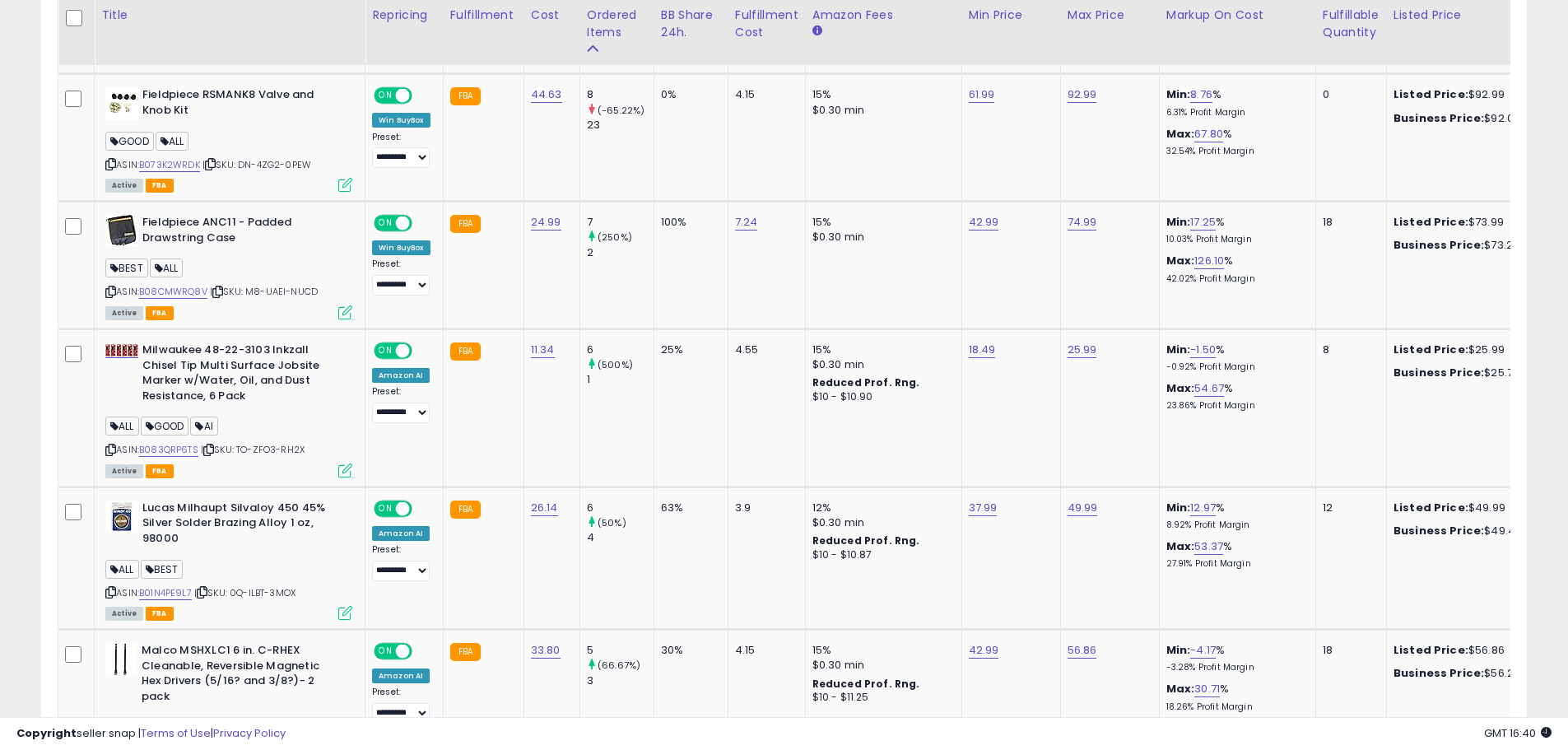 scroll, scrollTop: 338, scrollLeft: 862, axis: both 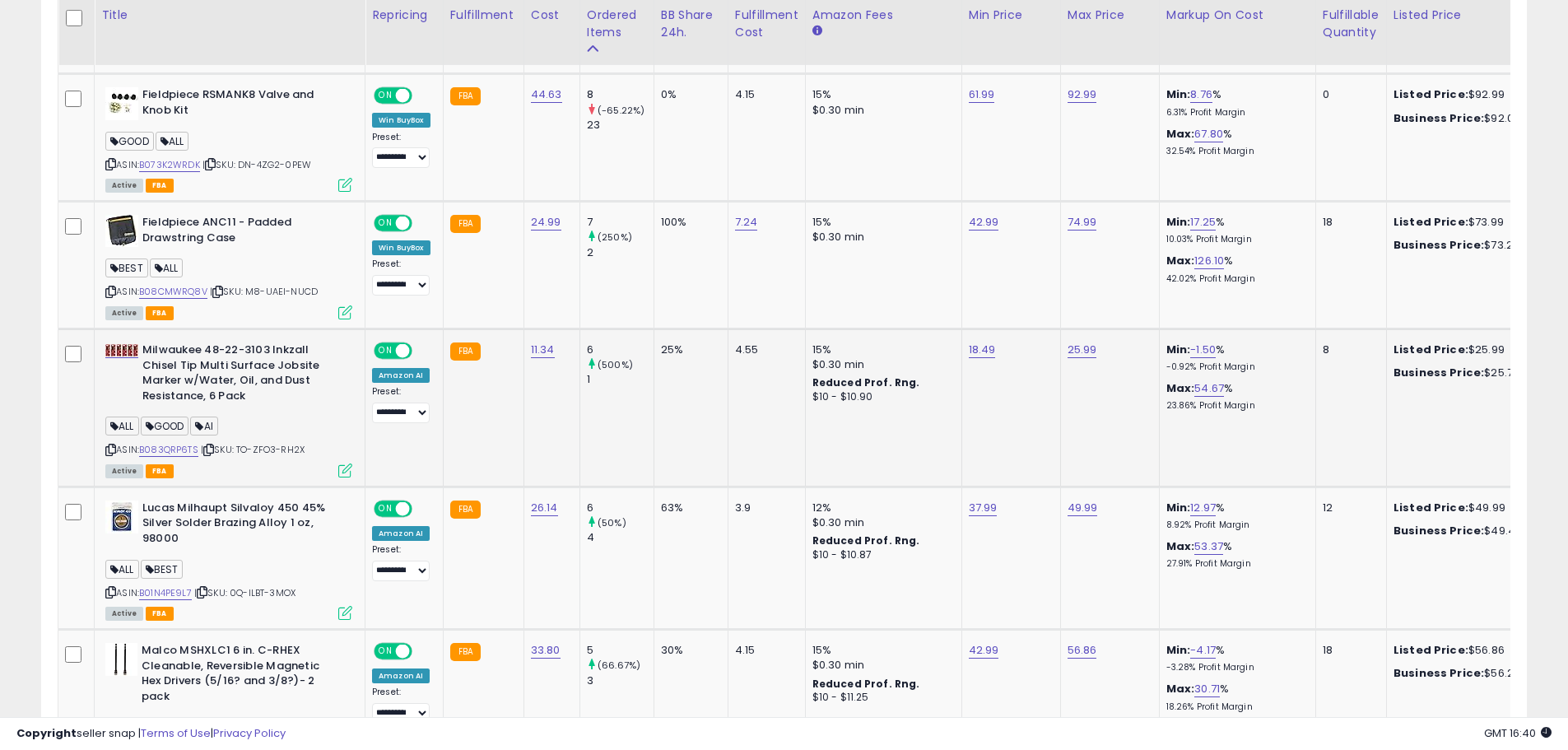 click at bounding box center (345, 470) 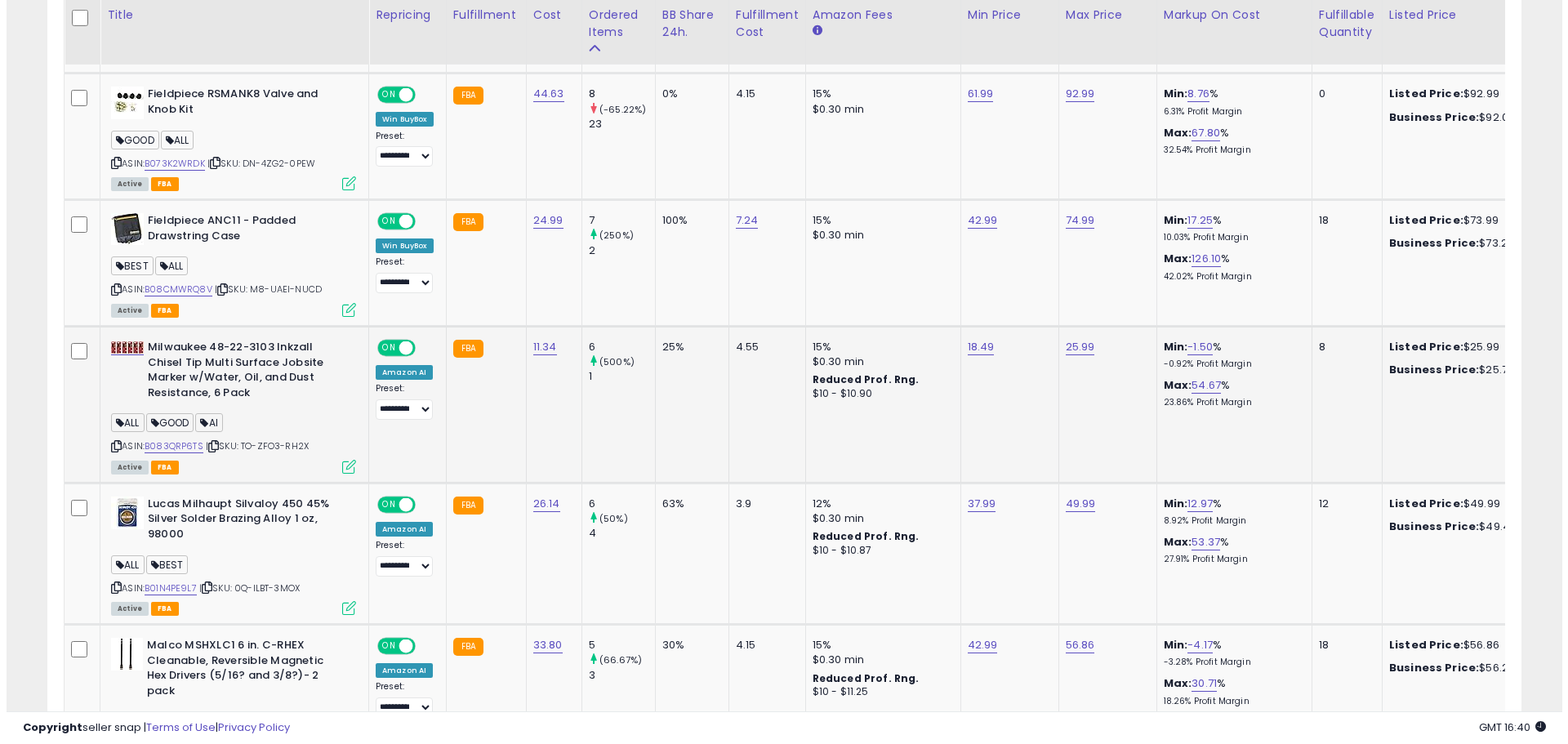 scroll, scrollTop: 816350, scrollLeft: 815804, axis: both 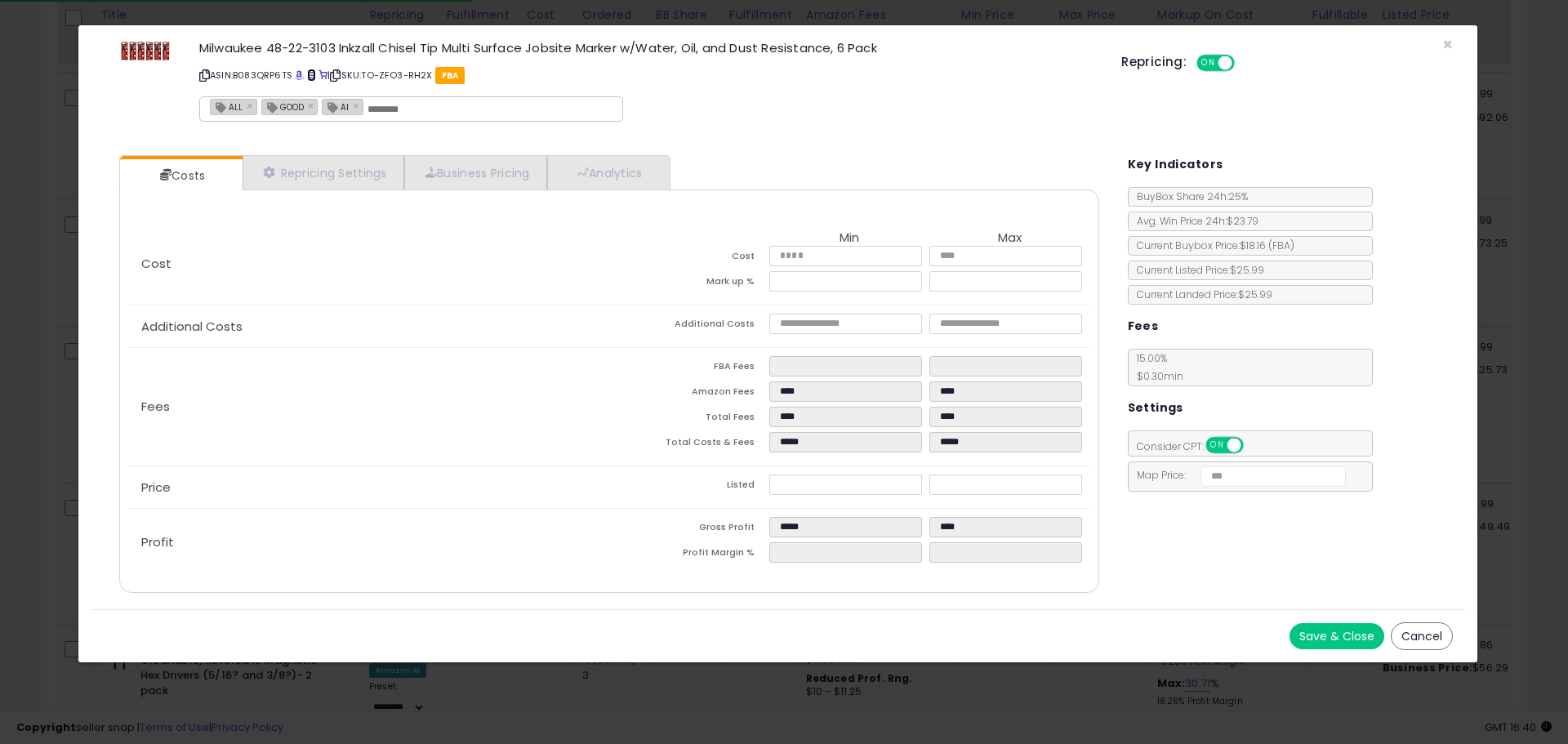 click at bounding box center (311, 75) 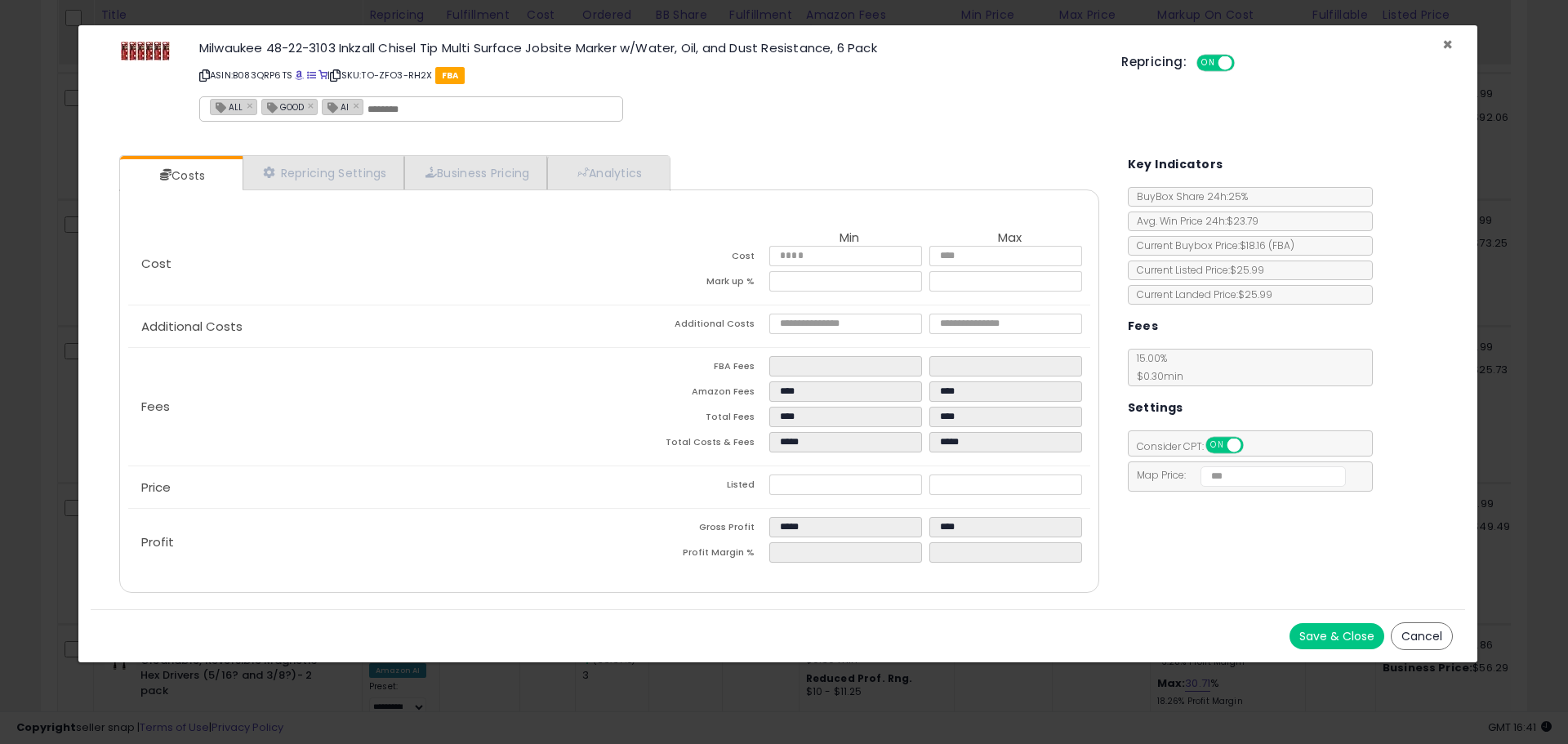 click on "×" at bounding box center (1447, 44) 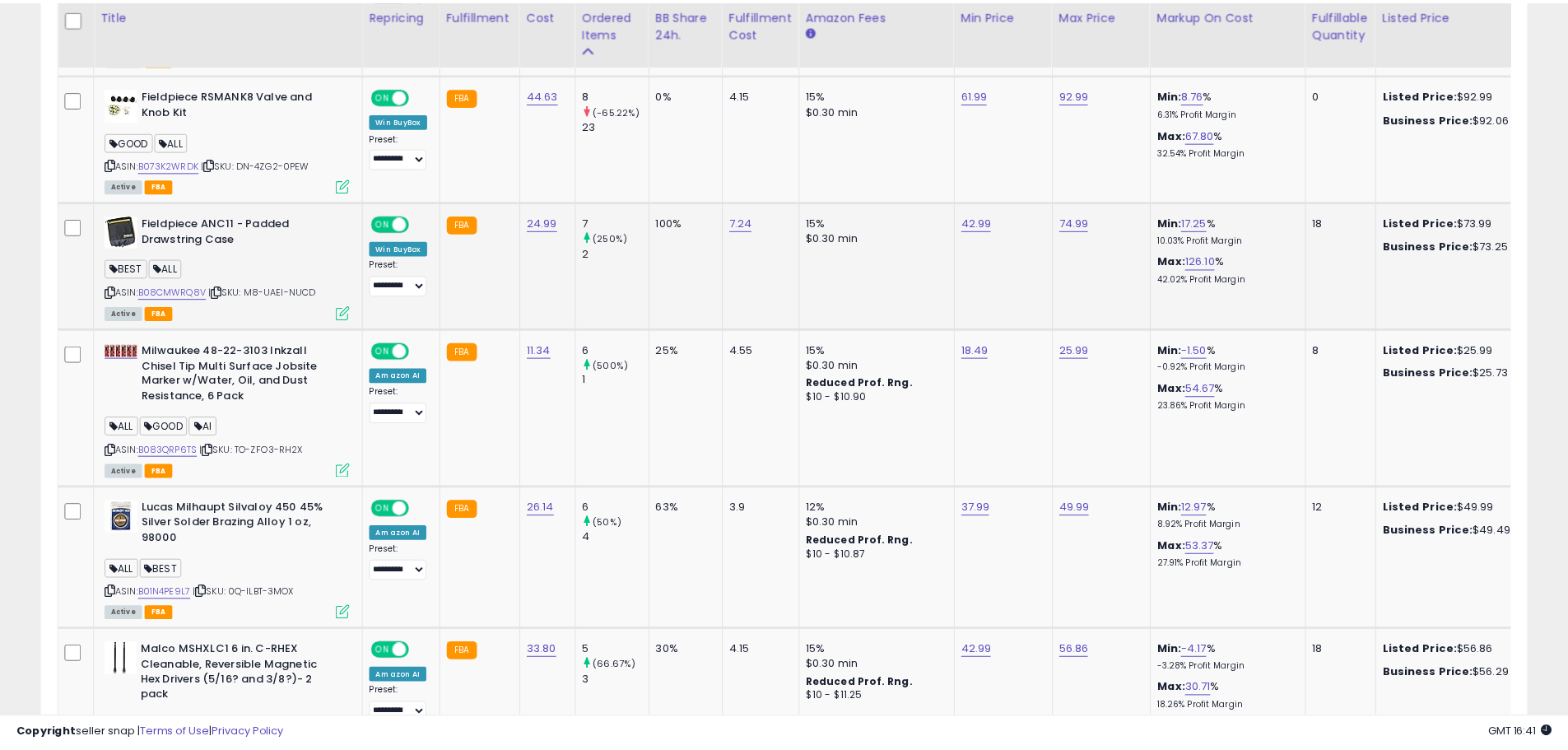 scroll, scrollTop: 338, scrollLeft: 862, axis: both 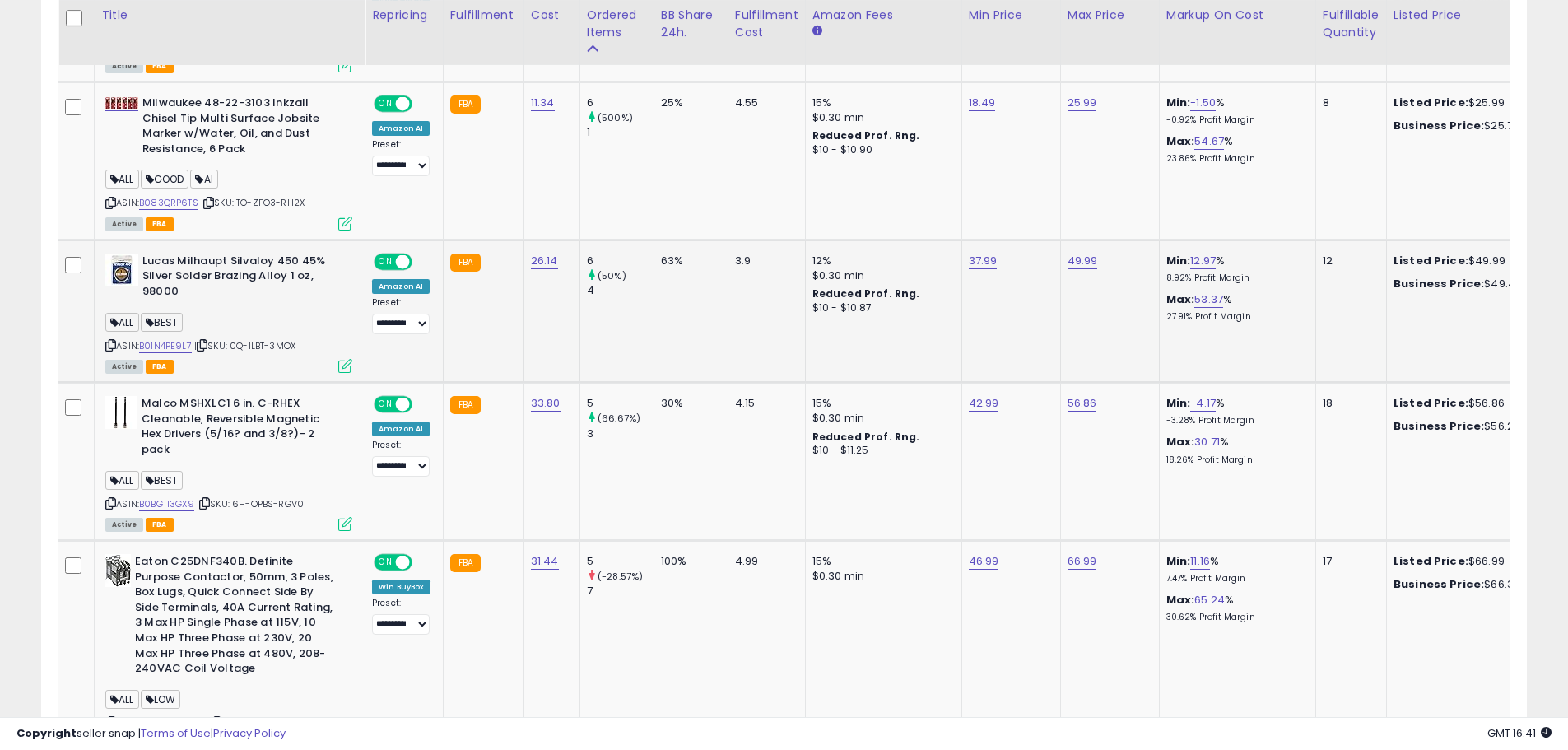 click at bounding box center [345, 366] 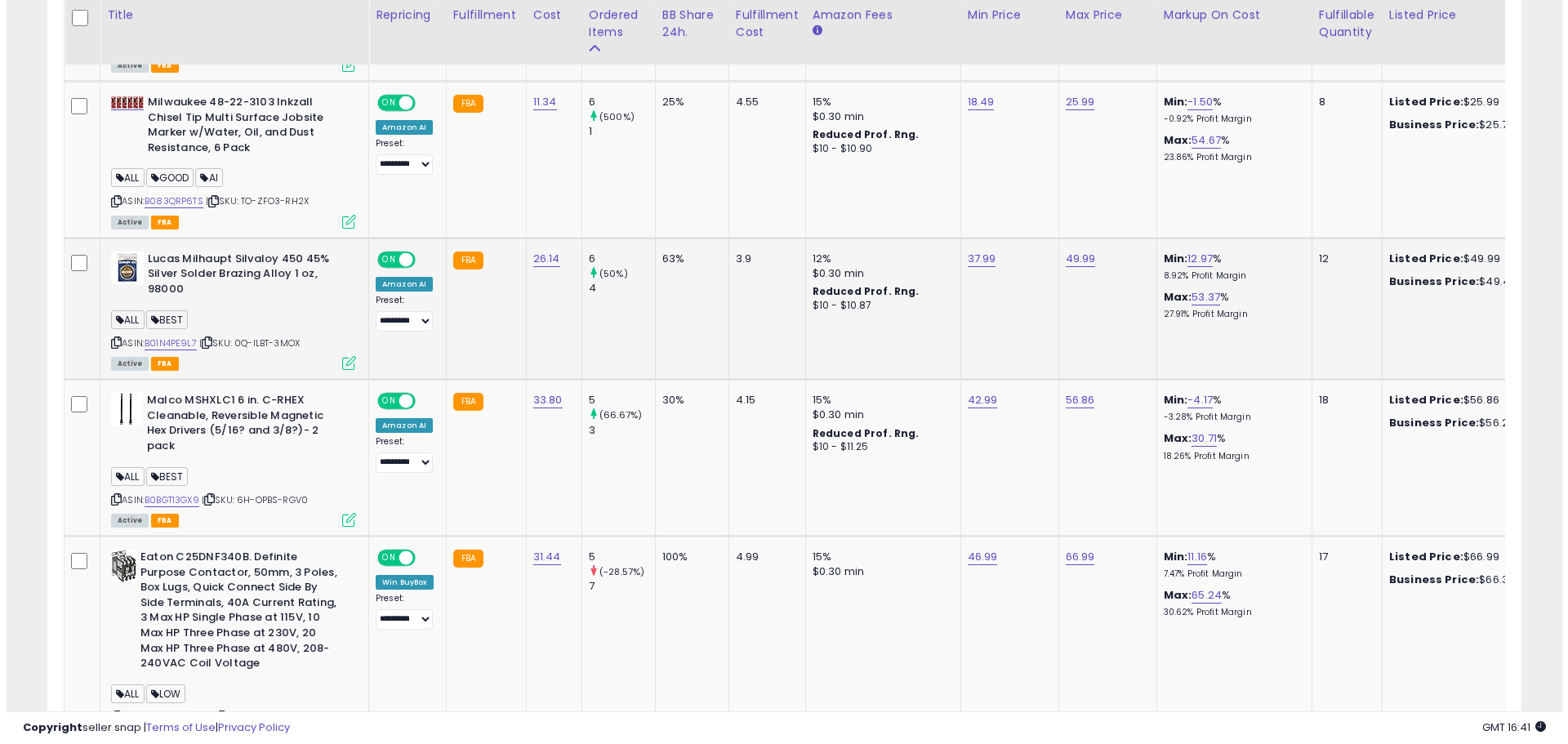 scroll, scrollTop: 816350, scrollLeft: 815804, axis: both 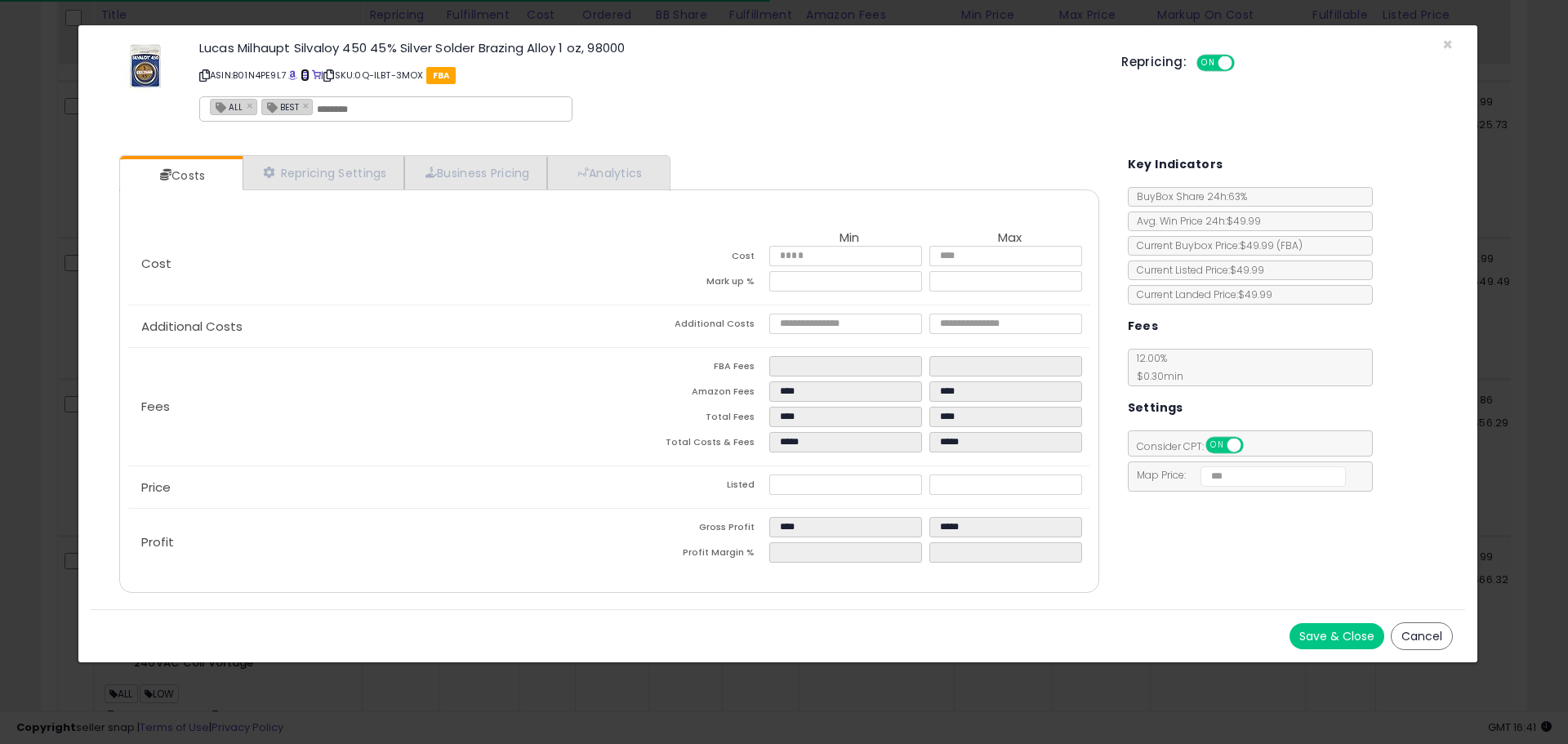 click at bounding box center (305, 75) 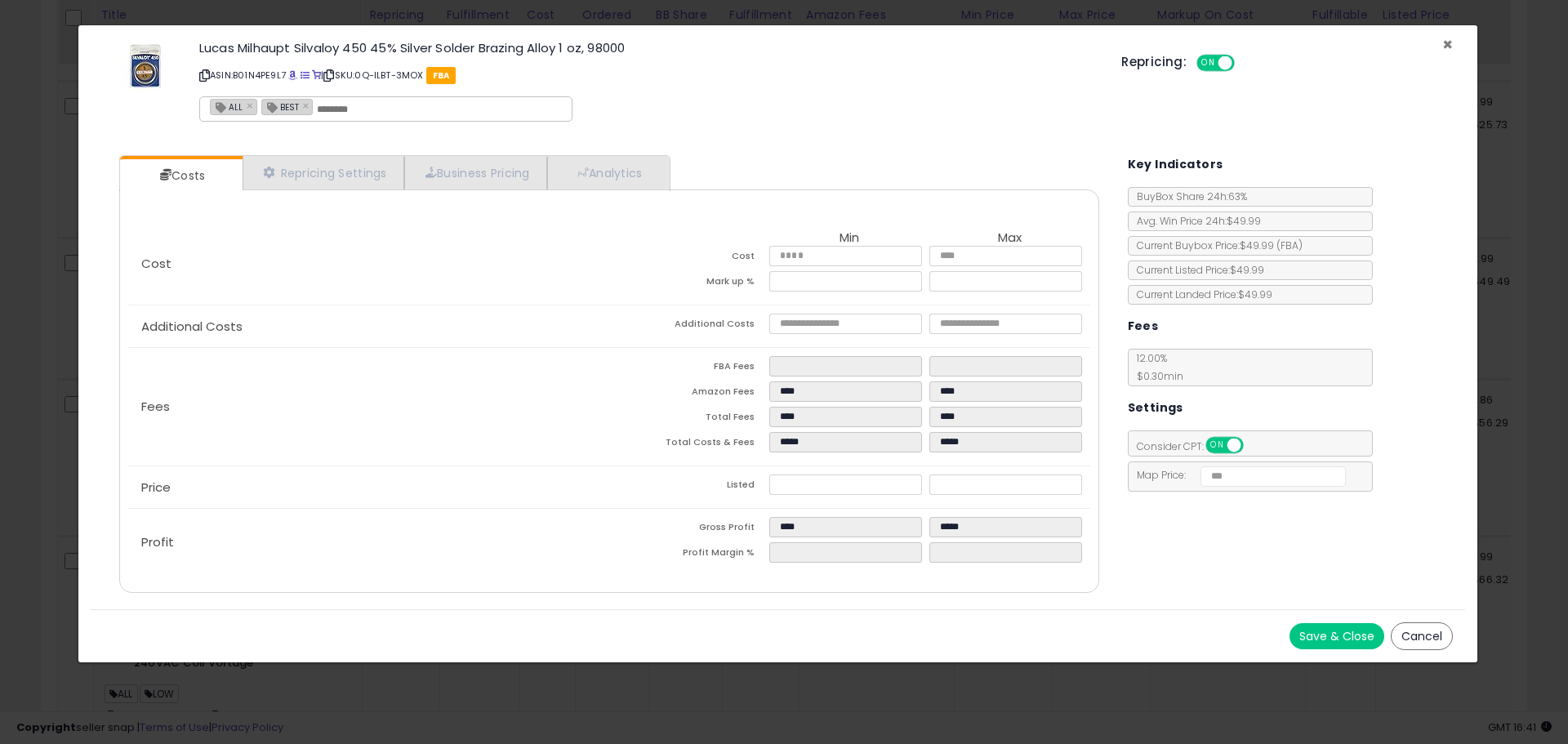click on "×" at bounding box center (1447, 44) 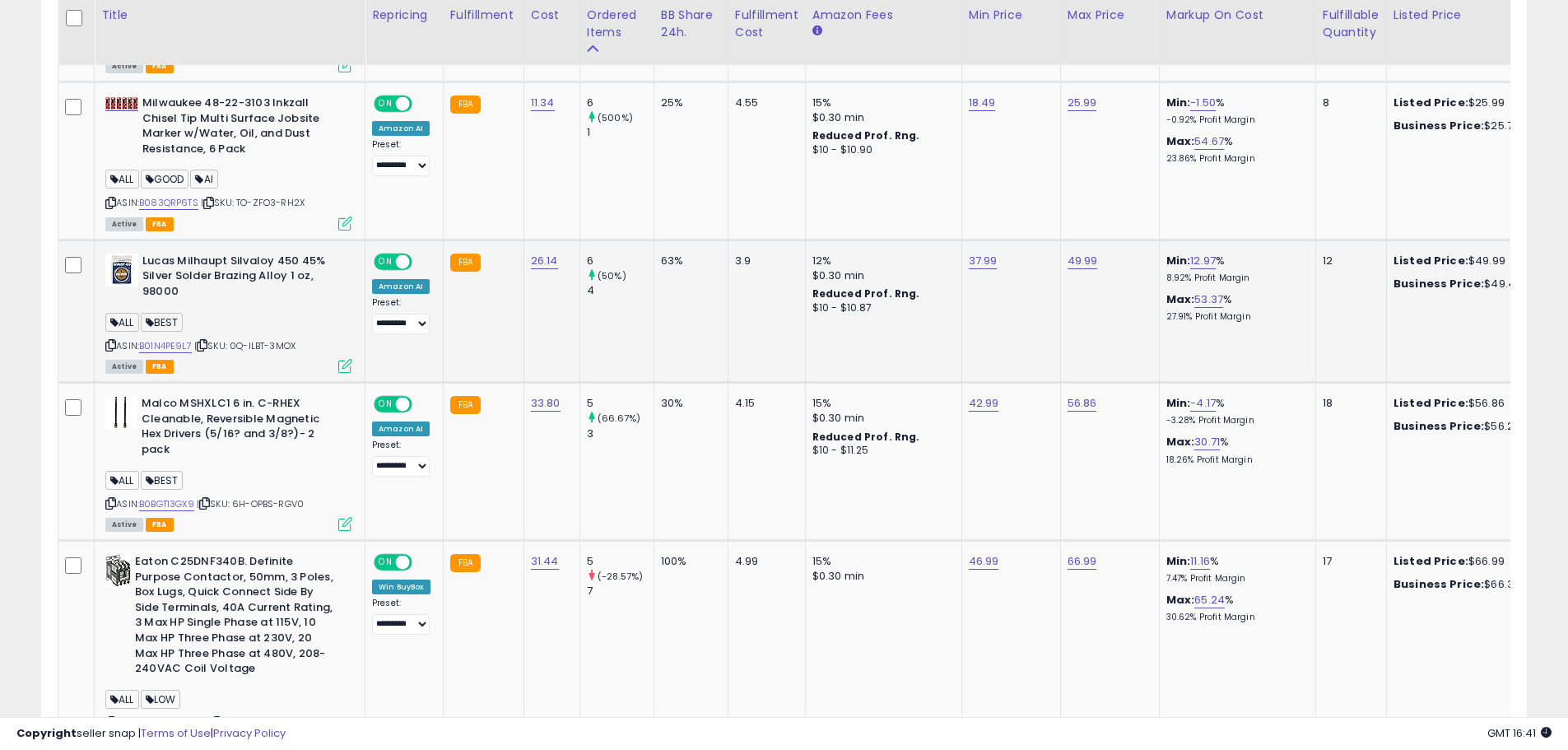 scroll, scrollTop: 338, scrollLeft: 862, axis: both 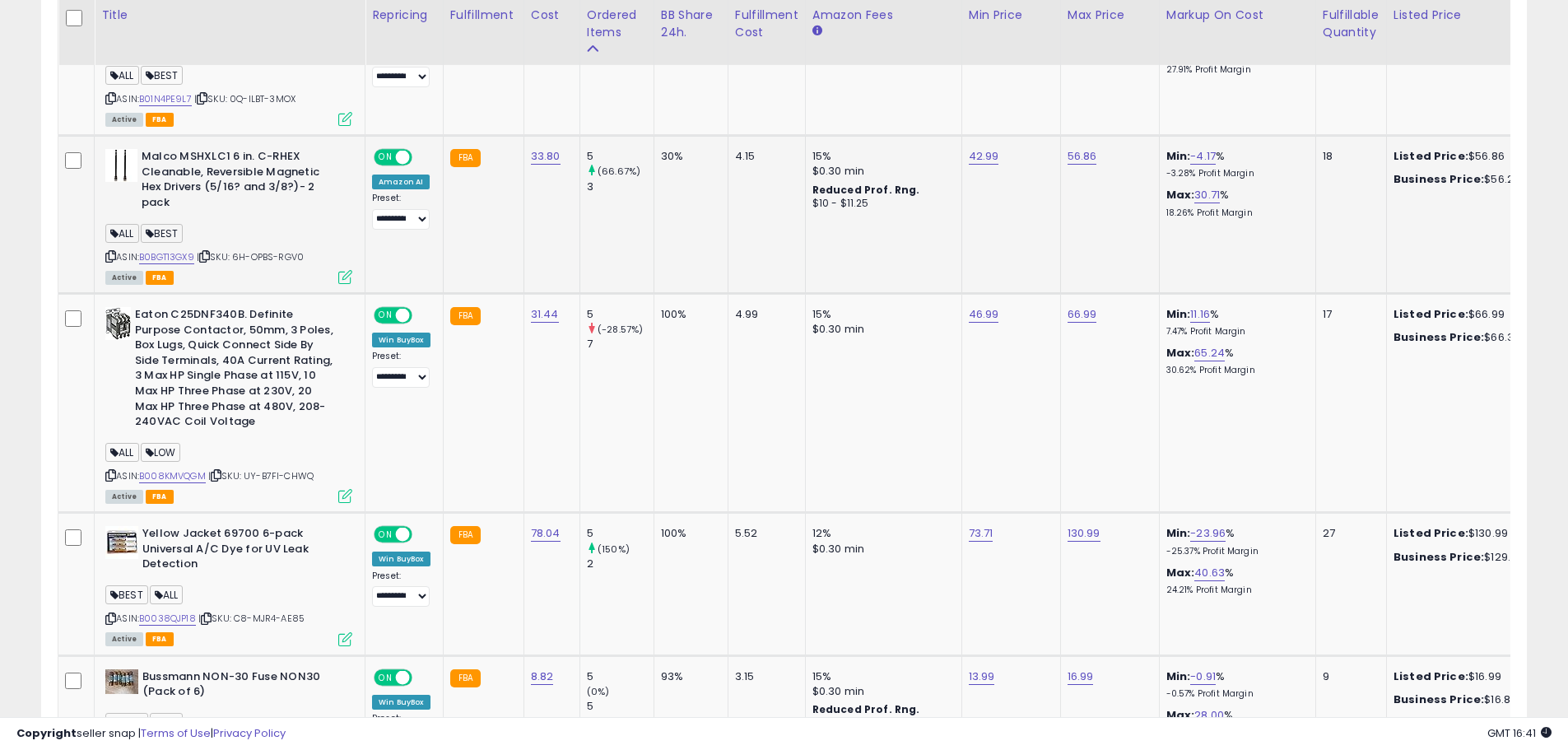 click at bounding box center (345, 277) 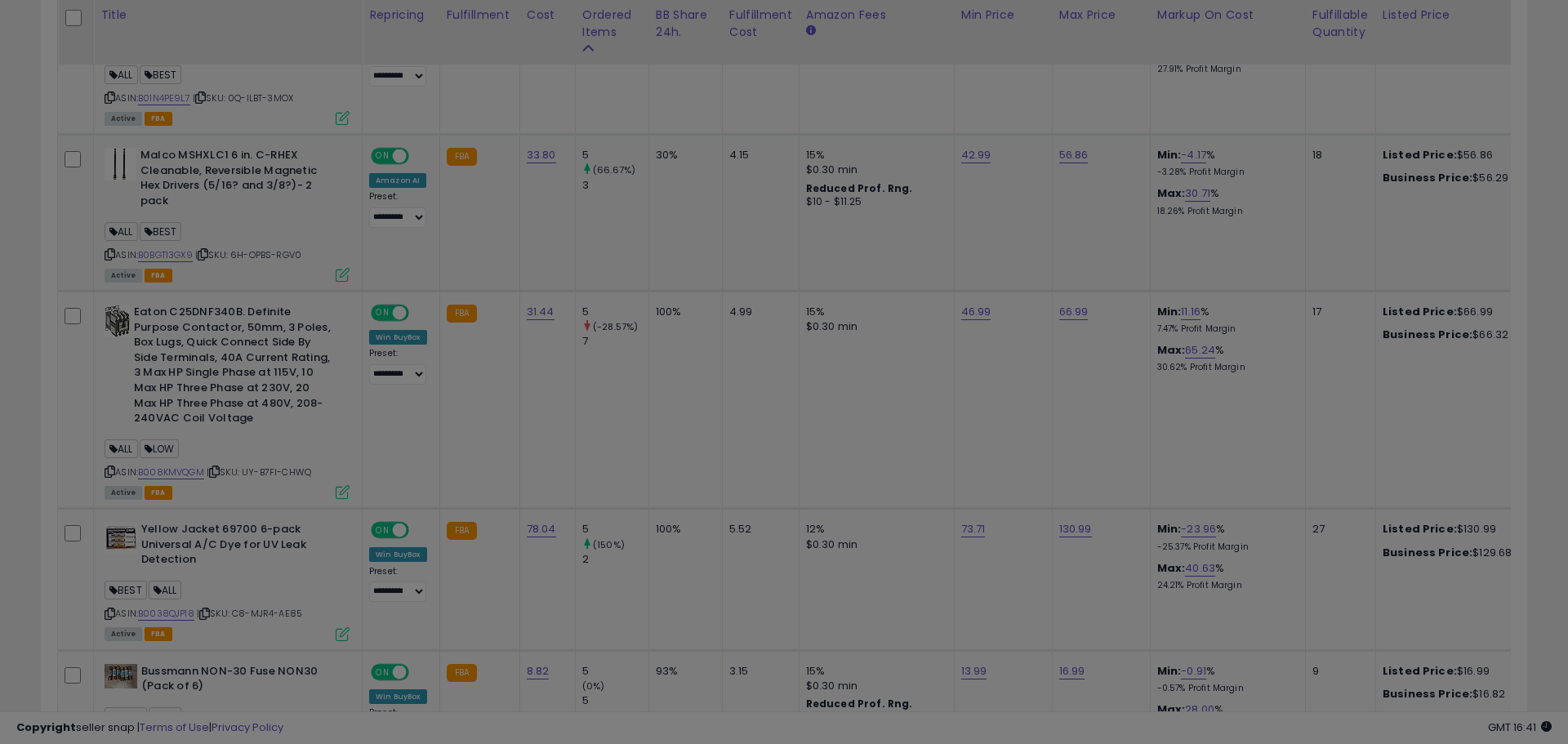 scroll, scrollTop: 816350, scrollLeft: 815804, axis: both 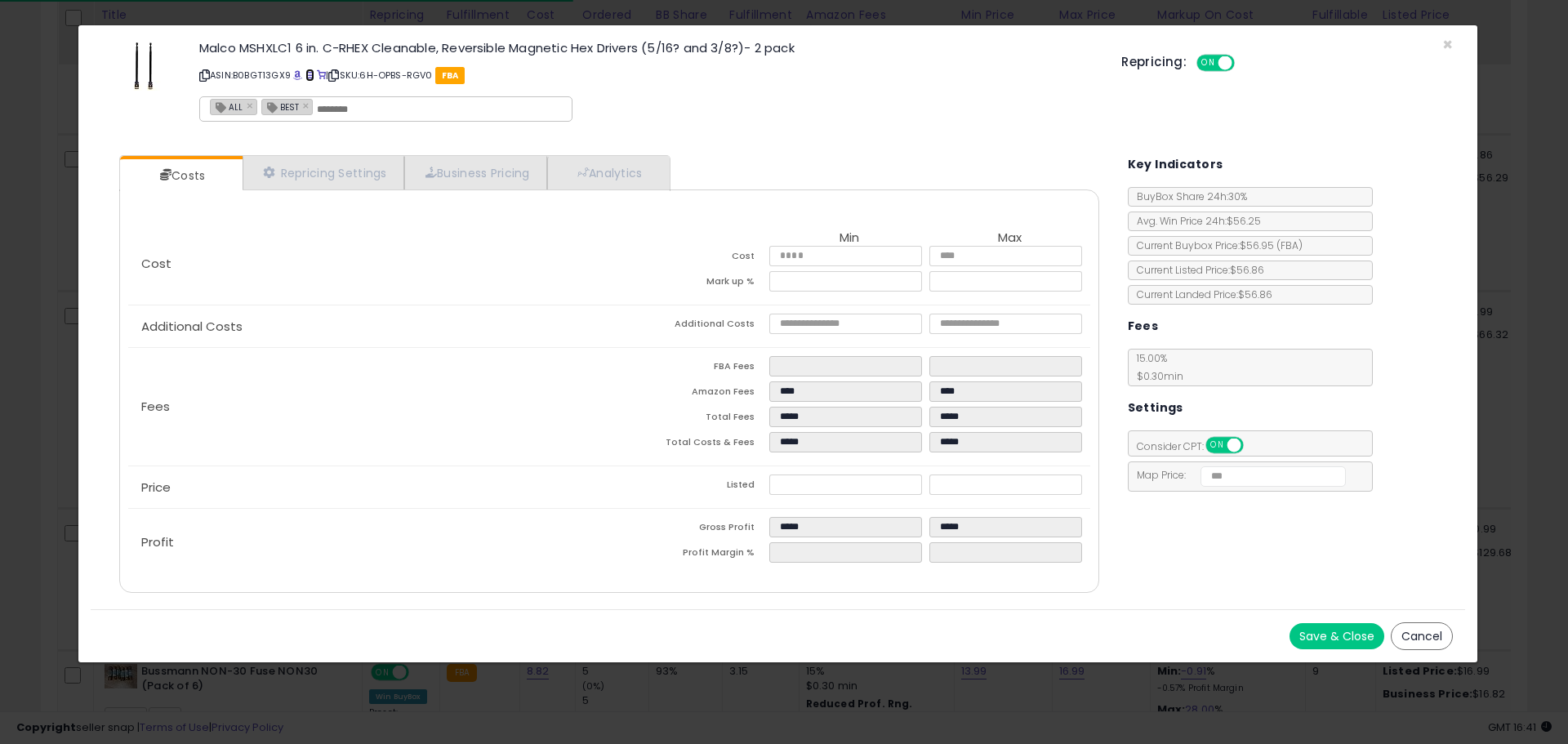 click at bounding box center [310, 75] 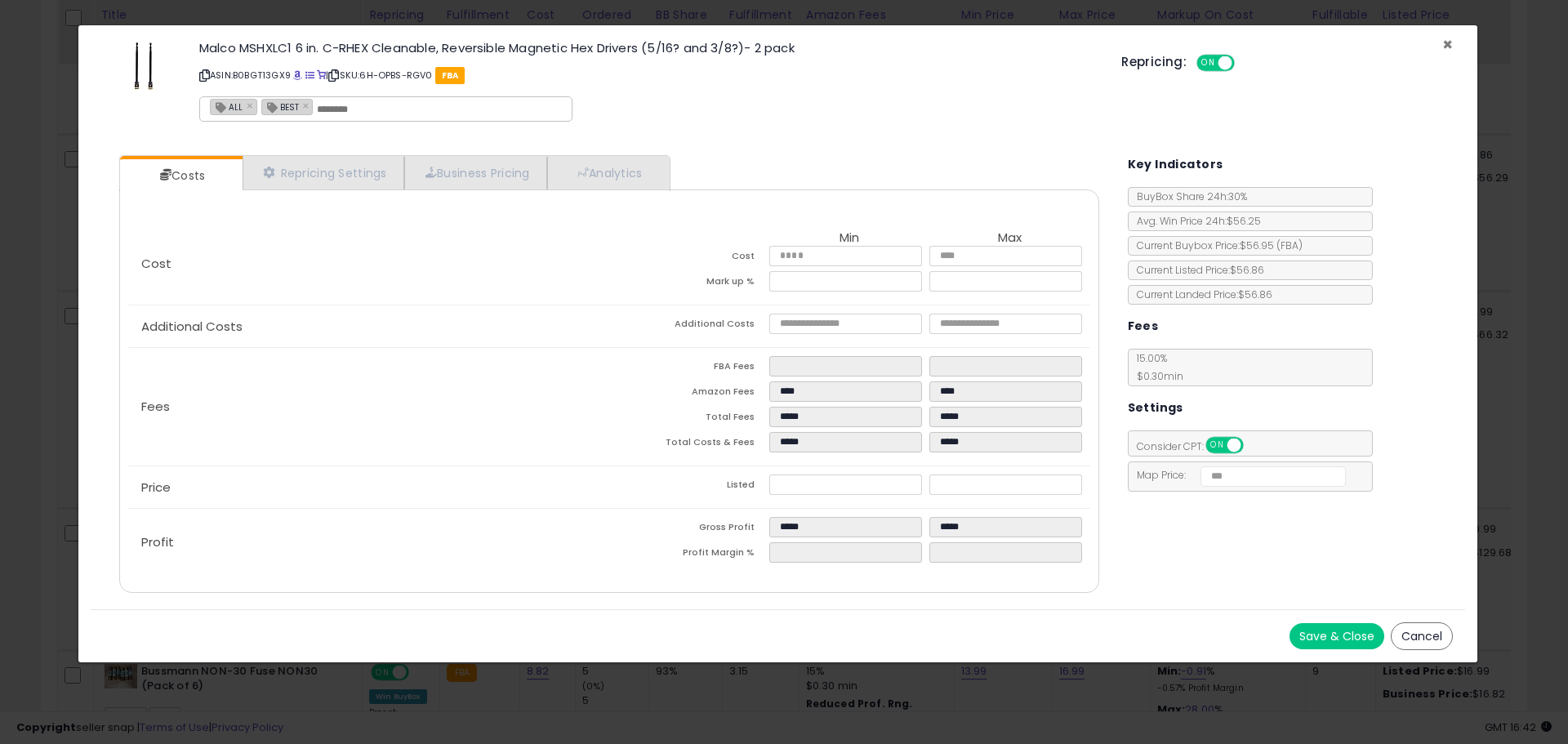 click on "×" at bounding box center (1447, 44) 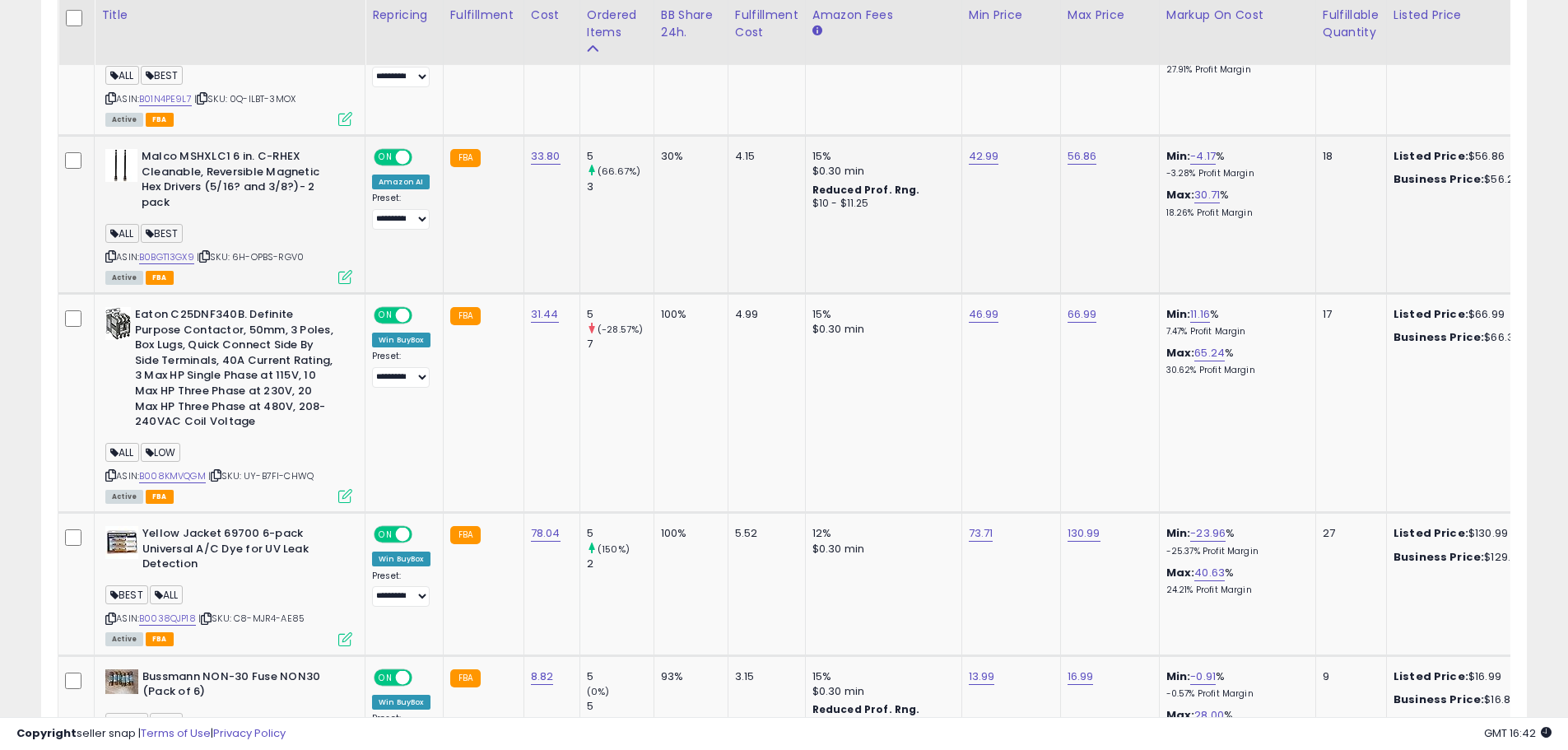 scroll, scrollTop: 338, scrollLeft: 862, axis: both 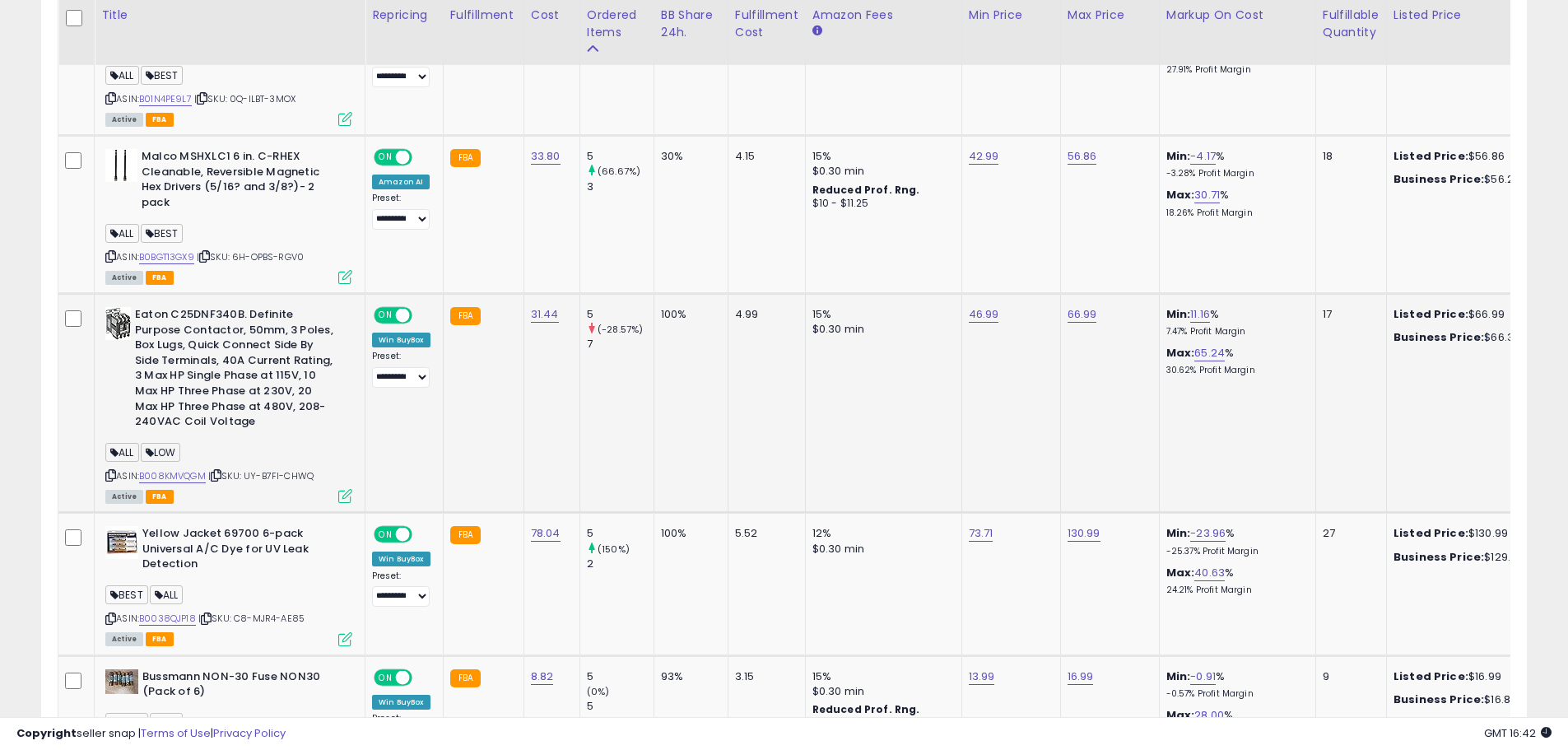 click at bounding box center (345, 496) 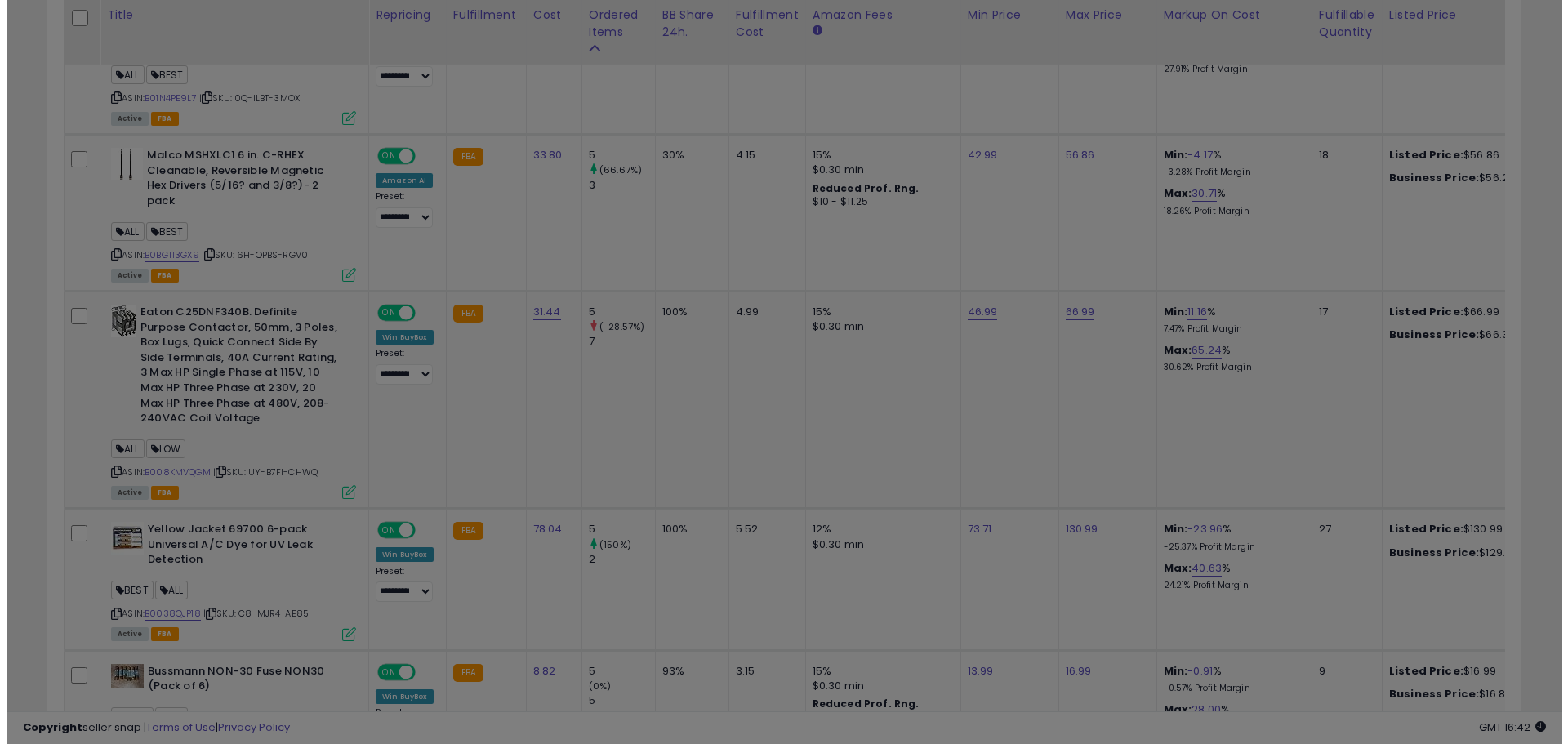 scroll, scrollTop: 816350, scrollLeft: 815804, axis: both 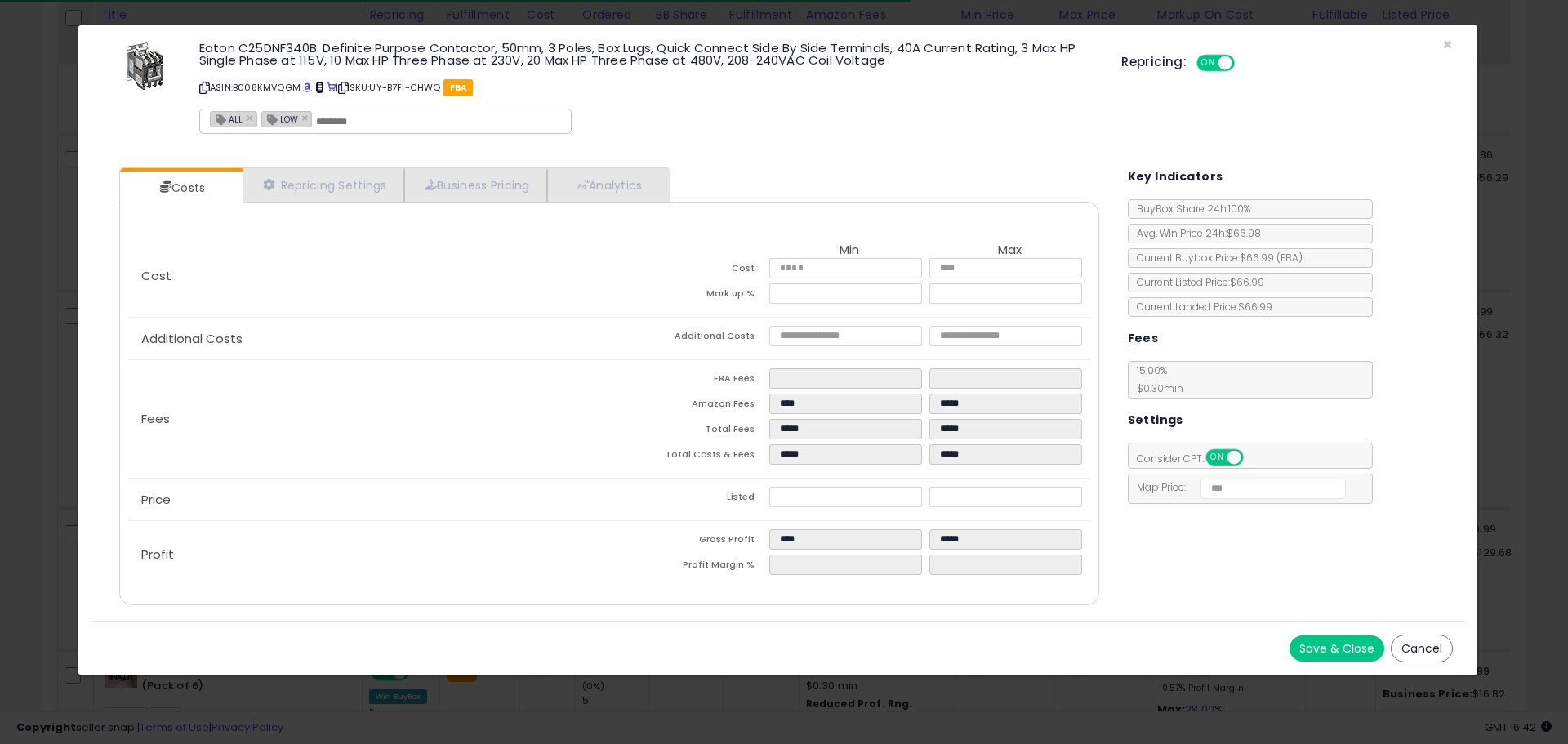 click at bounding box center (319, 87) 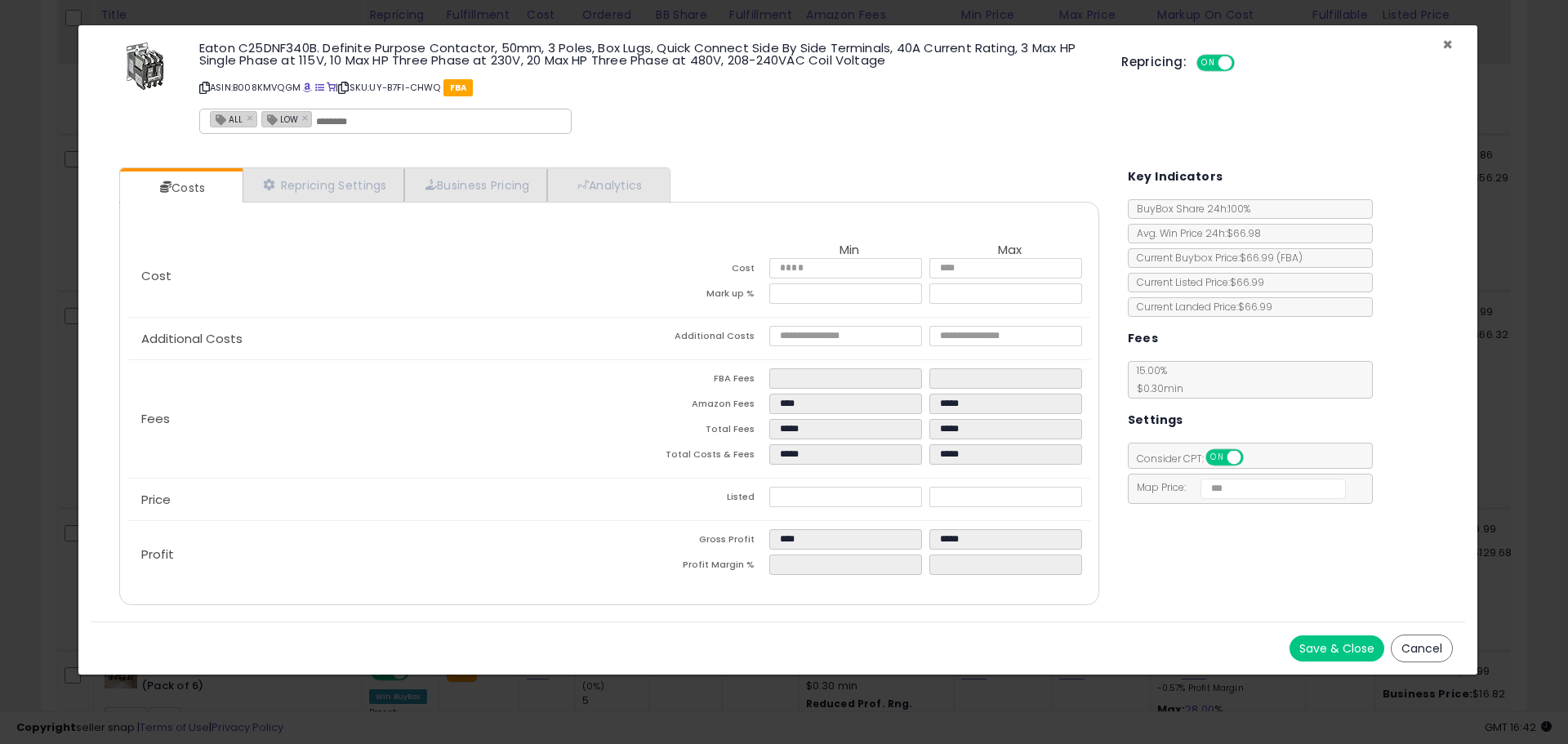 click on "×" at bounding box center (1447, 44) 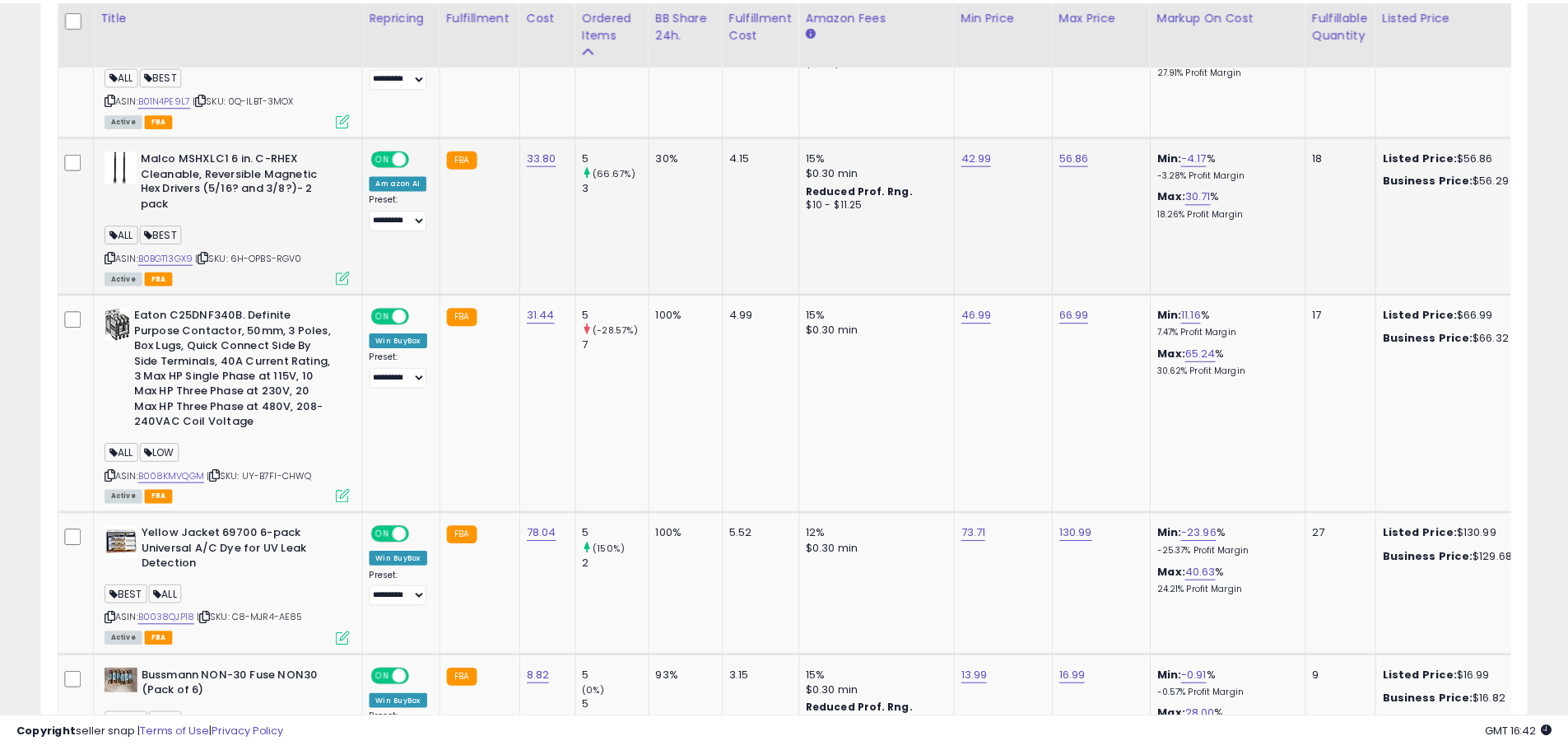 scroll, scrollTop: 338, scrollLeft: 862, axis: both 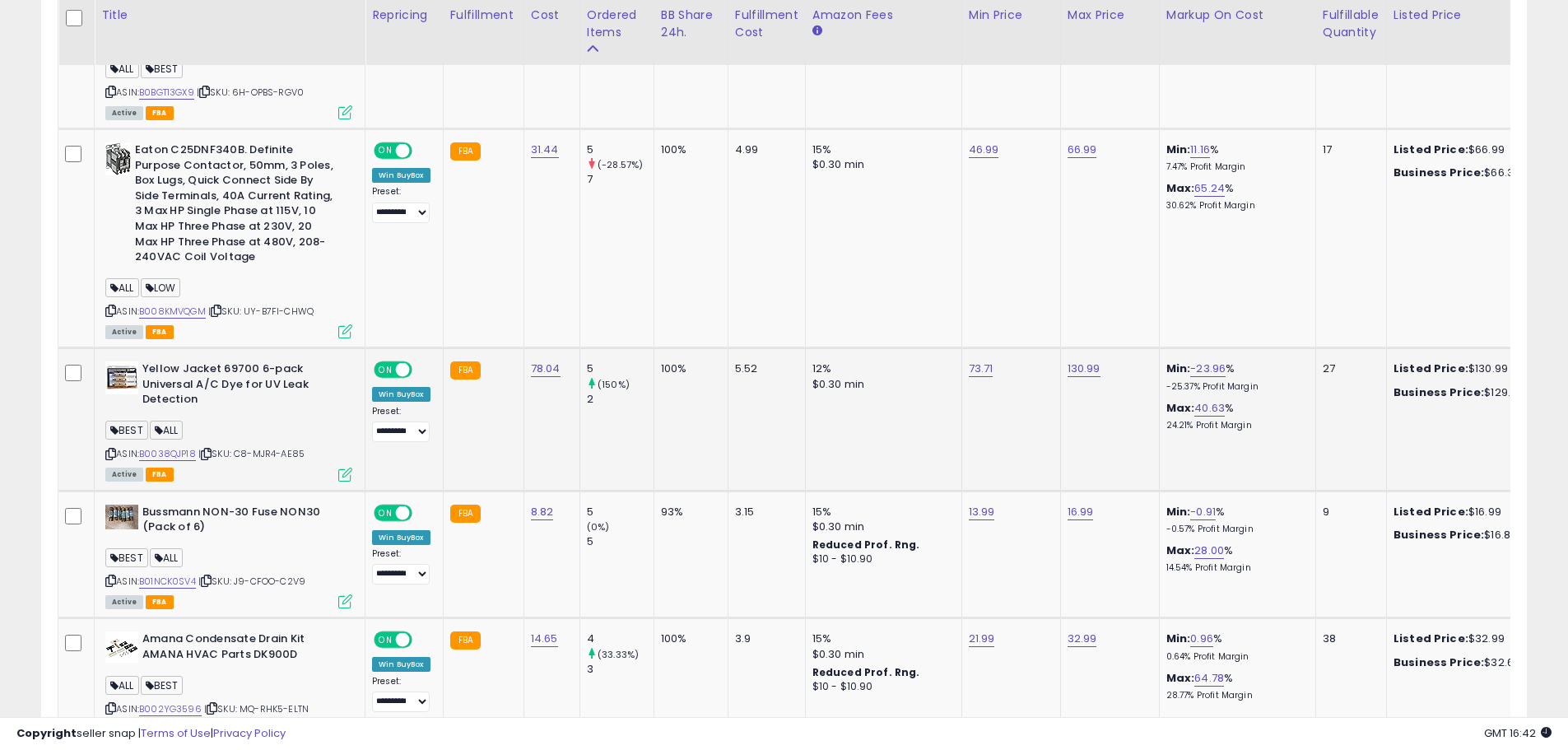 click at bounding box center (345, 474) 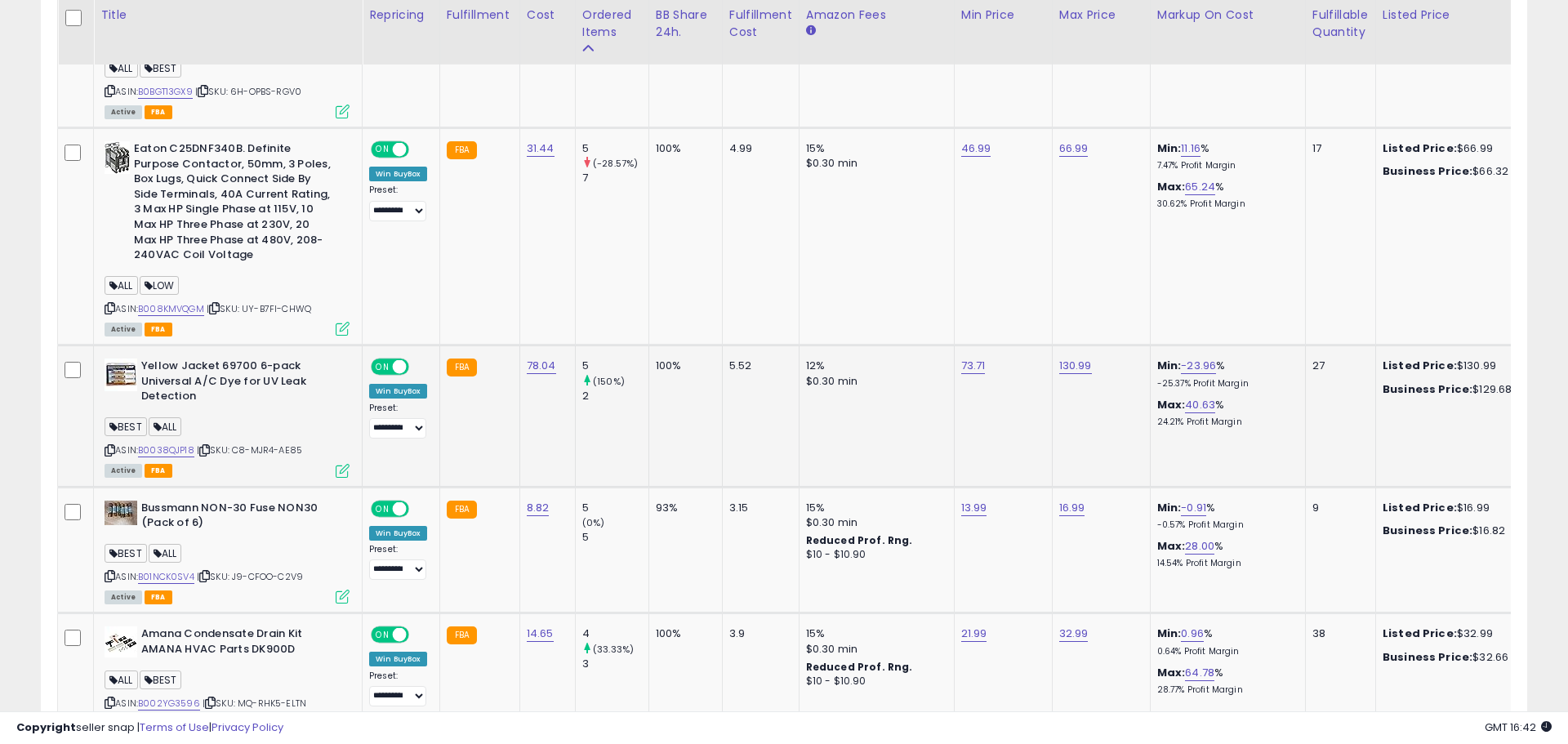 scroll, scrollTop: 816350, scrollLeft: 815804, axis: both 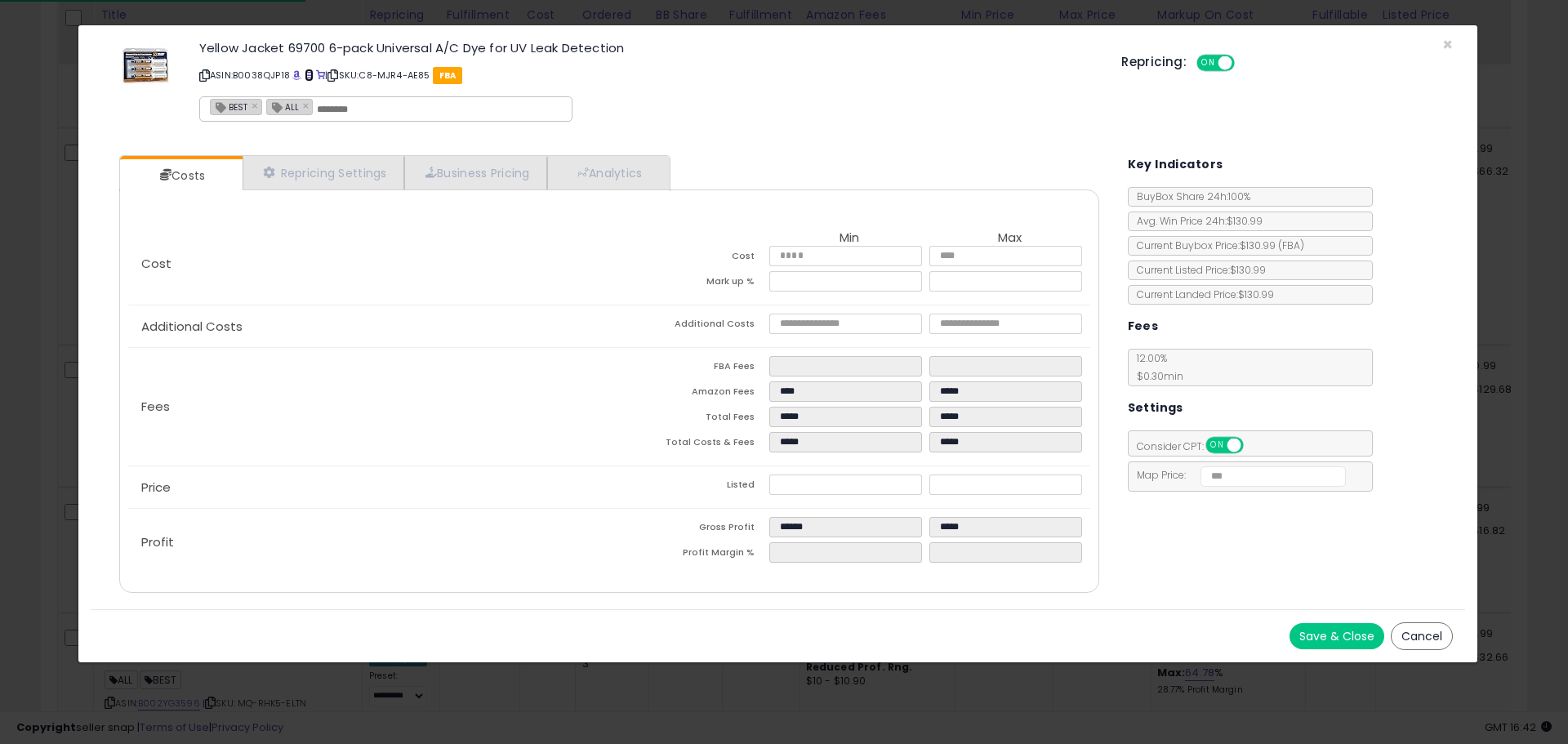 click at bounding box center (309, 75) 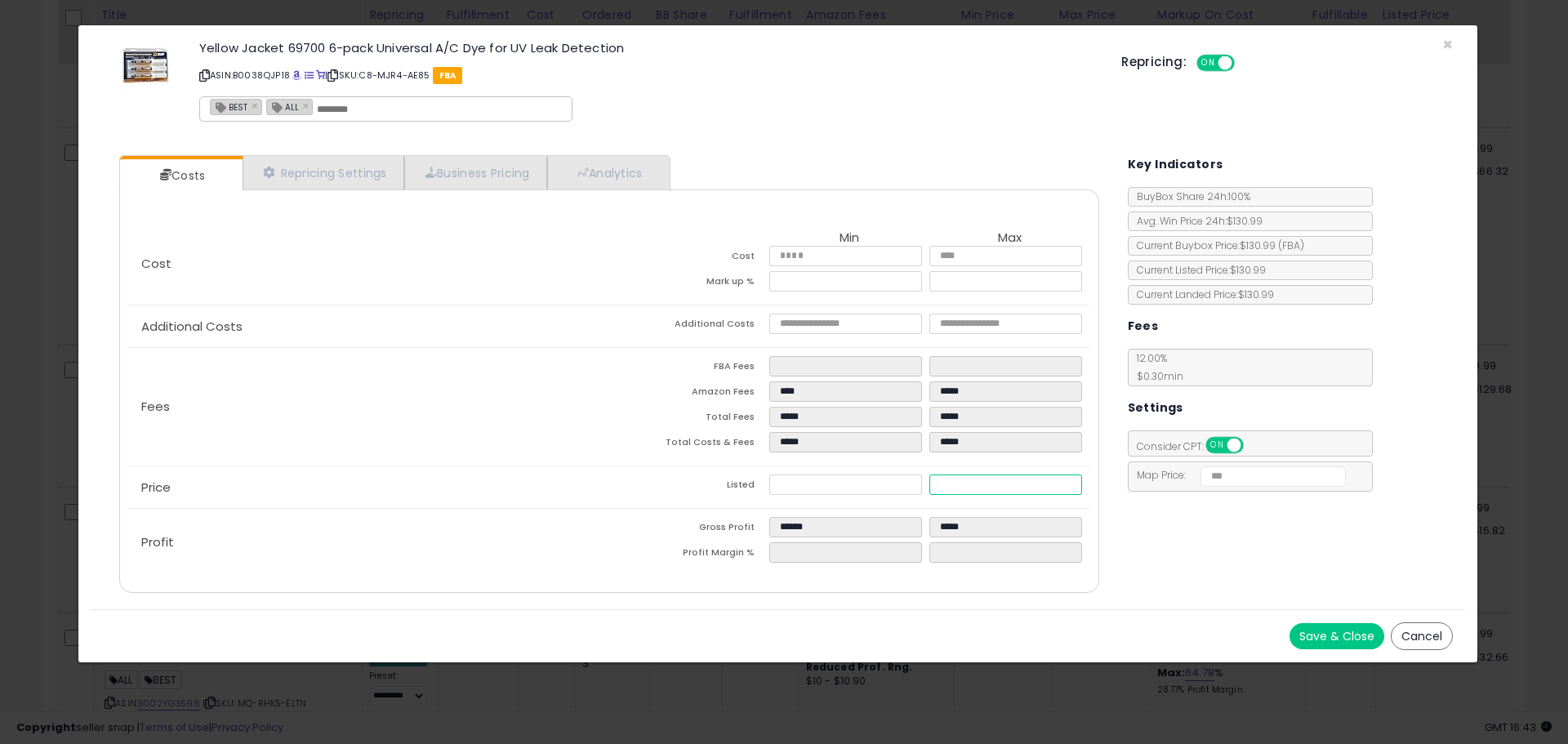 click on "******" at bounding box center [1005, 484] 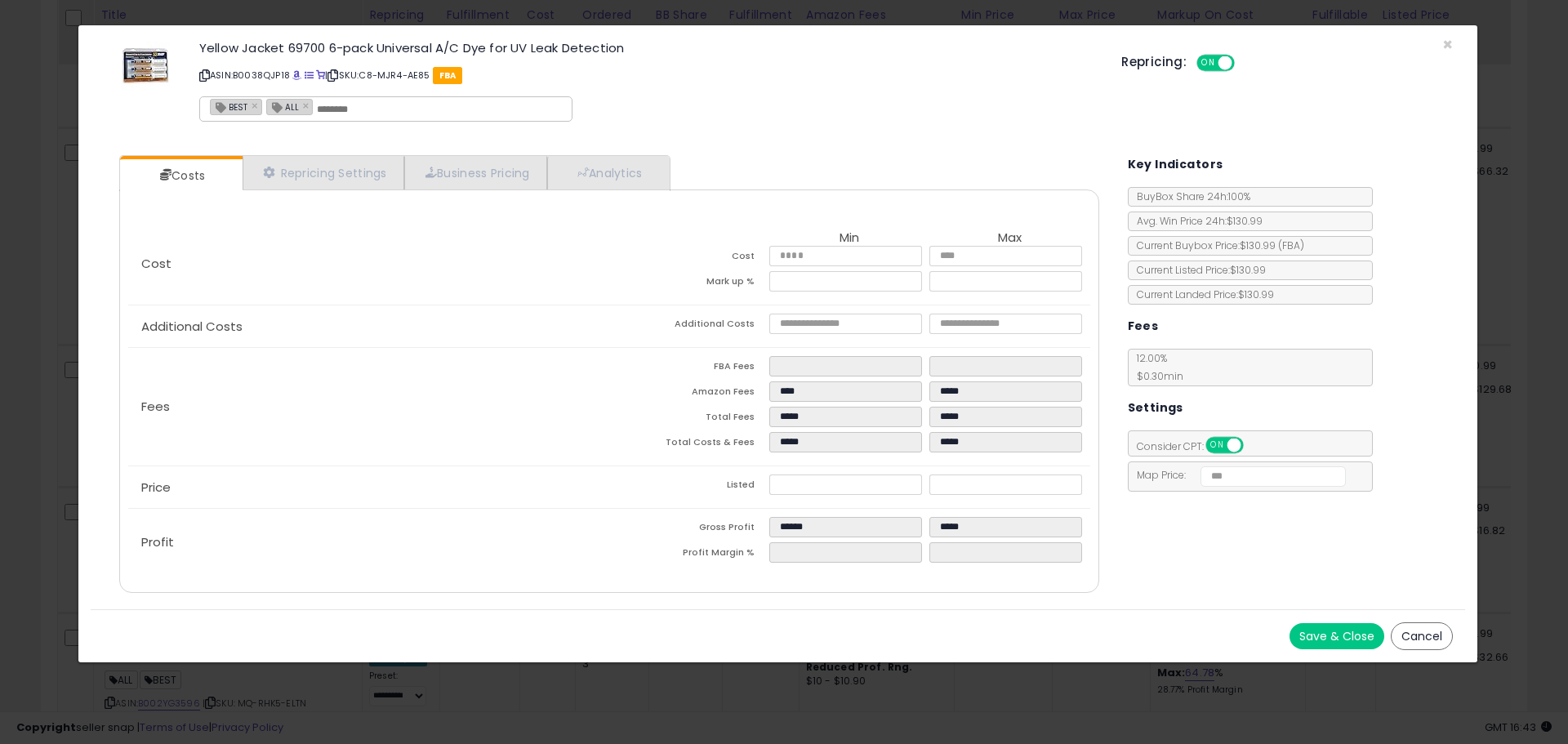 type on "*****" 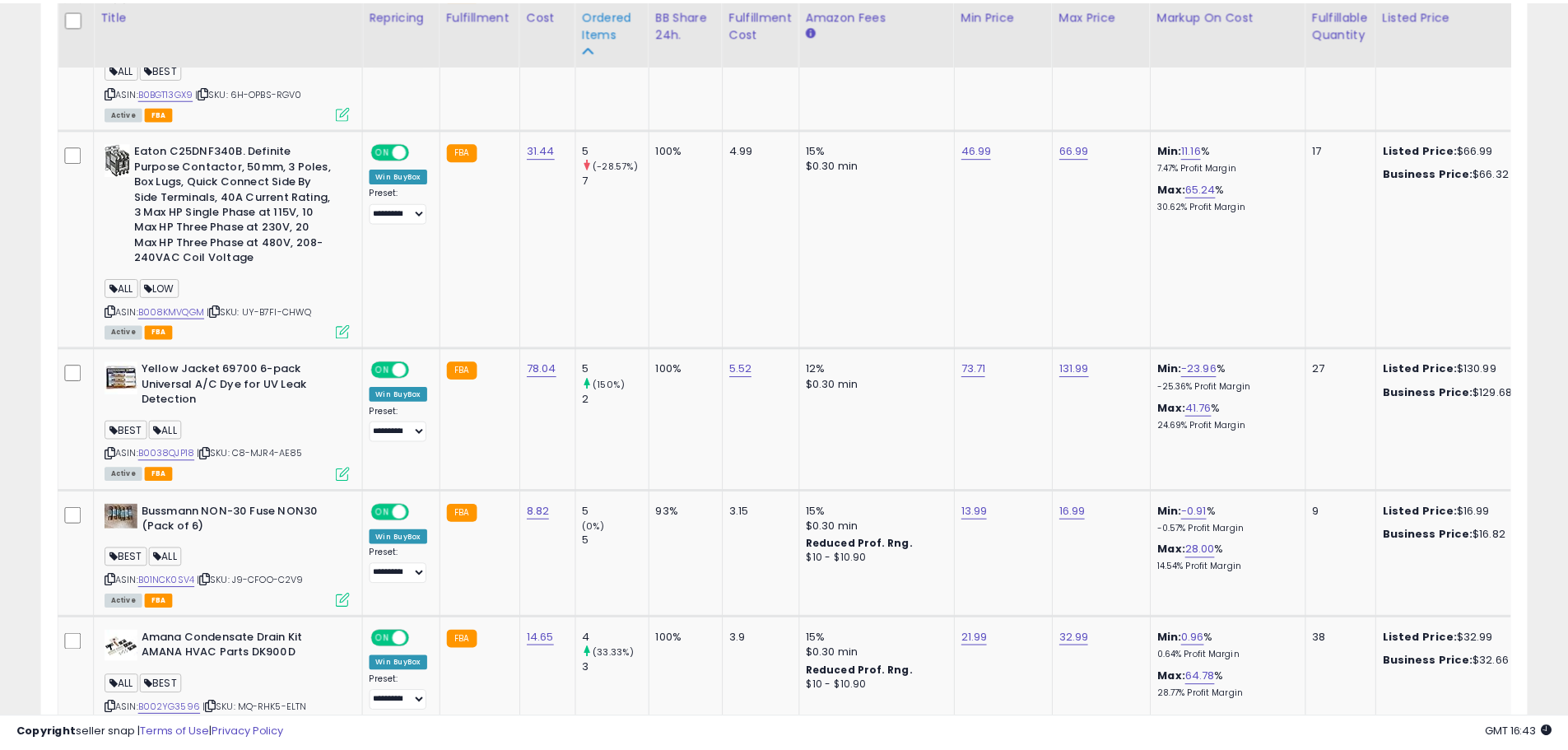 scroll, scrollTop: 338, scrollLeft: 862, axis: both 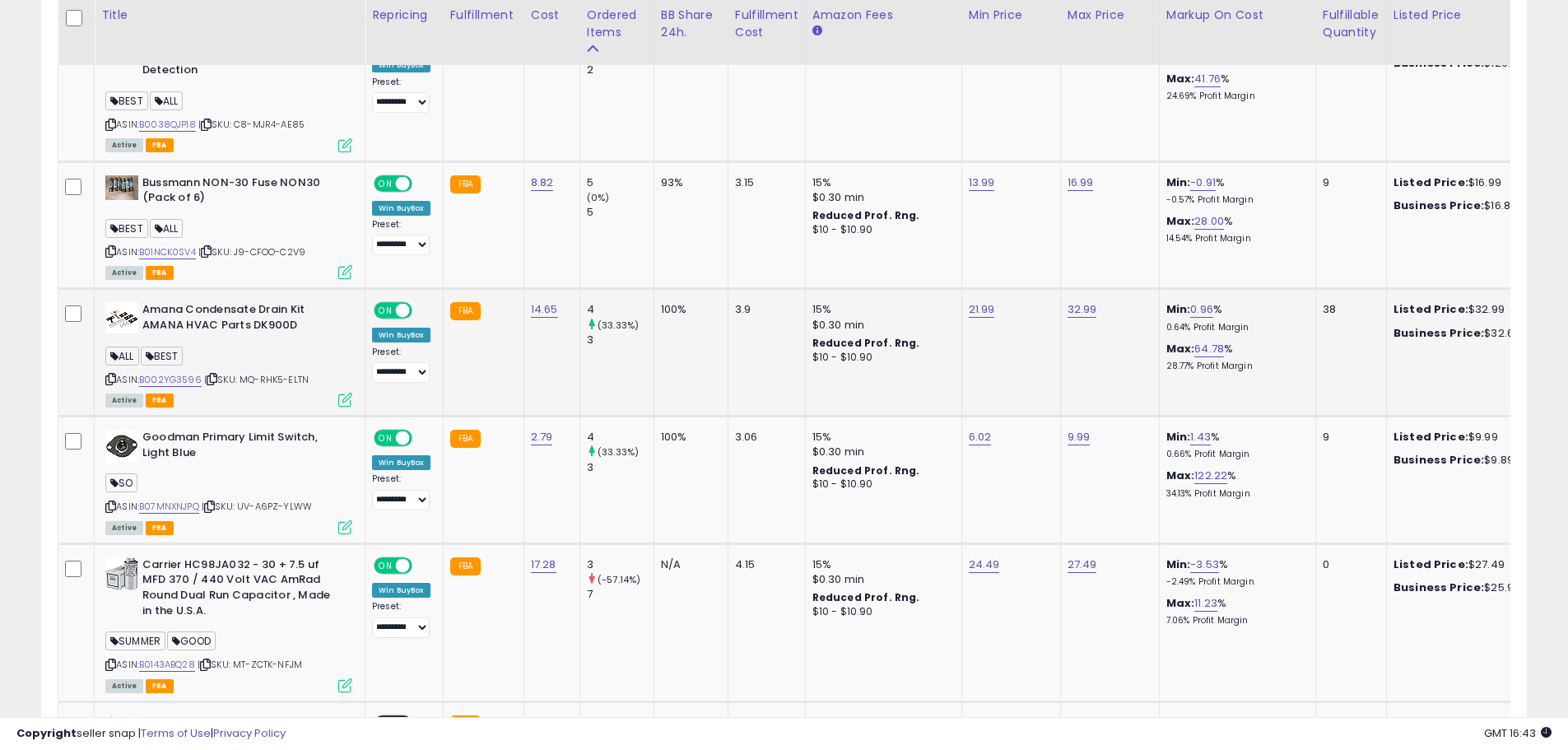 click at bounding box center [345, 399] 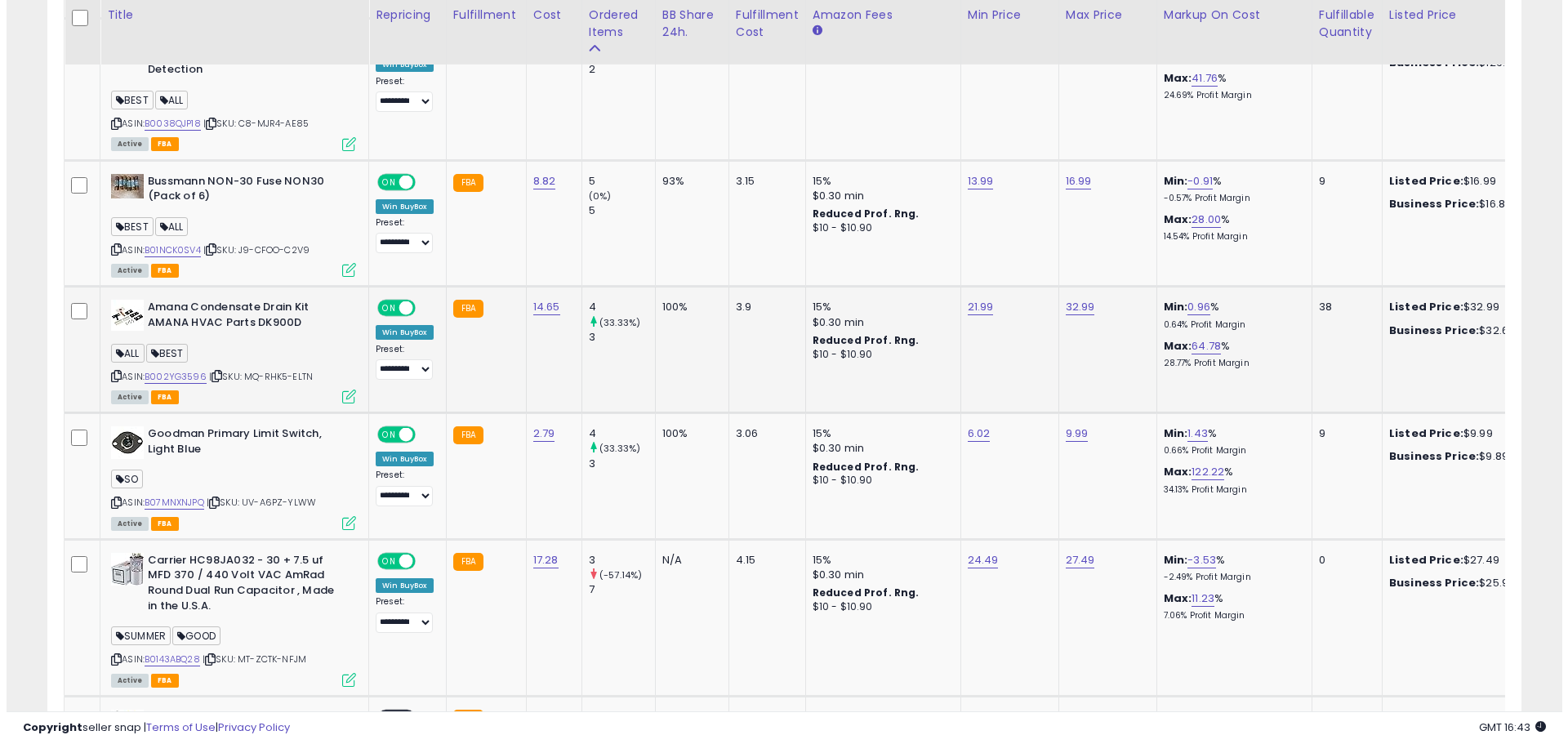 scroll, scrollTop: 816350, scrollLeft: 815804, axis: both 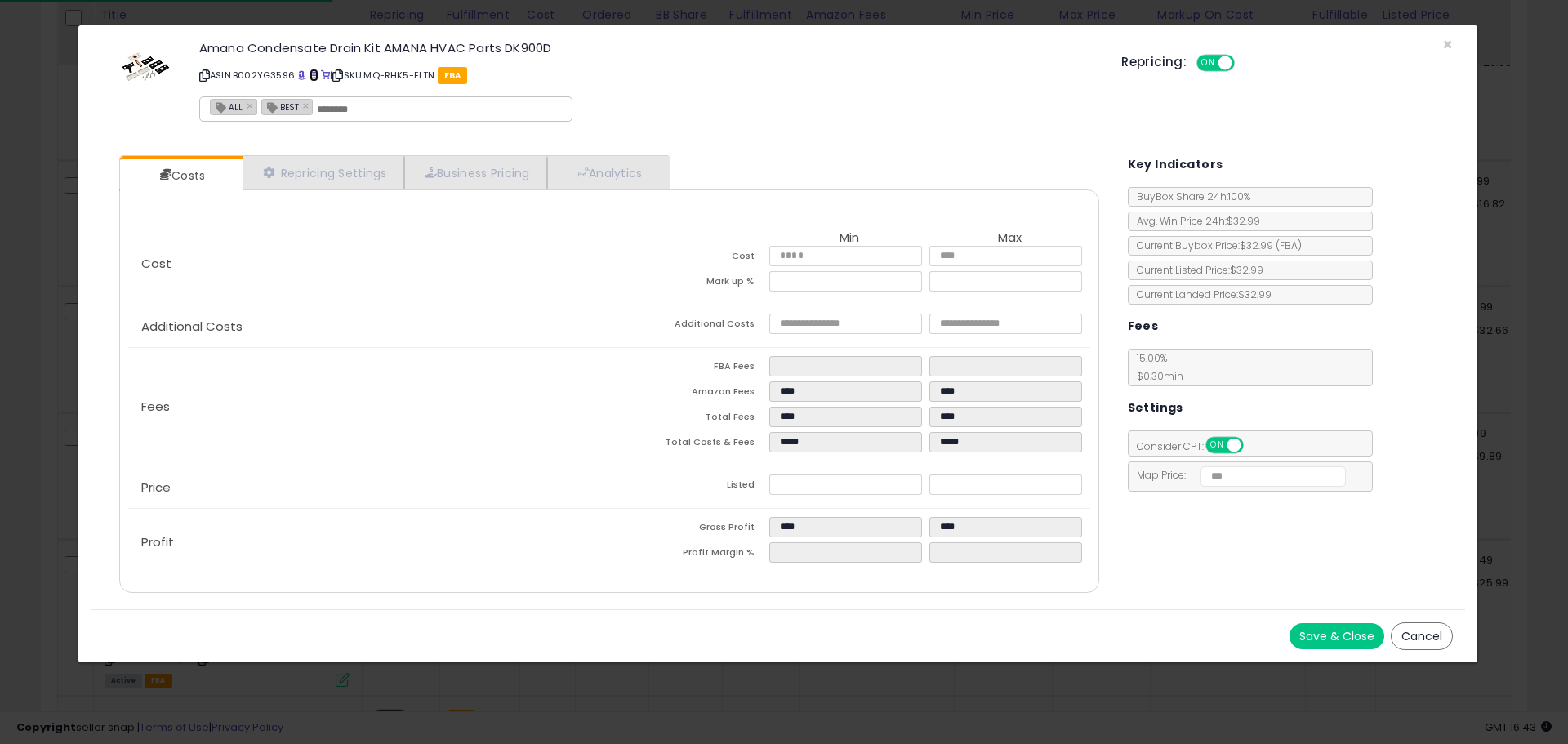 click at bounding box center [314, 75] 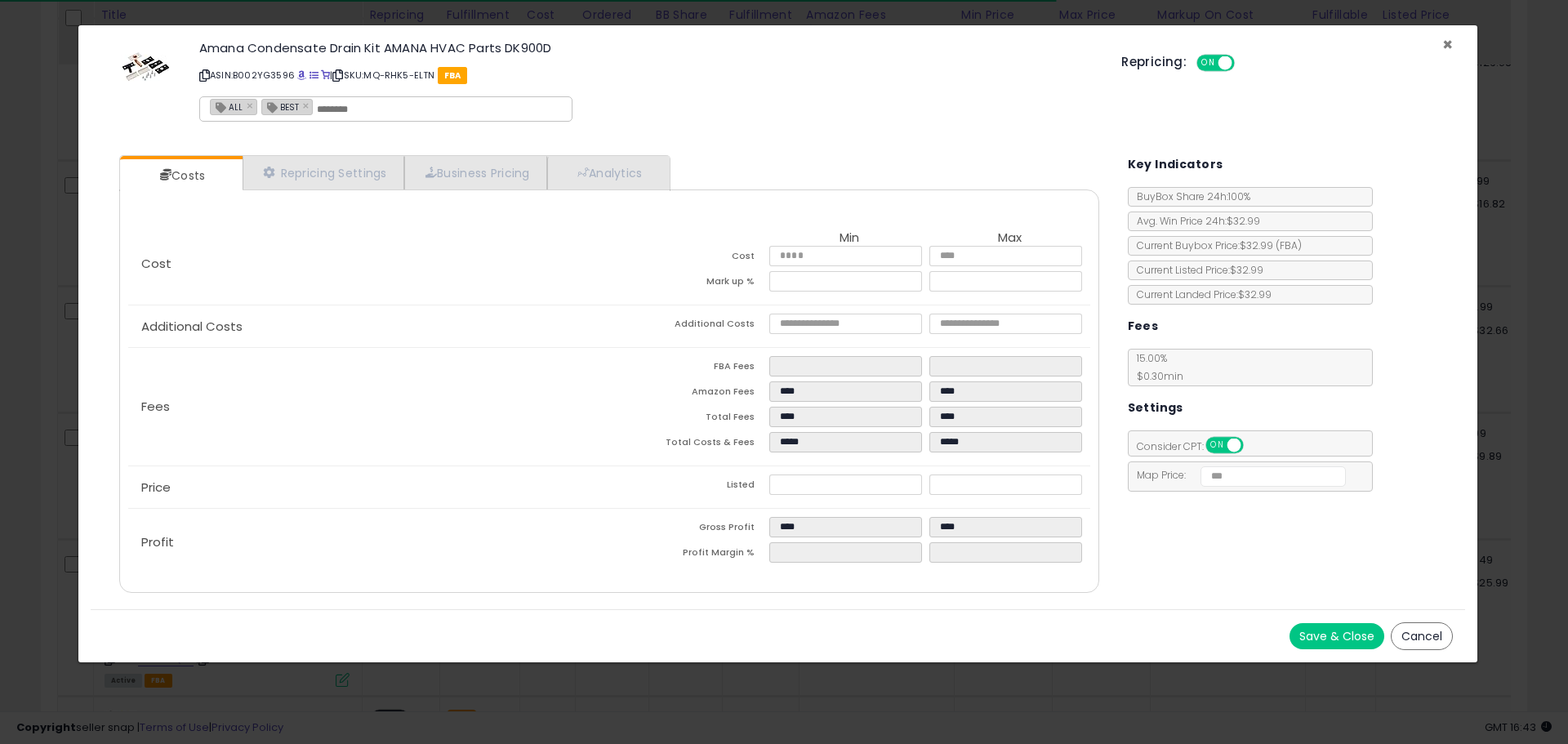 click on "×" at bounding box center (1447, 44) 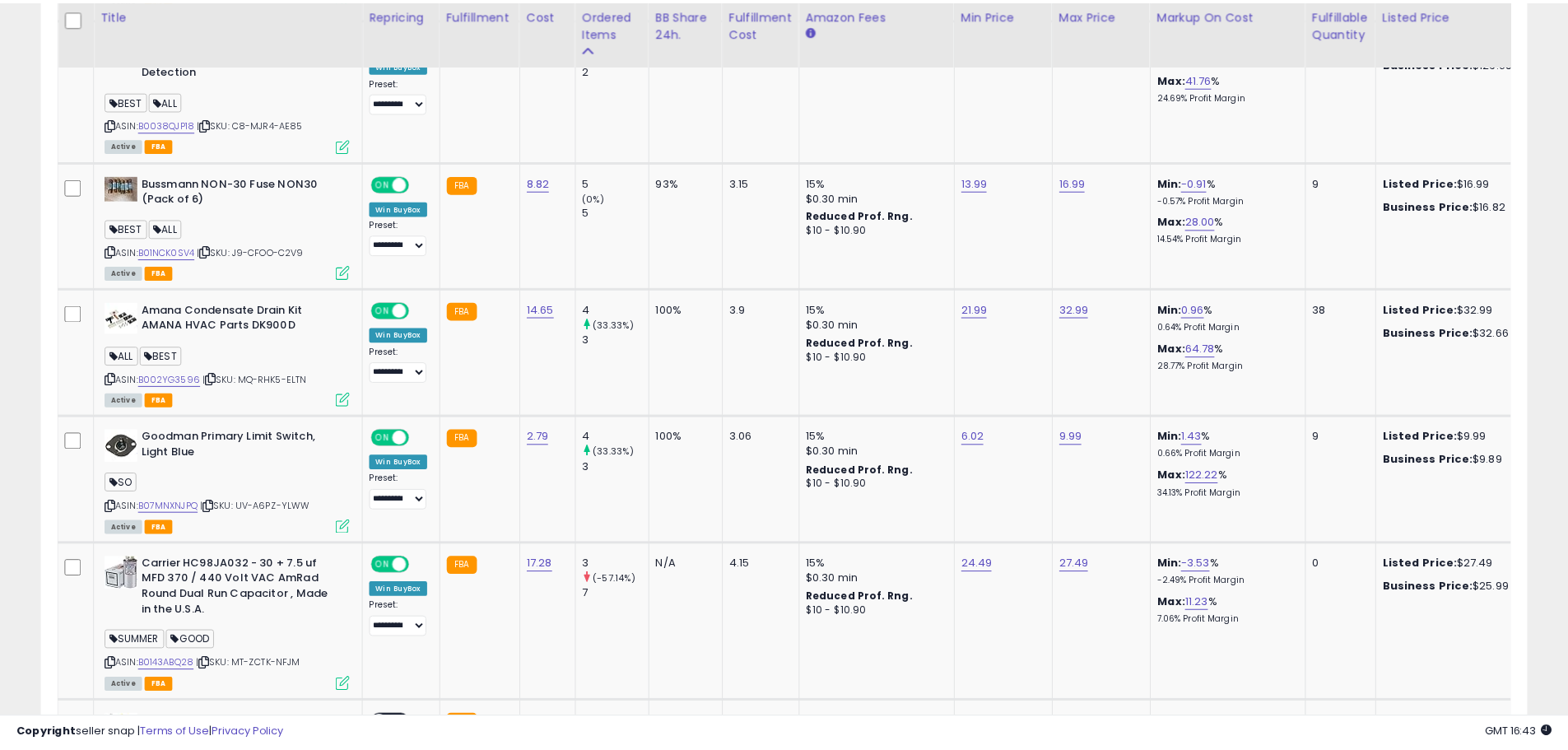 scroll, scrollTop: 338, scrollLeft: 862, axis: both 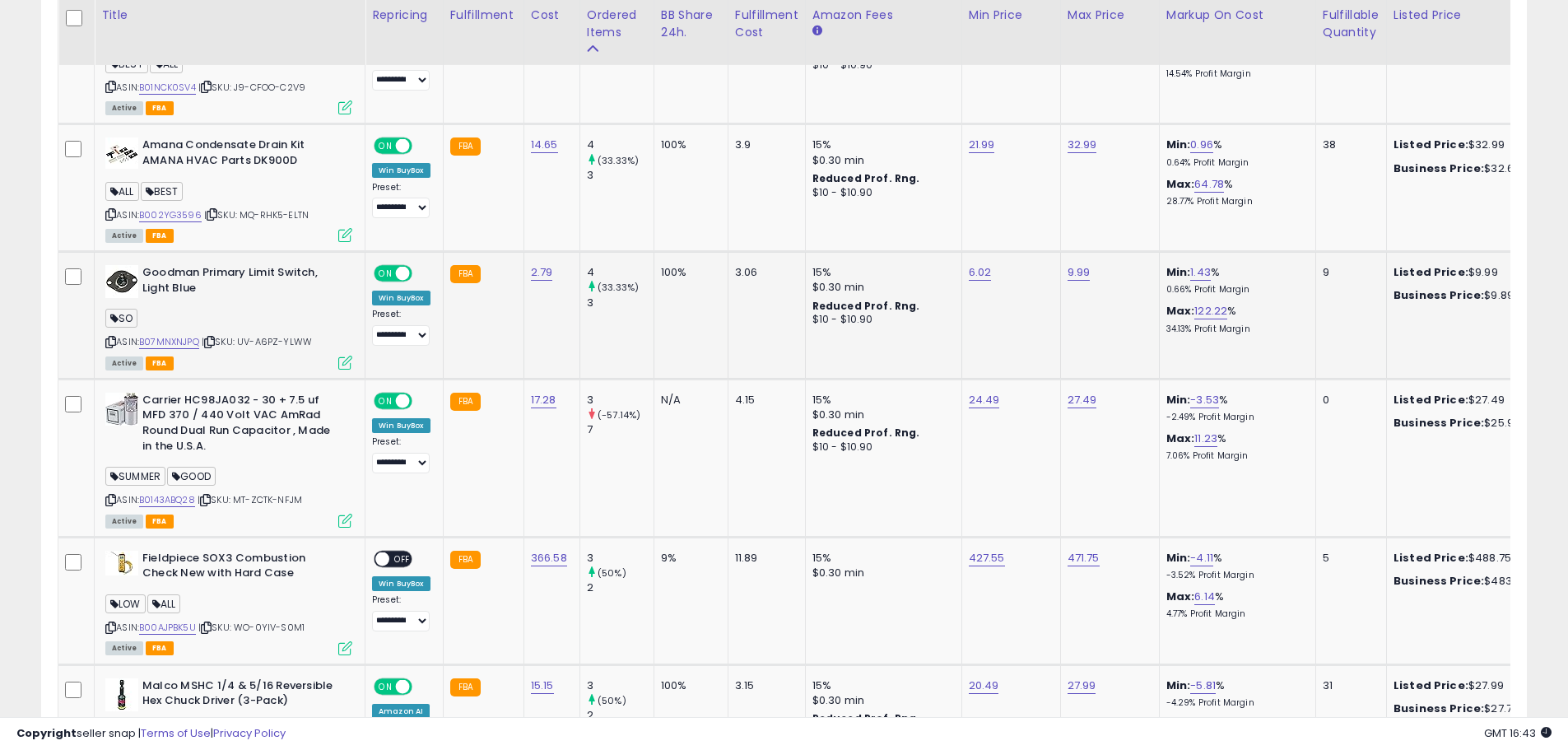 click at bounding box center [345, 362] 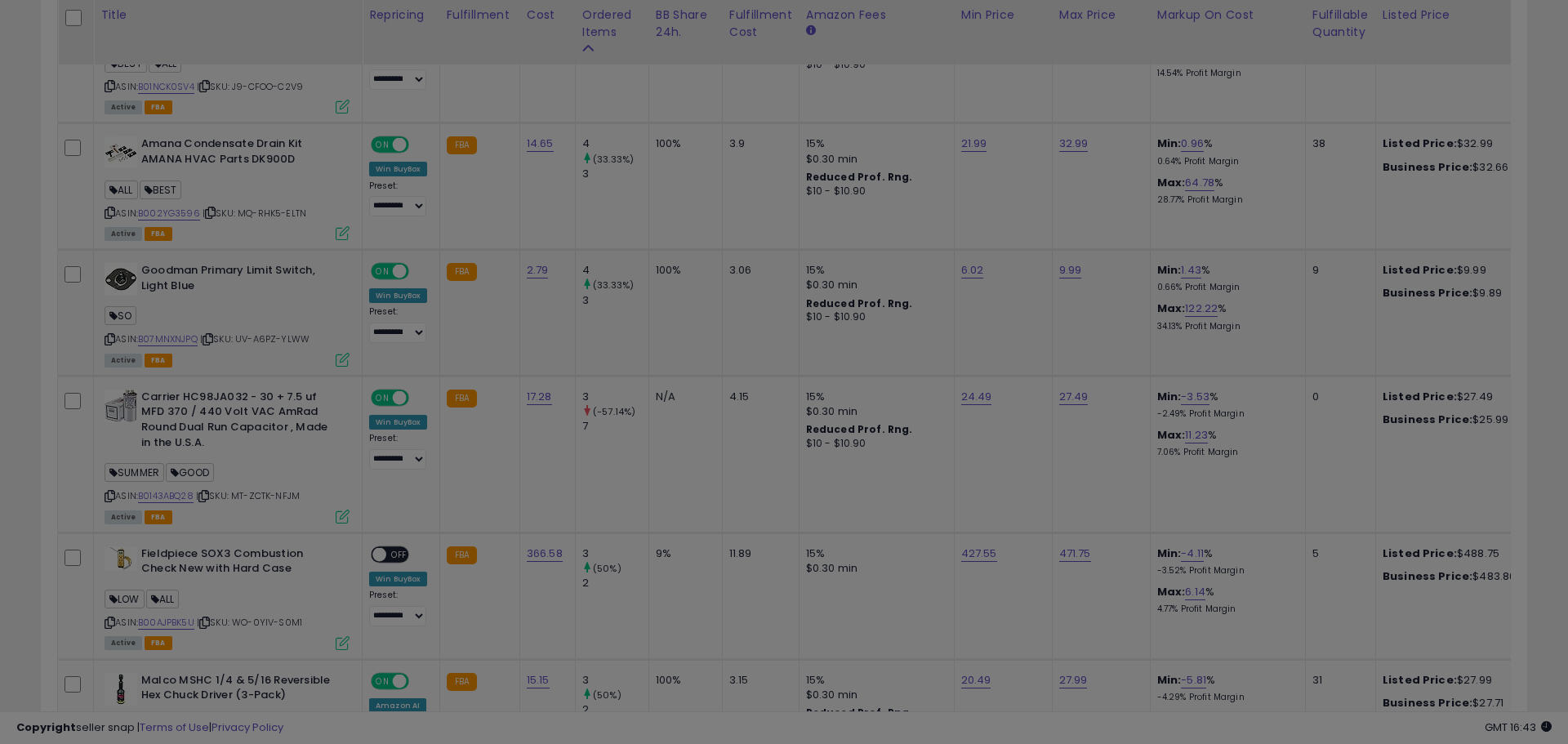 scroll, scrollTop: 816350, scrollLeft: 815804, axis: both 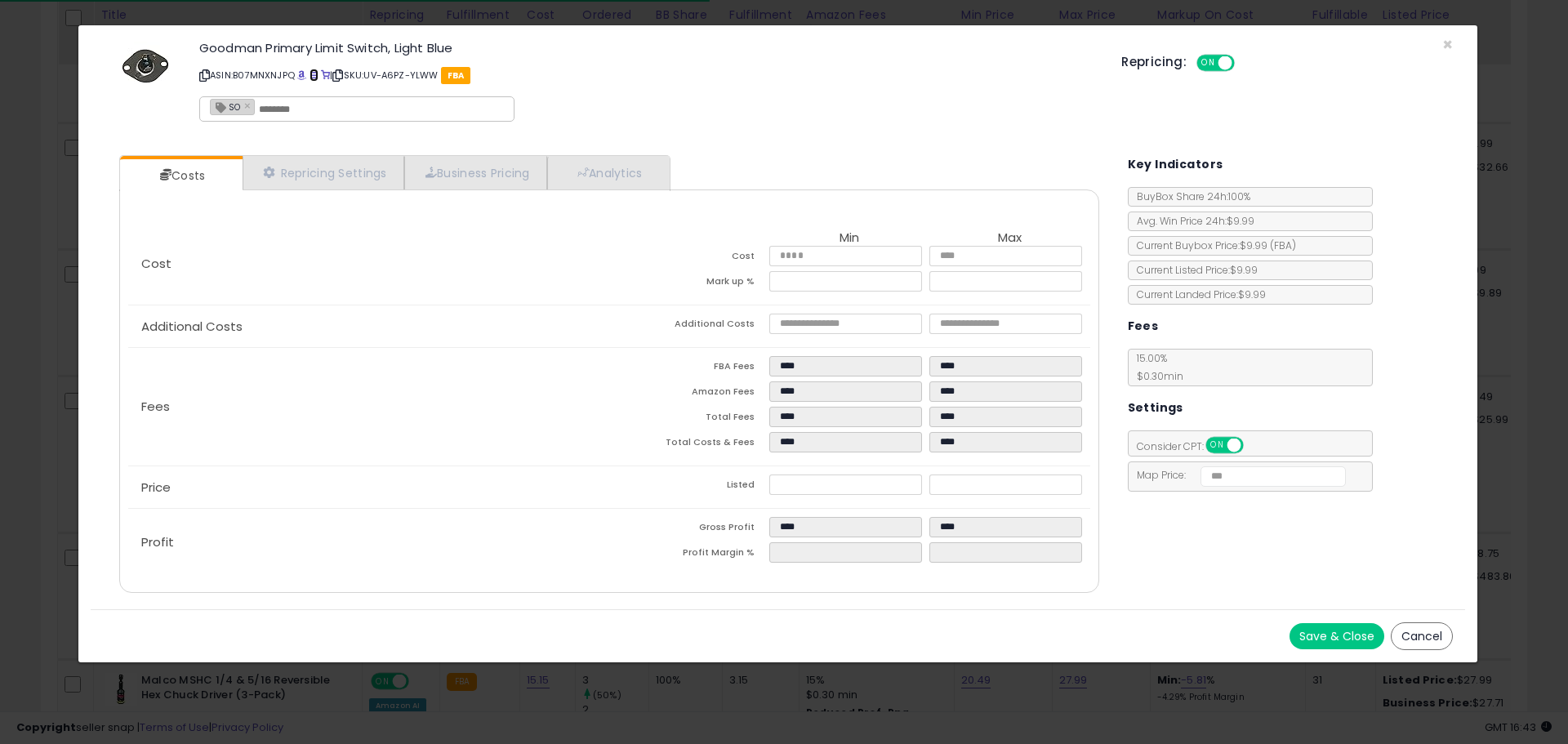 click at bounding box center [314, 75] 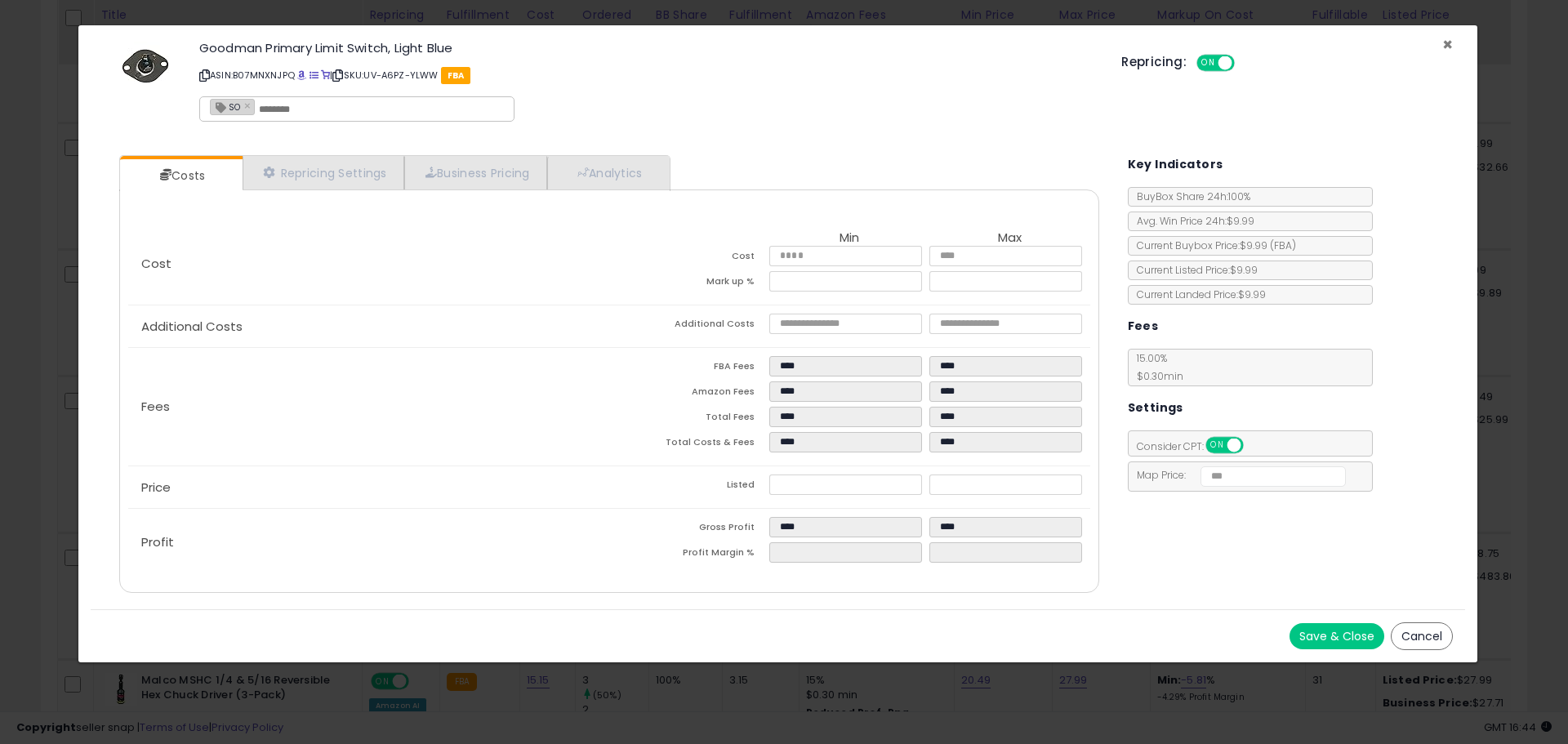 click on "×" at bounding box center [1447, 44] 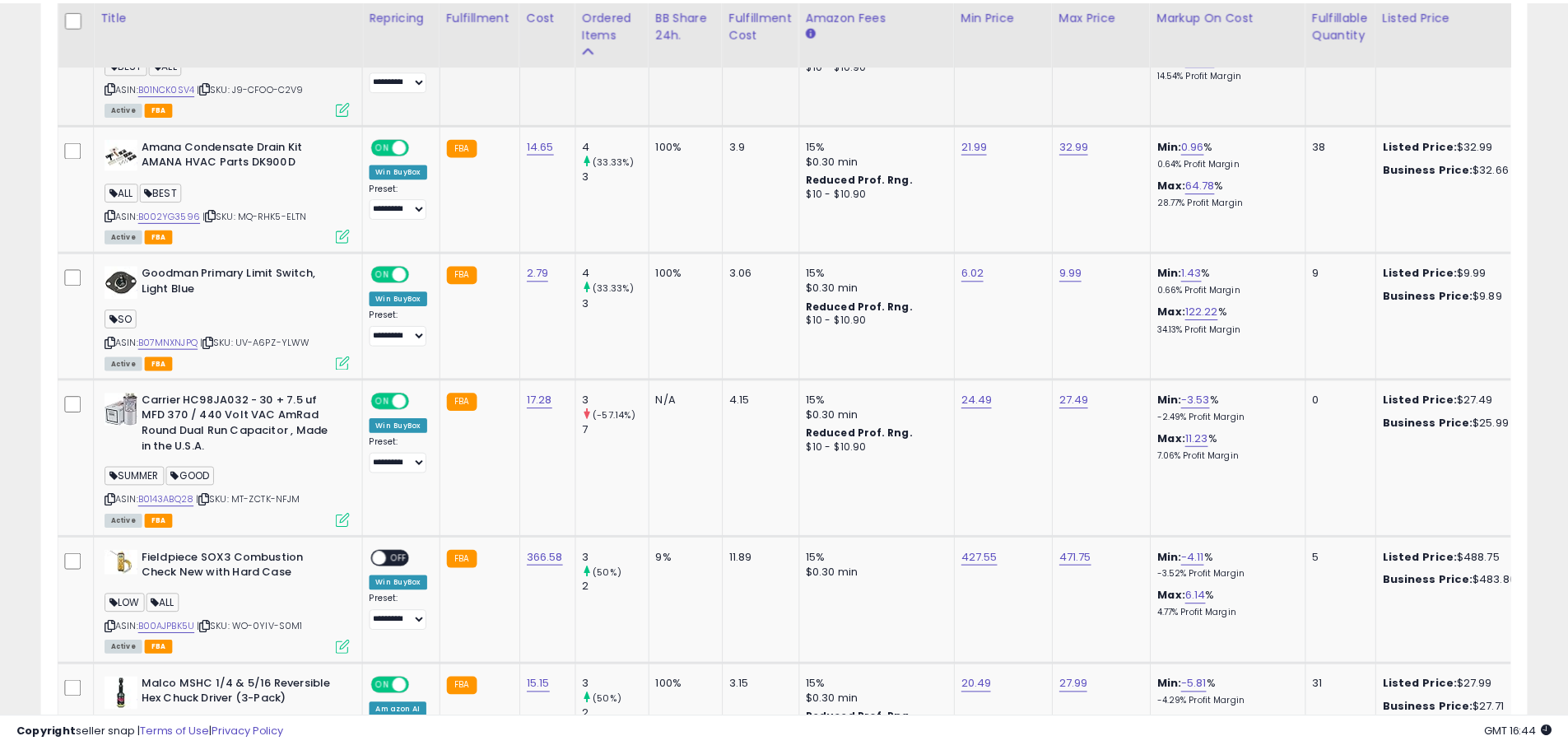 scroll, scrollTop: 338, scrollLeft: 862, axis: both 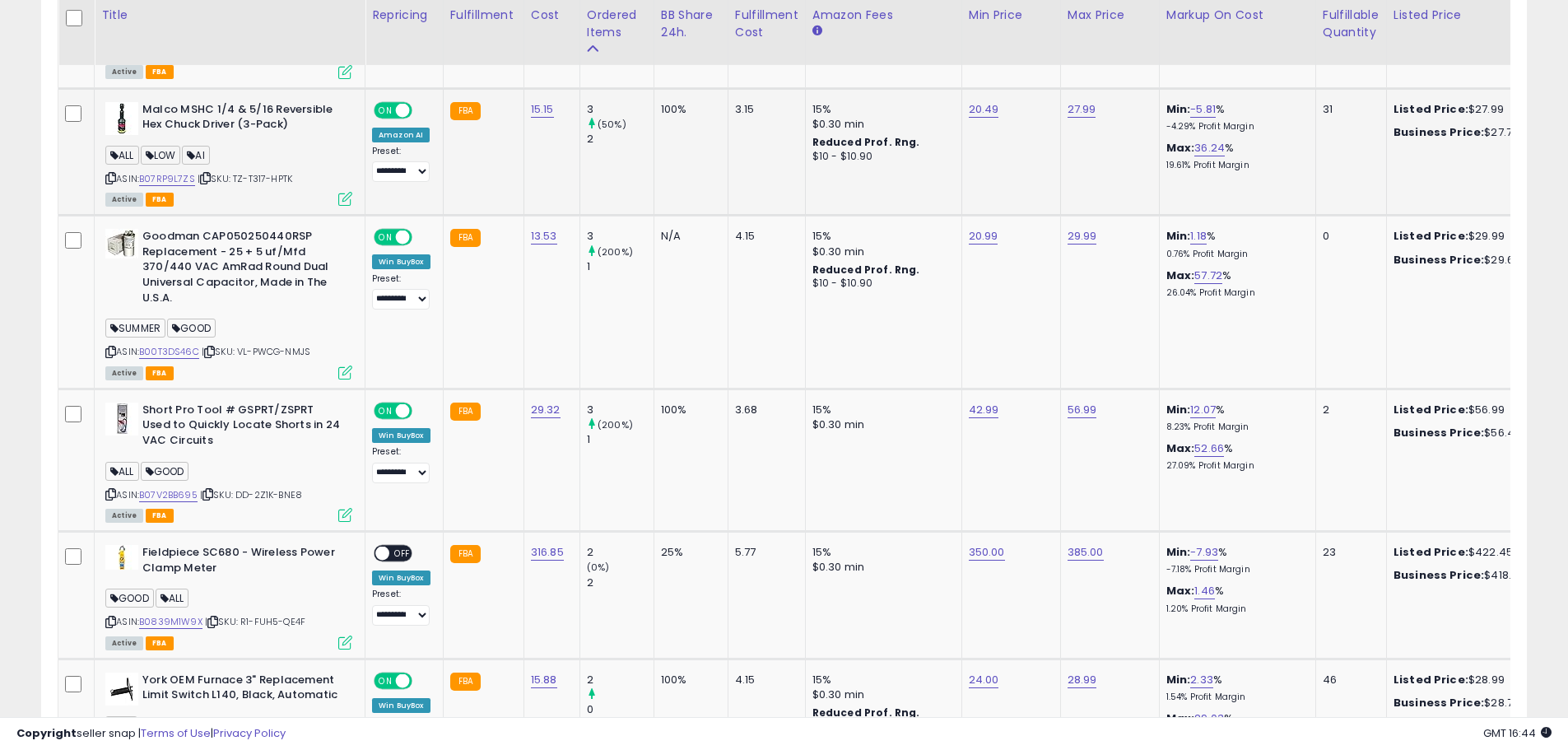 click on "ASIN:  B07RP9L7ZS    |   SKU: TZ-T317-HPTK Active FBA" at bounding box center (229, 153) 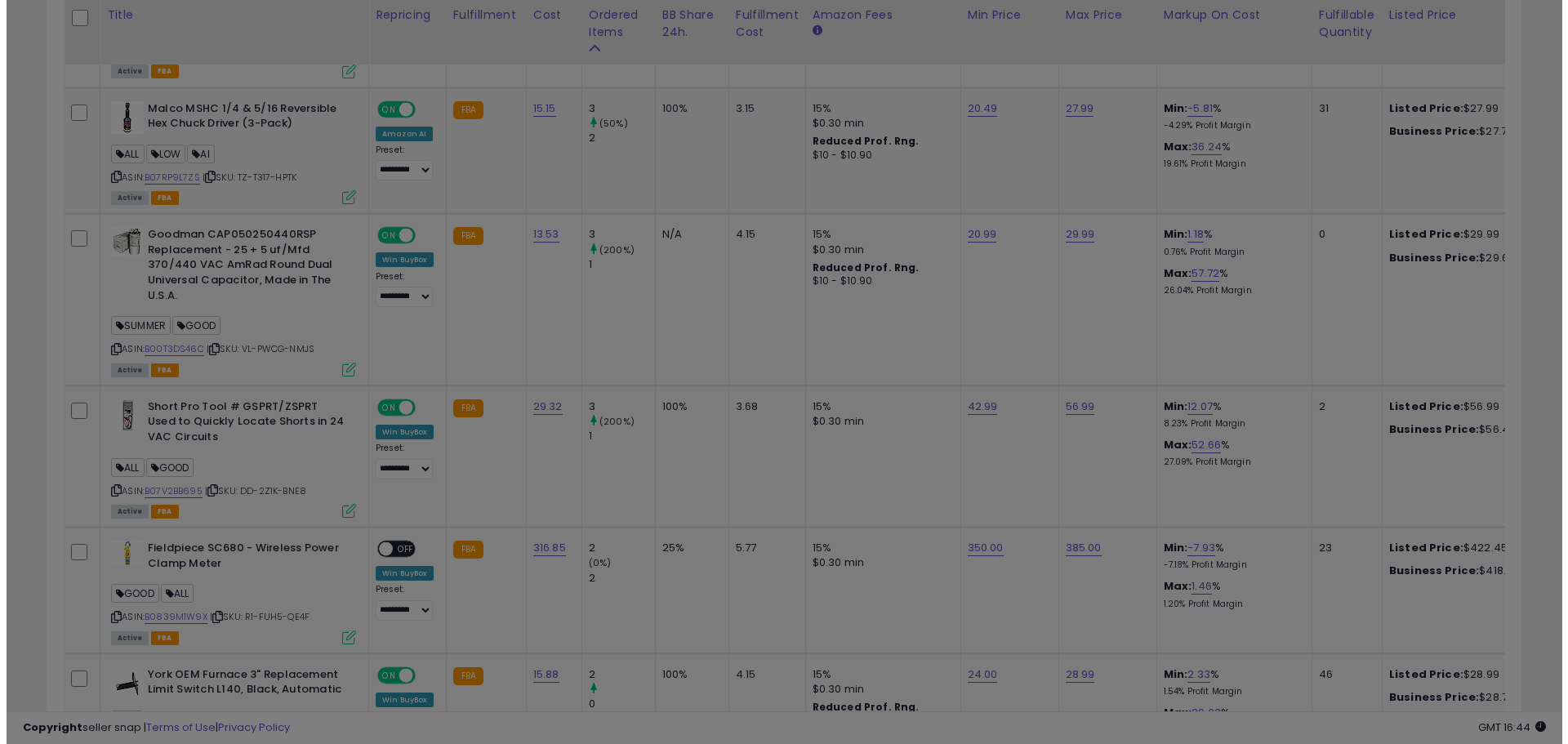 scroll, scrollTop: 816350, scrollLeft: 815804, axis: both 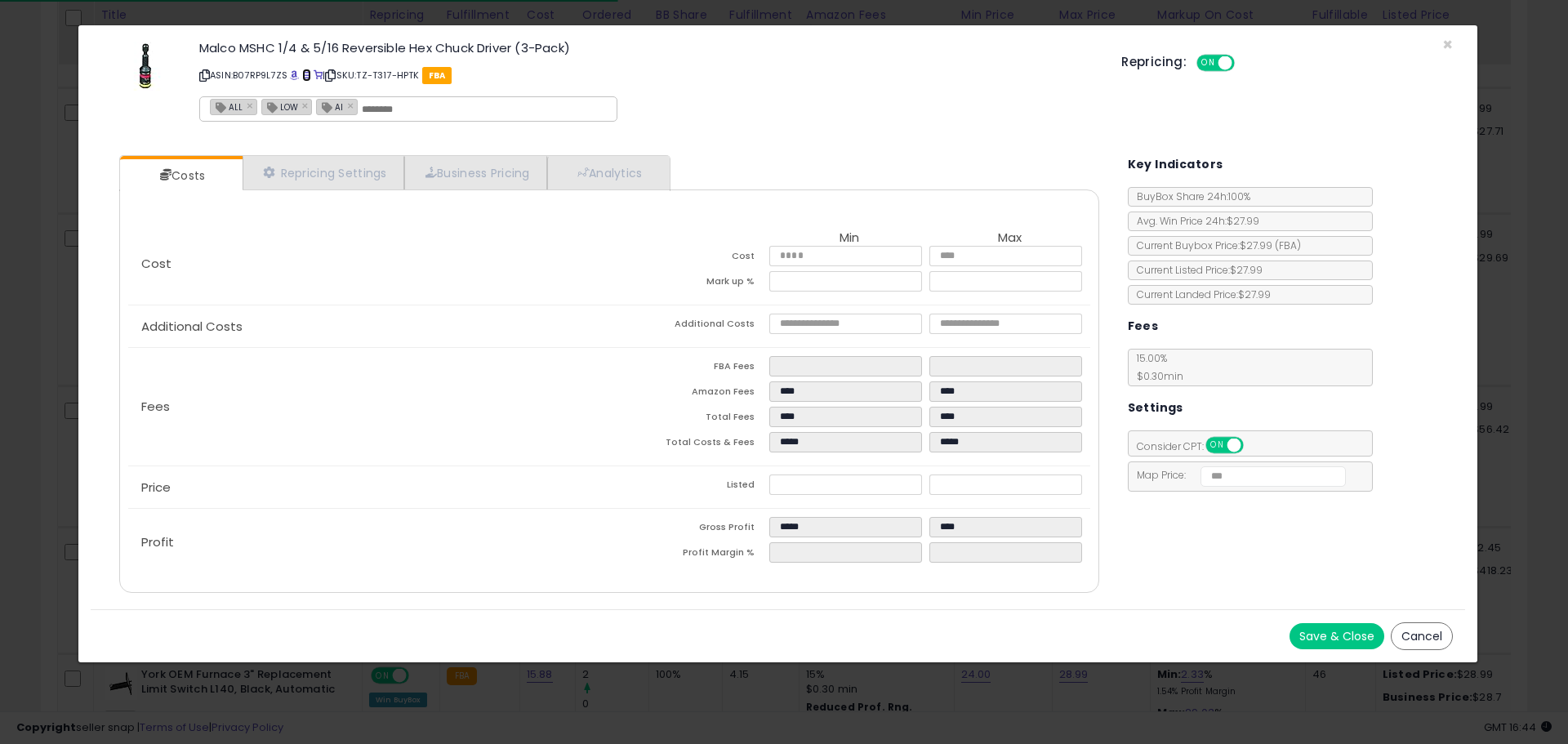click at bounding box center [306, 75] 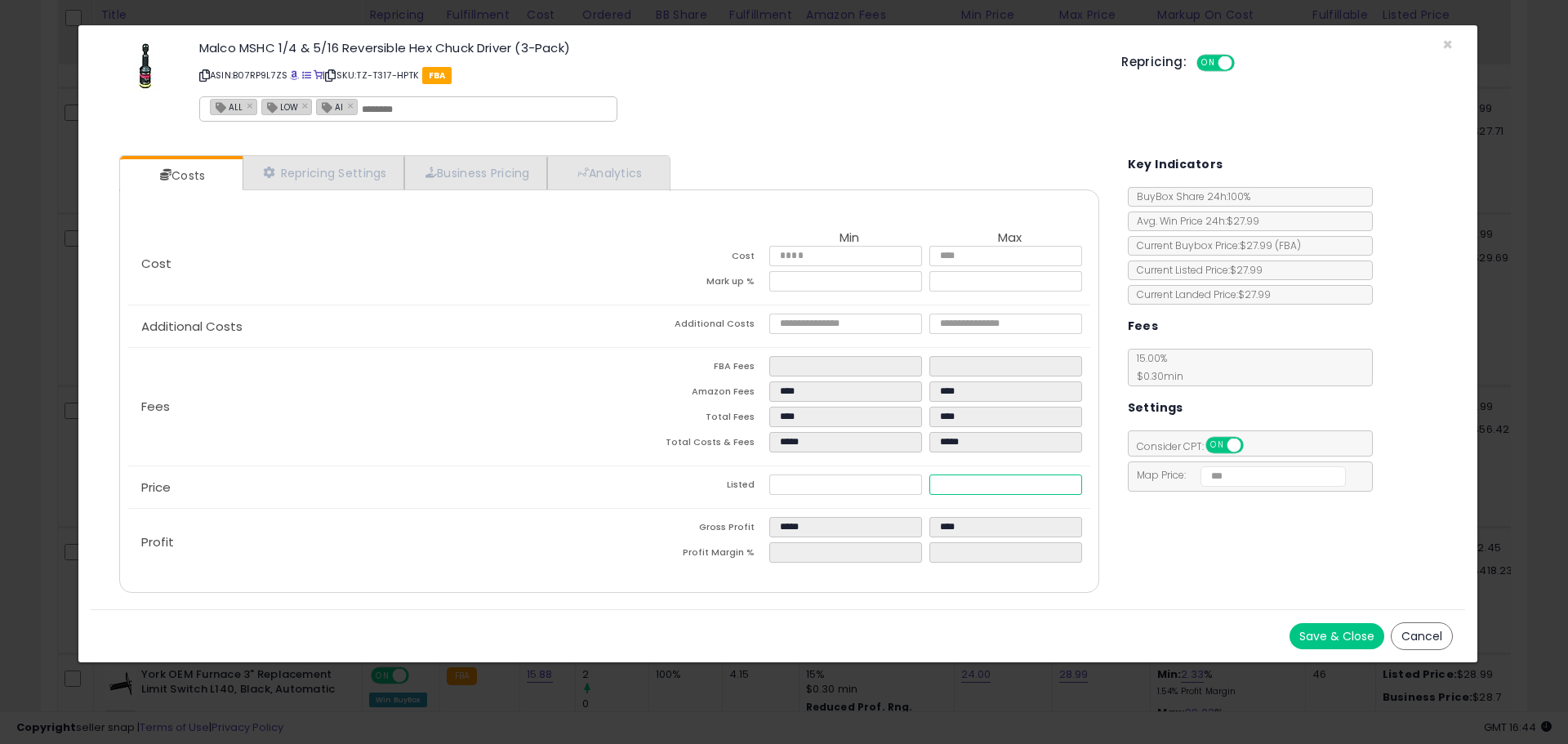 click on "*****" at bounding box center [1005, 484] 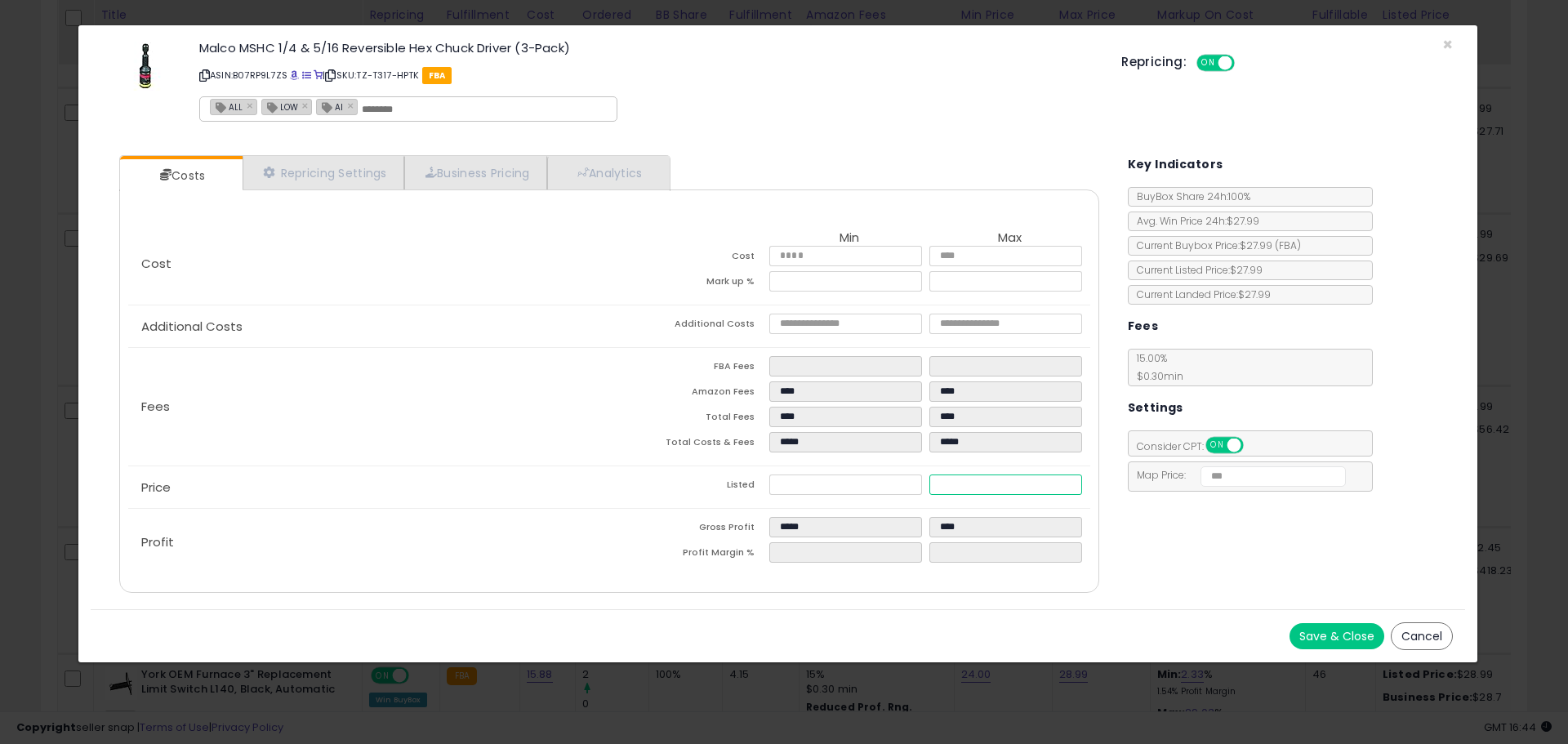 type on "****" 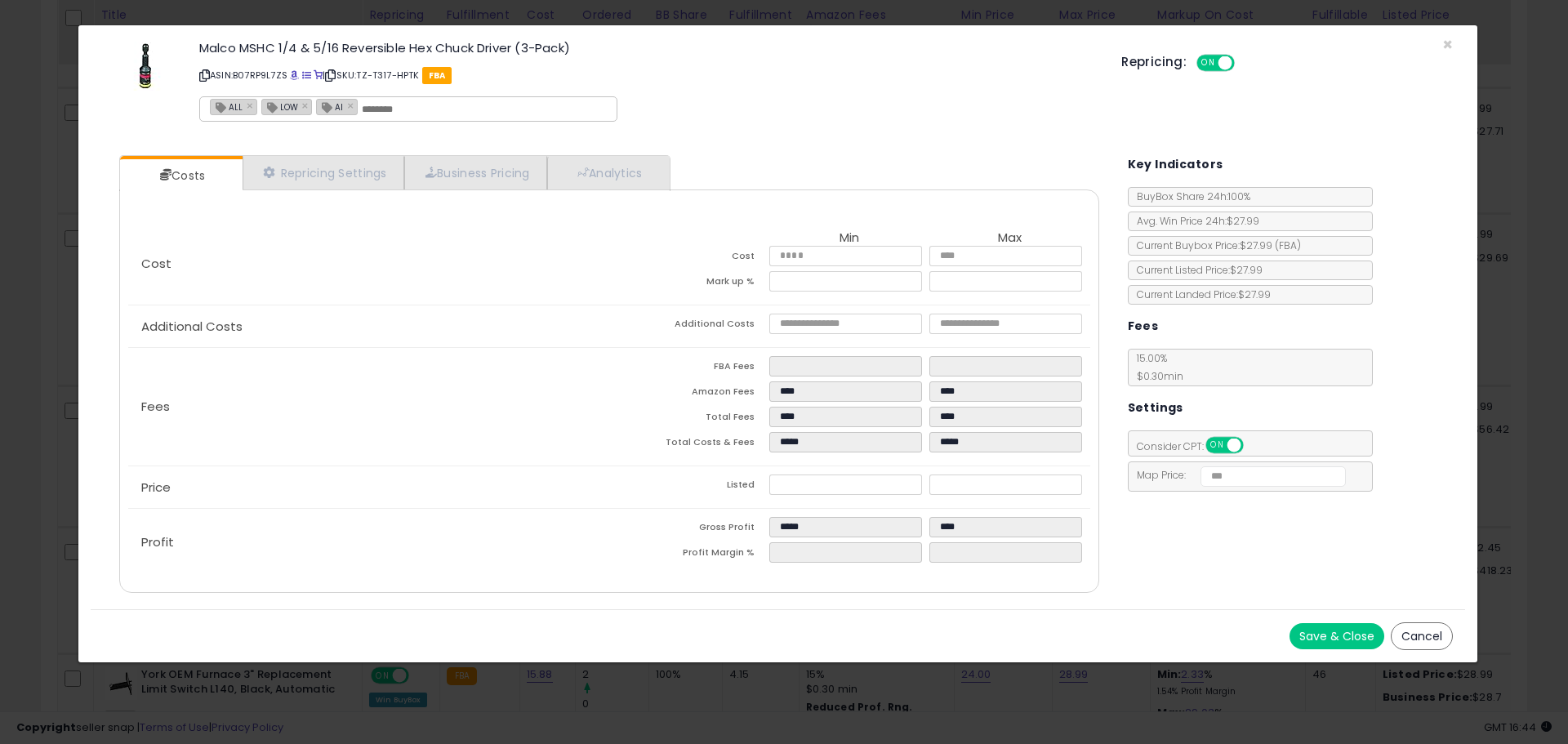 click on "Save & Close" at bounding box center [1337, 636] 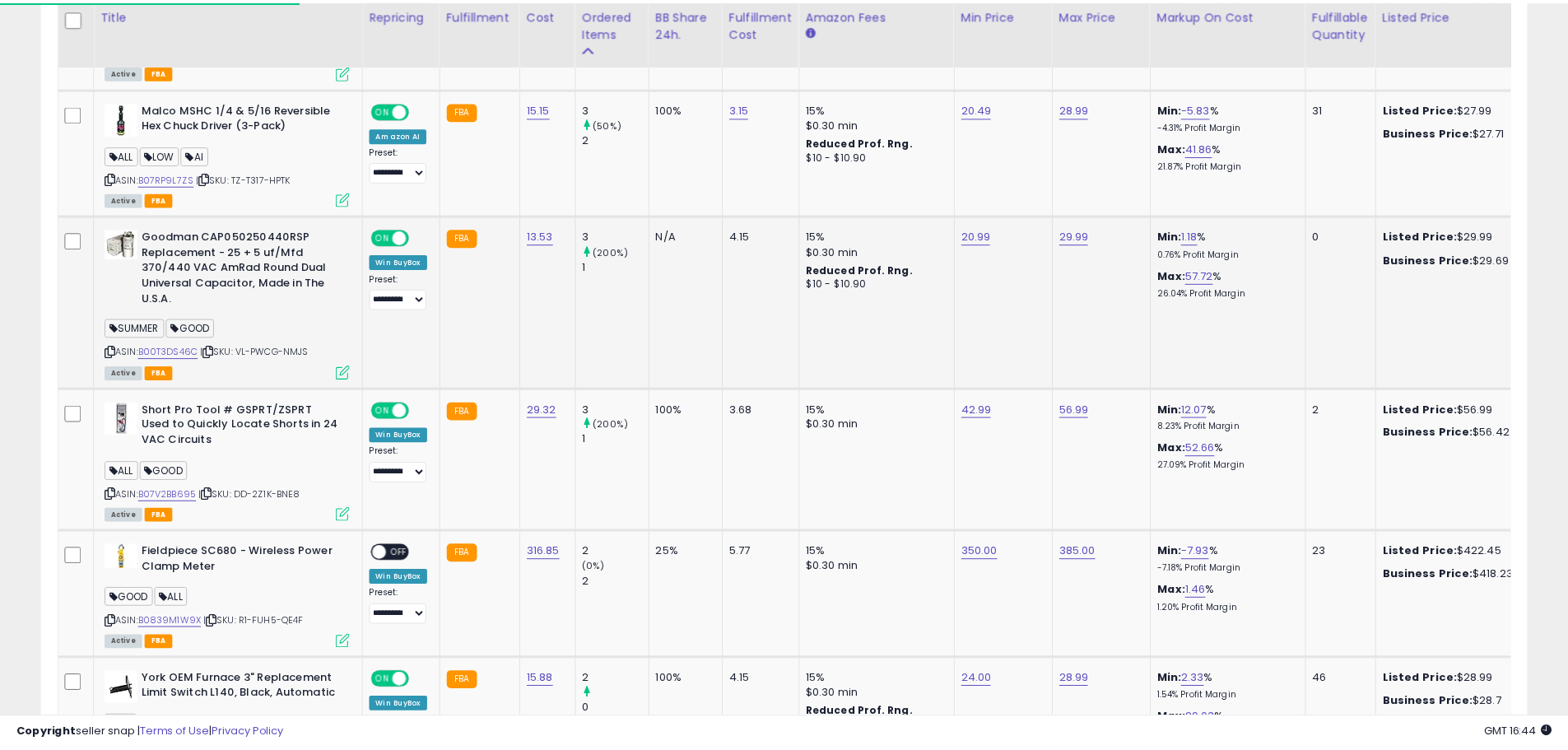 scroll, scrollTop: 338, scrollLeft: 862, axis: both 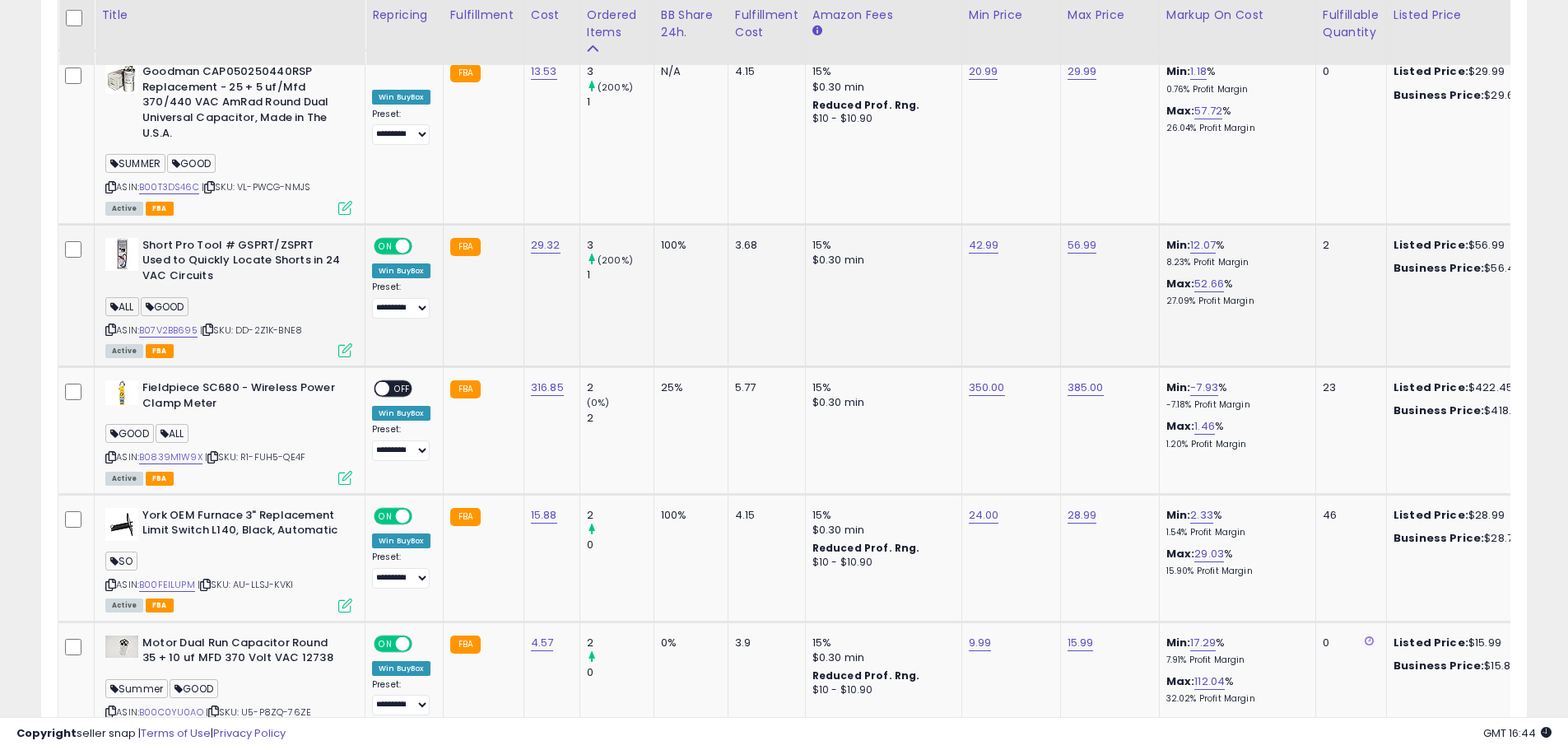 click at bounding box center (345, 350) 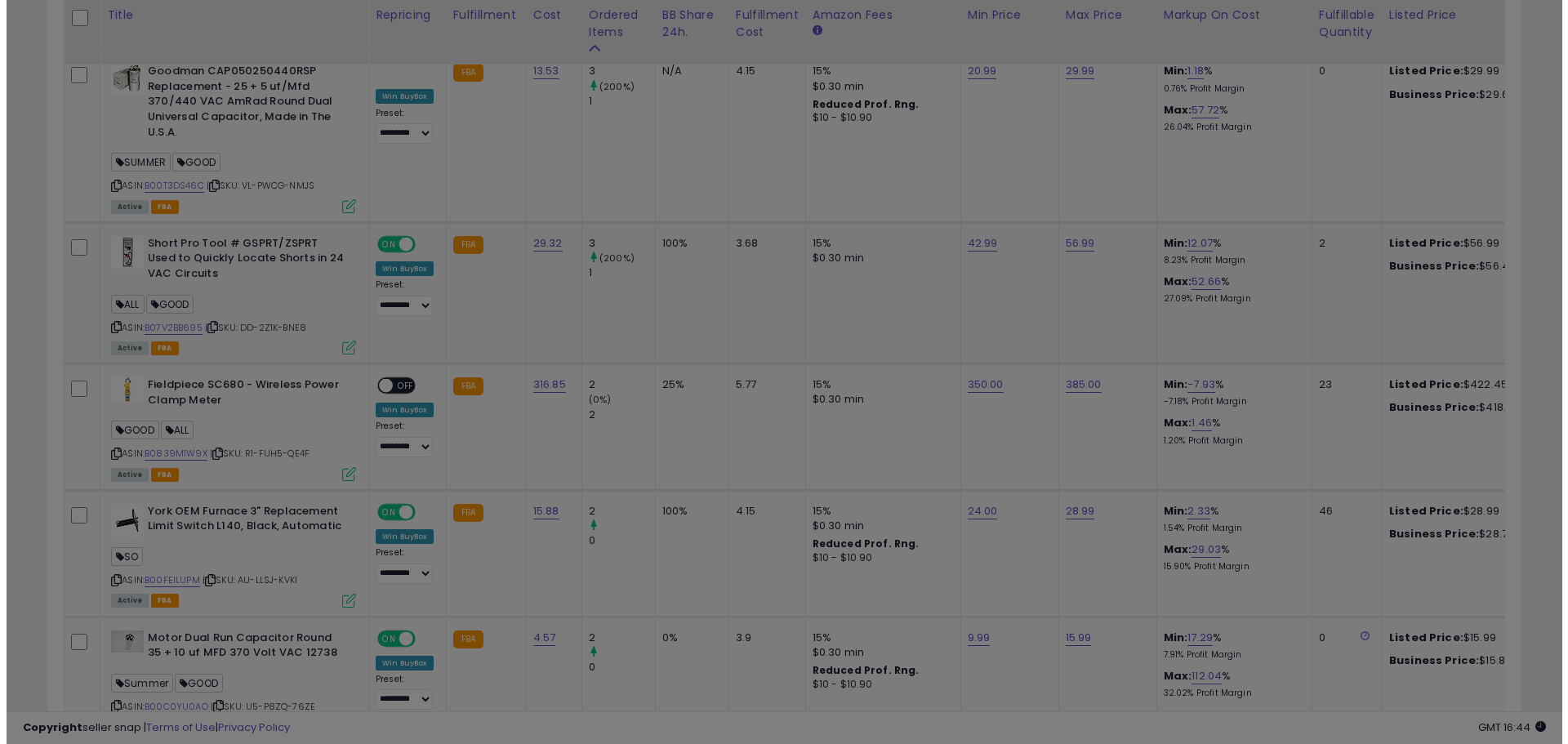 scroll, scrollTop: 816350, scrollLeft: 815804, axis: both 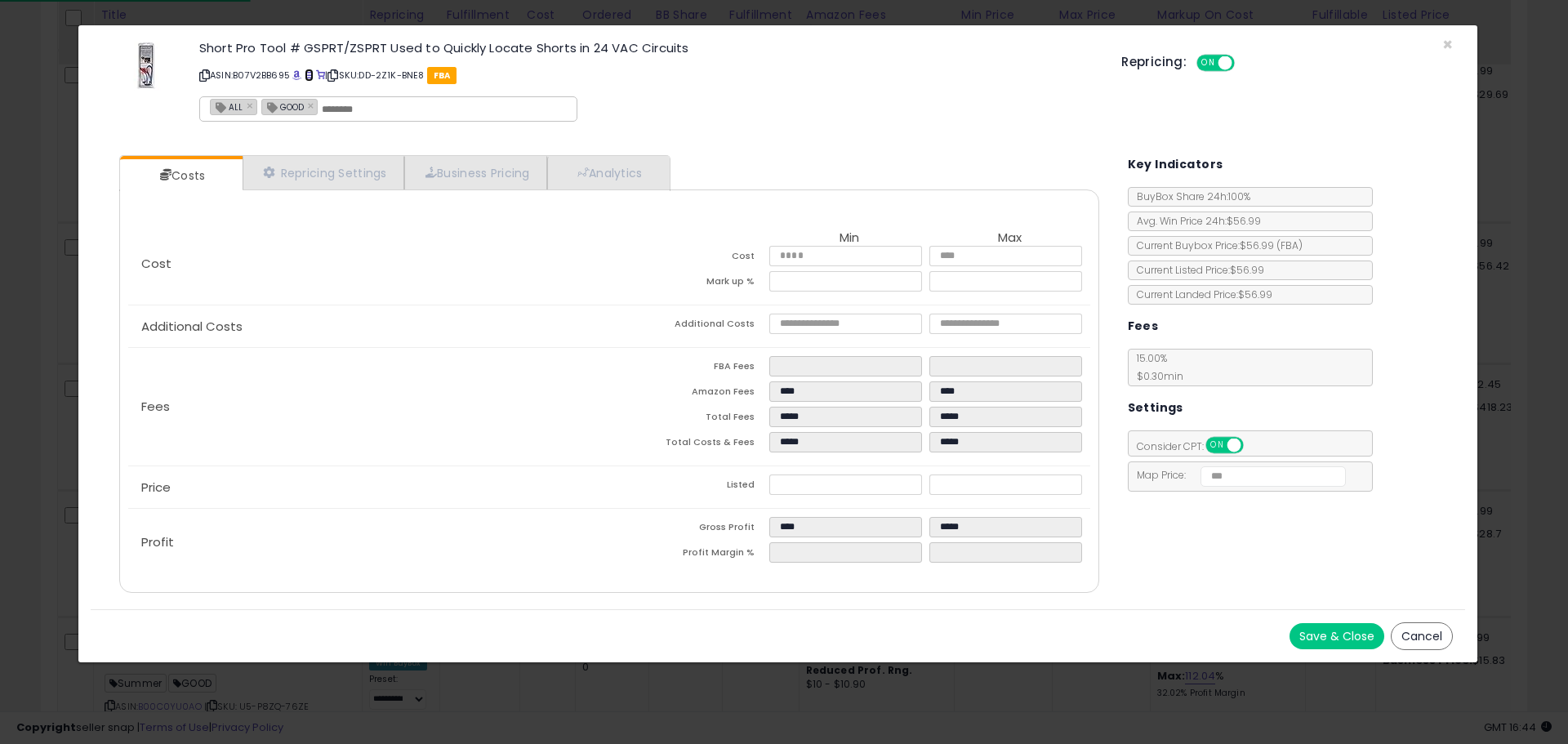 click at bounding box center [309, 75] 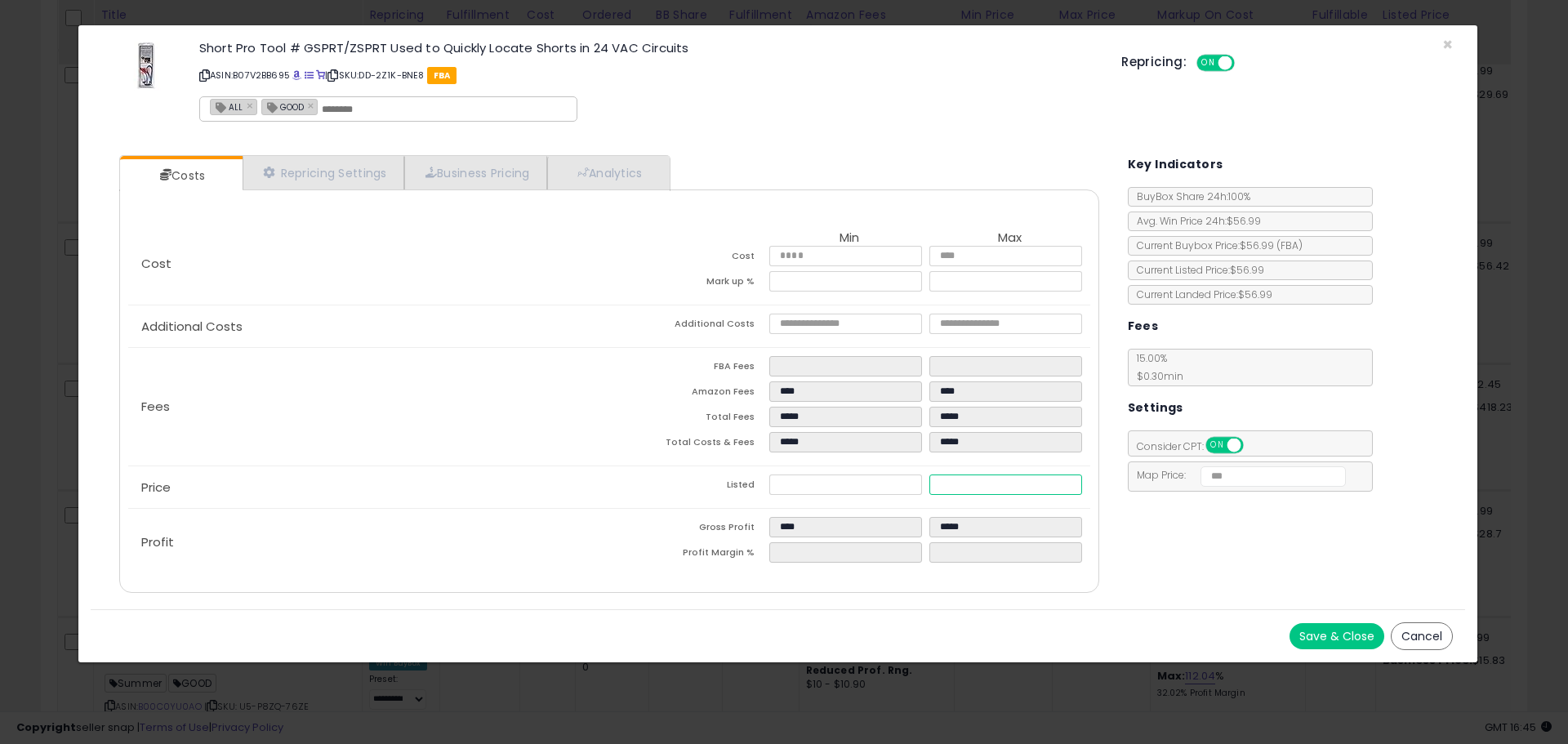 drag, startPoint x: 955, startPoint y: 487, endPoint x: 1020, endPoint y: 492, distance: 65.192024 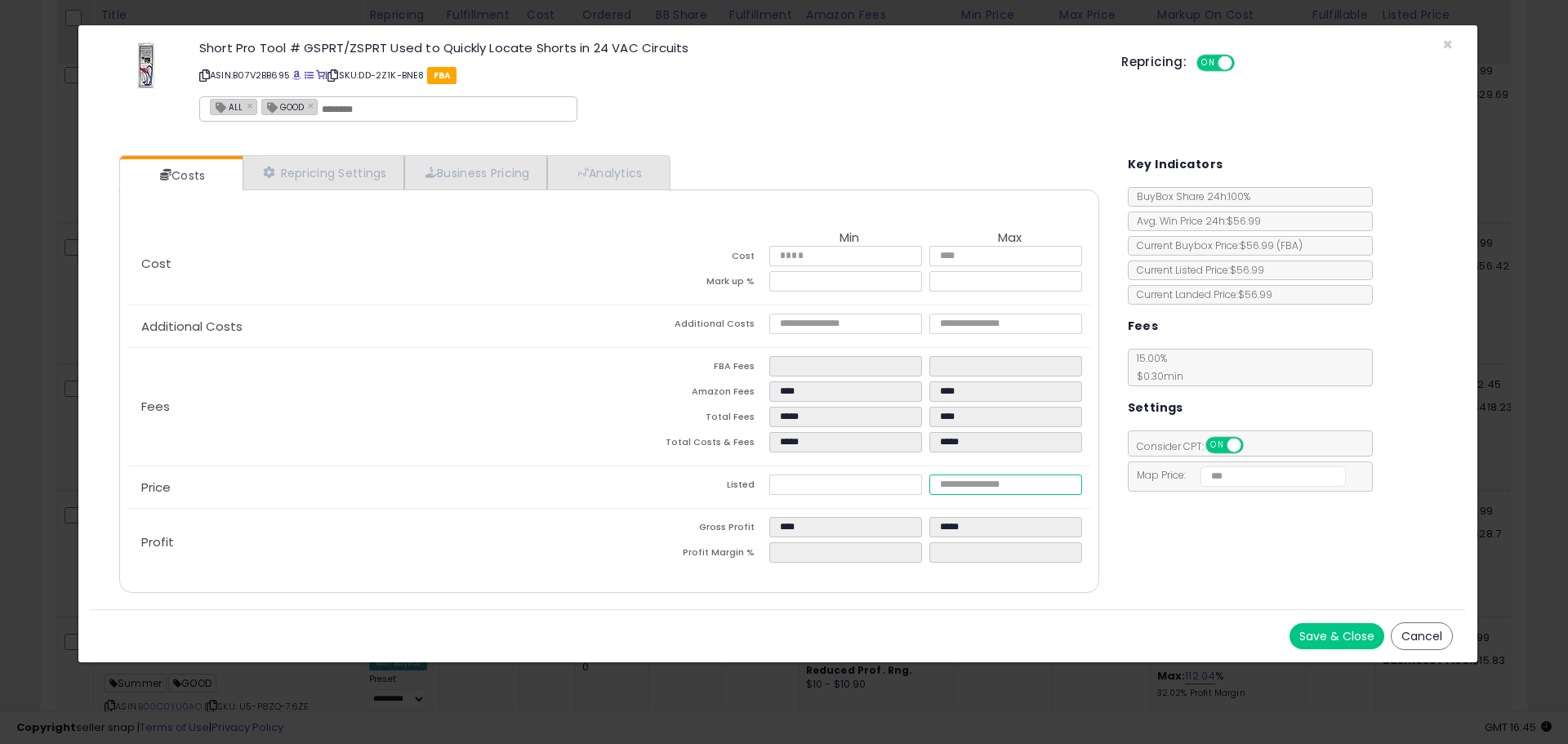 type on "****" 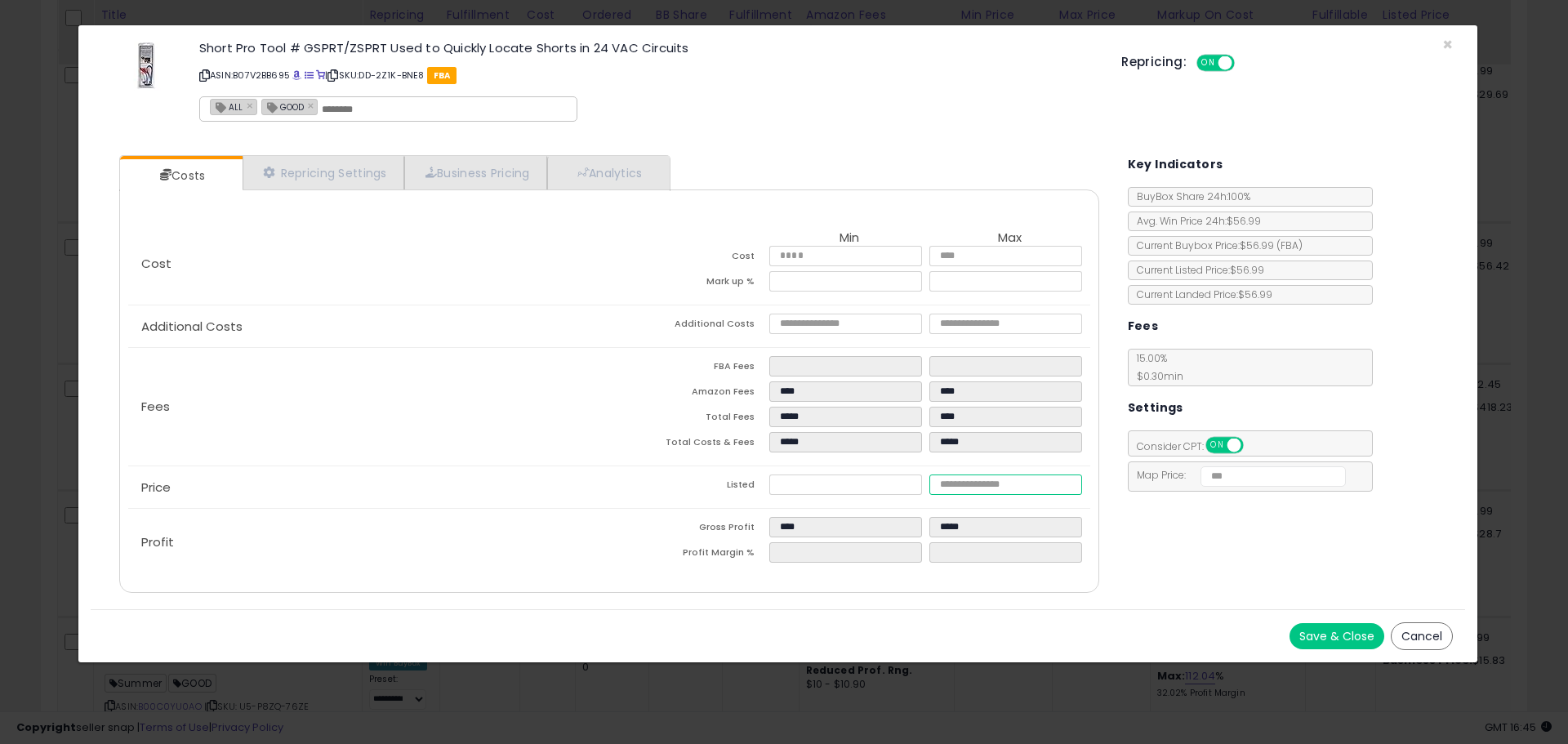 type on "*****" 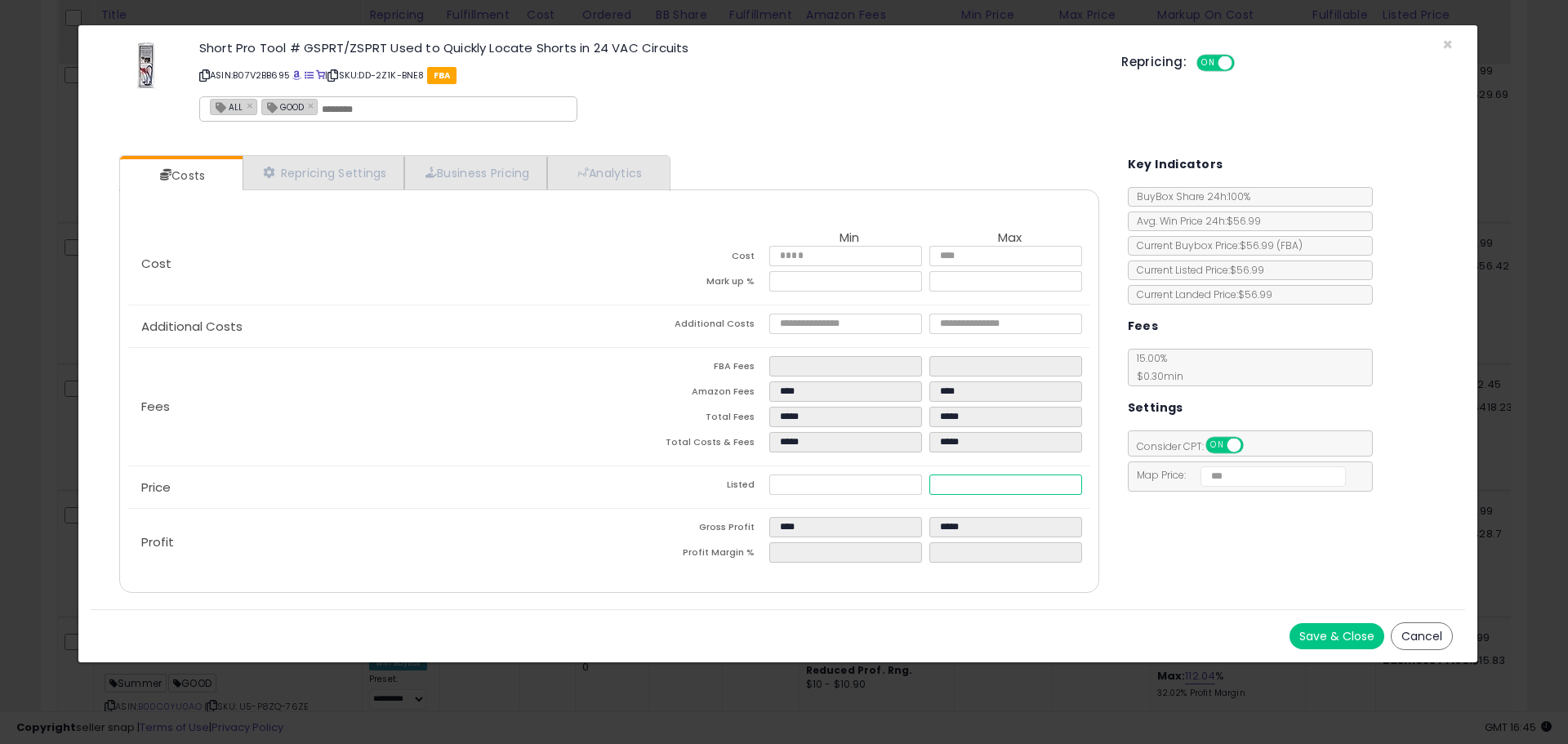 type on "****" 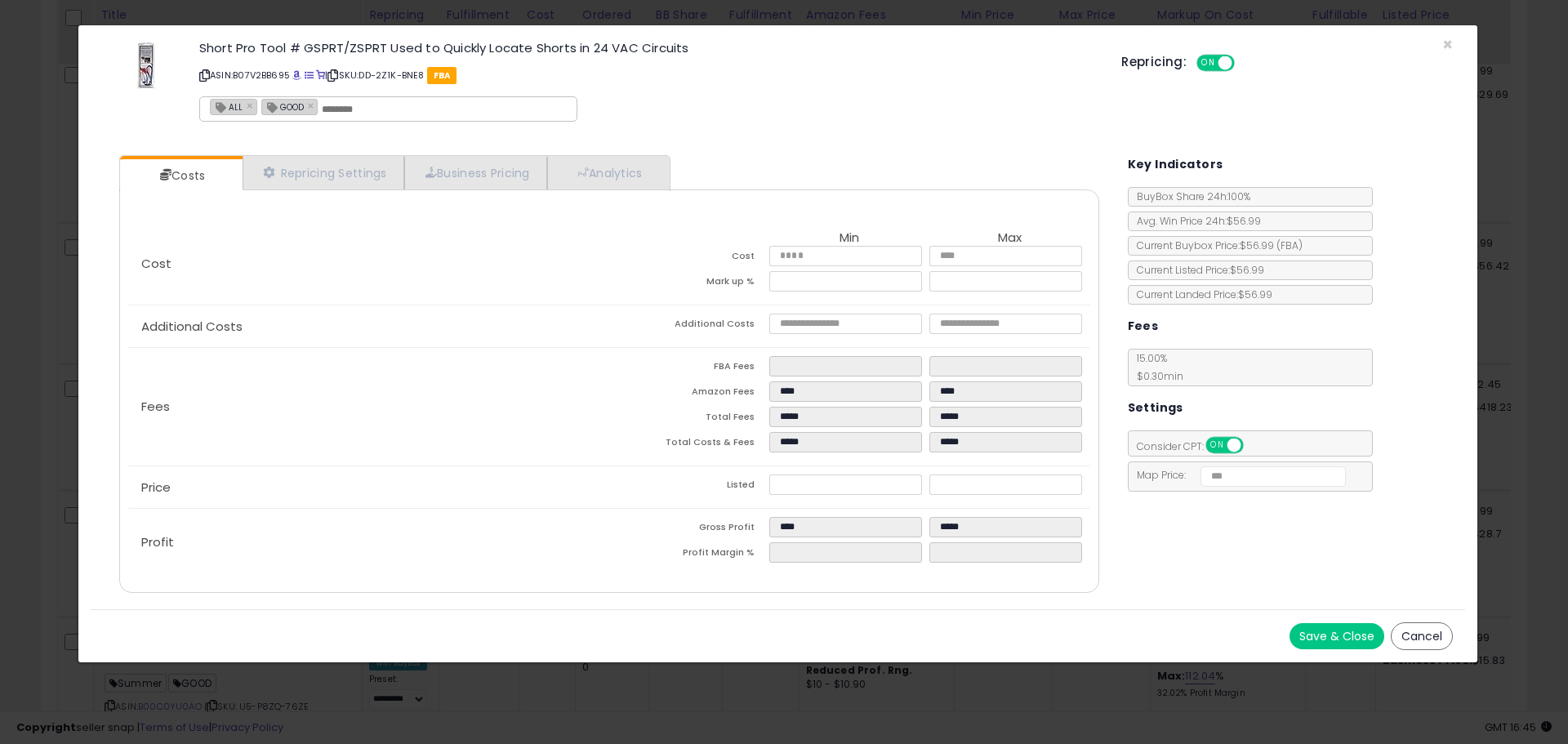 type on "*****" 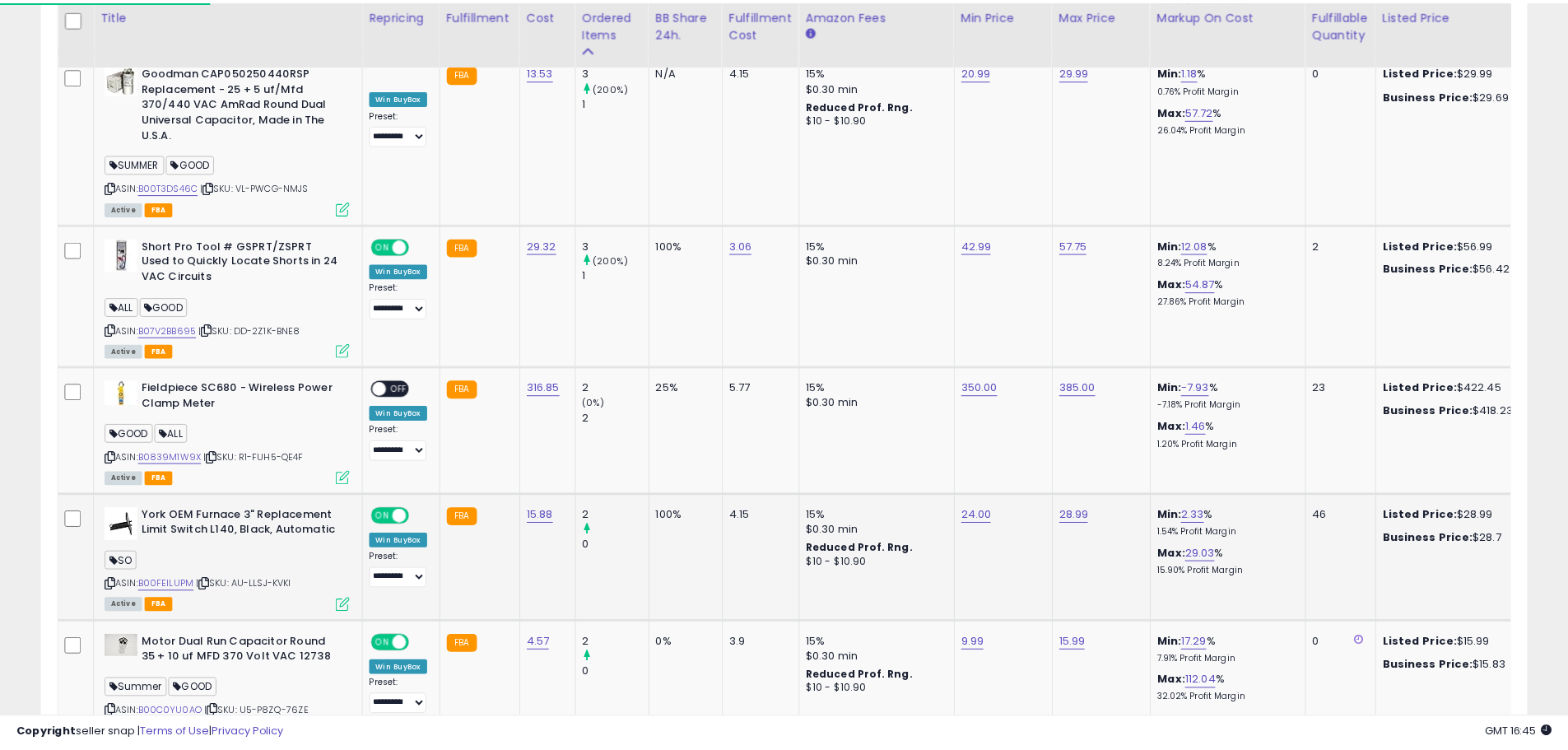 scroll, scrollTop: 338, scrollLeft: 862, axis: both 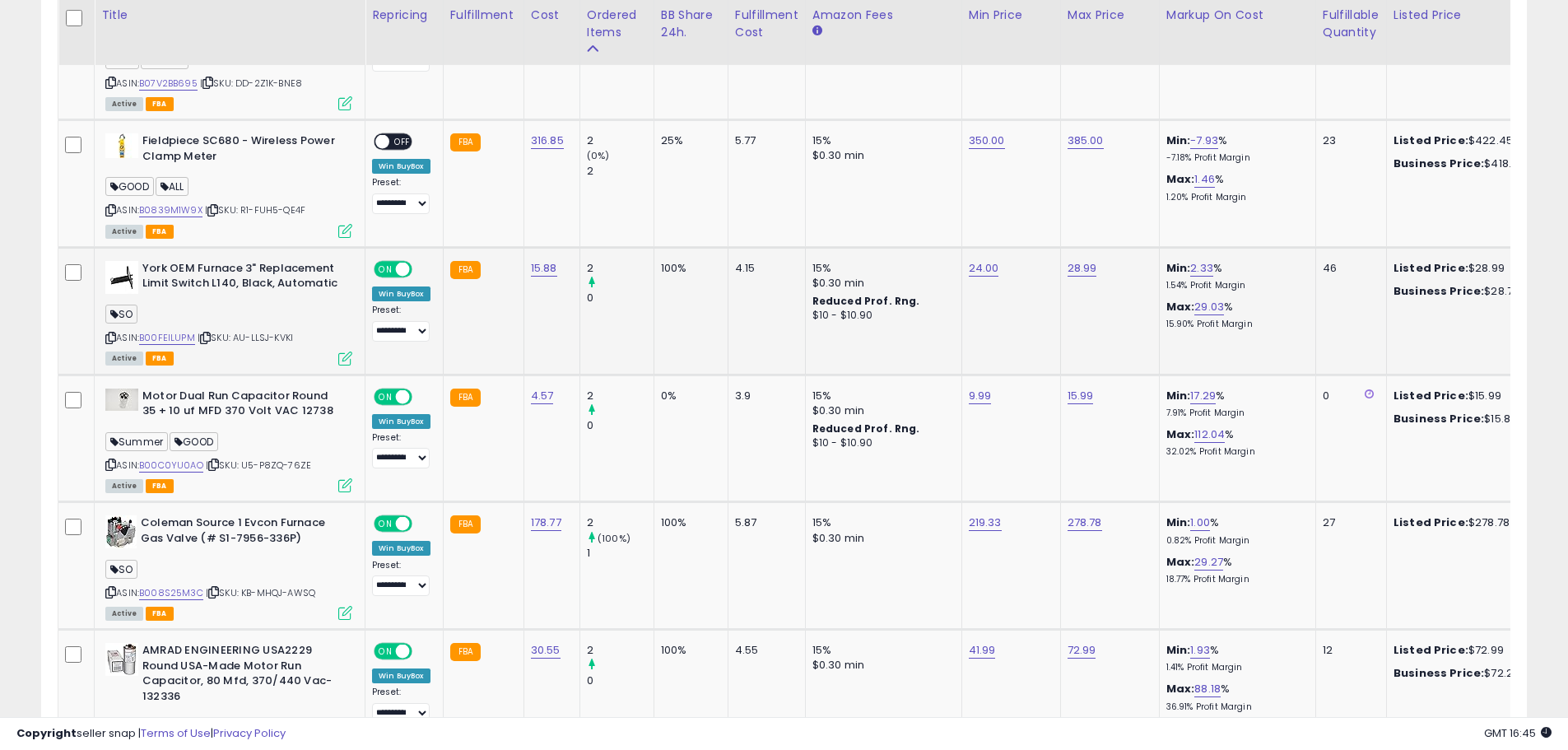 click at bounding box center [345, 358] 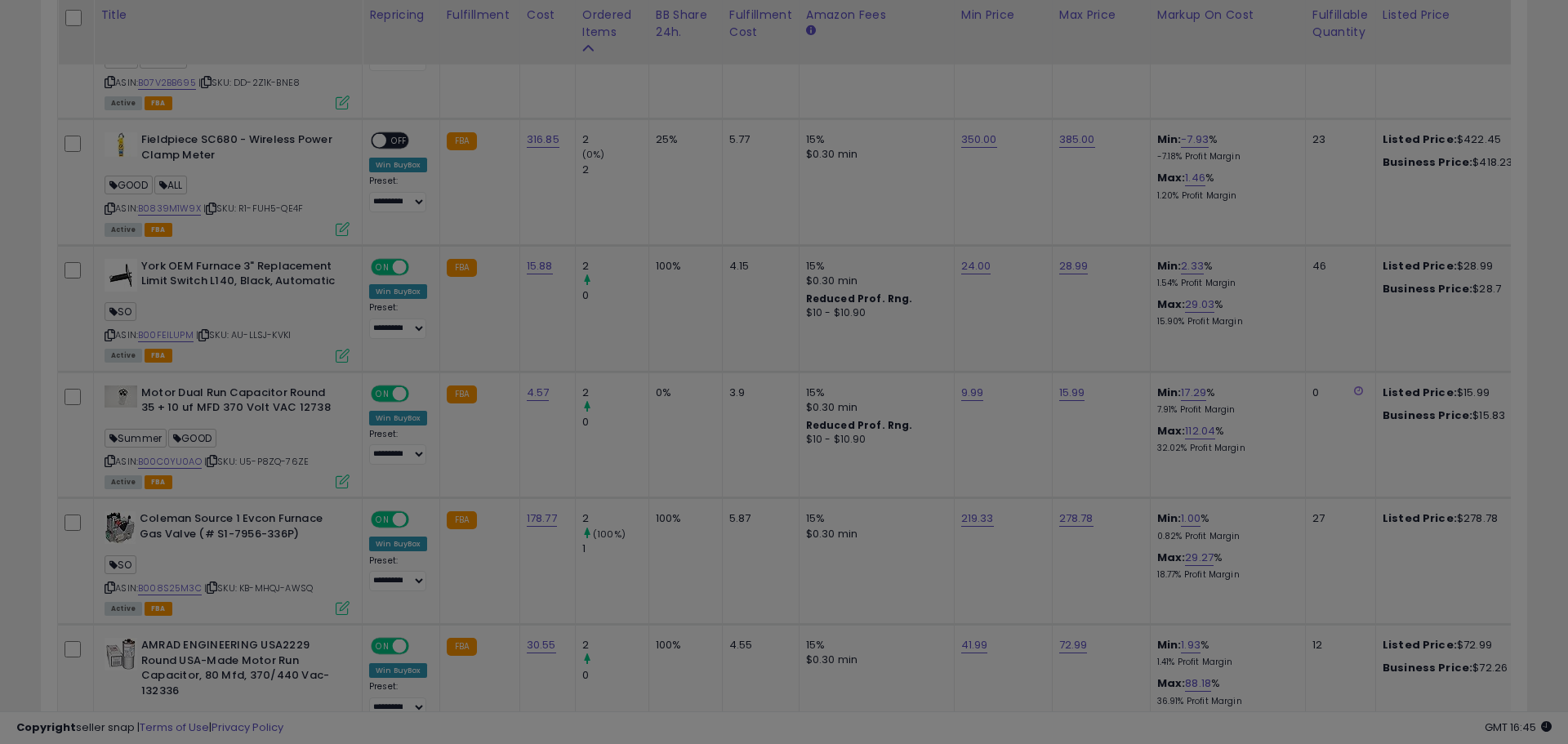 scroll, scrollTop: 816350, scrollLeft: 815804, axis: both 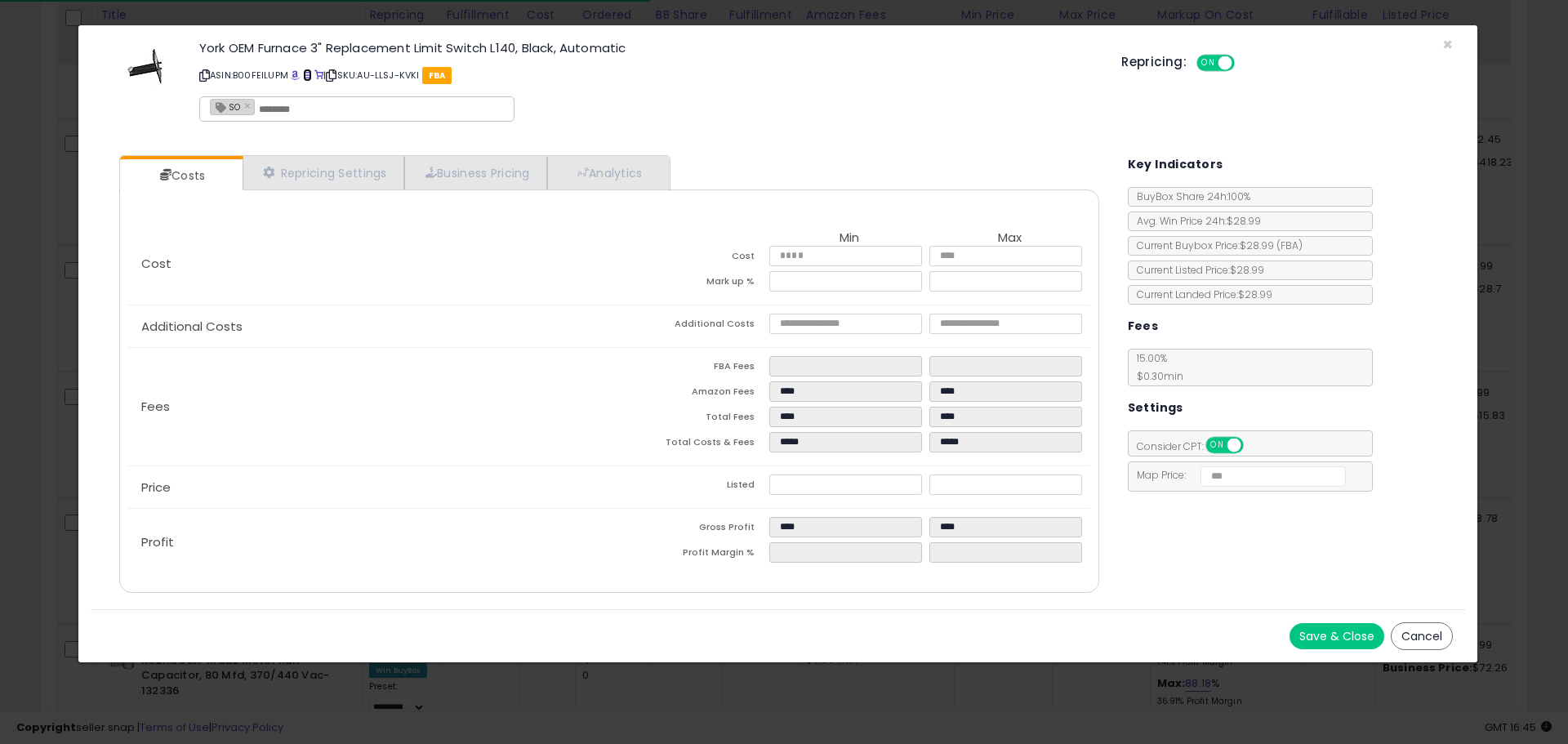click at bounding box center (307, 75) 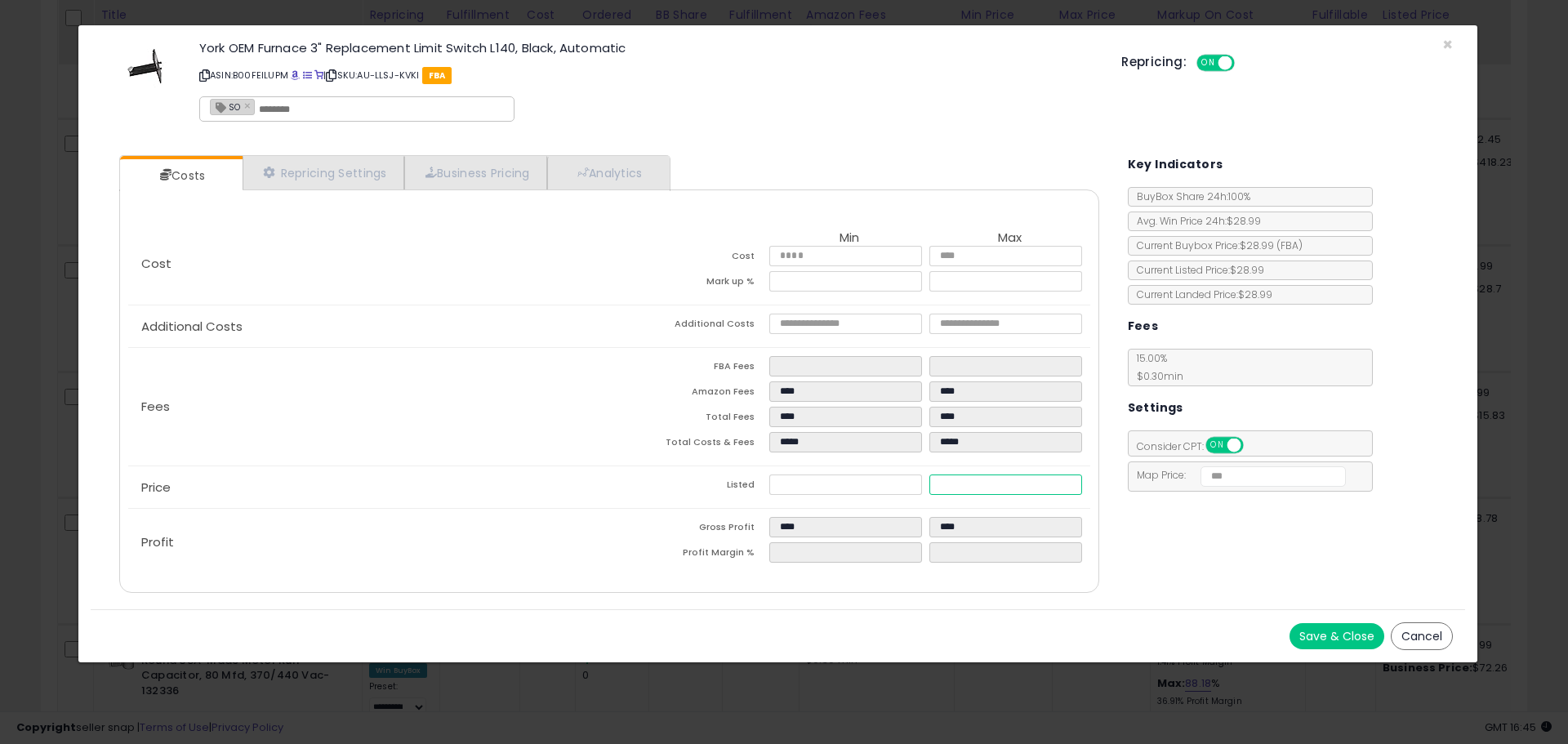 drag, startPoint x: 956, startPoint y: 491, endPoint x: 978, endPoint y: 492, distance: 22.022716 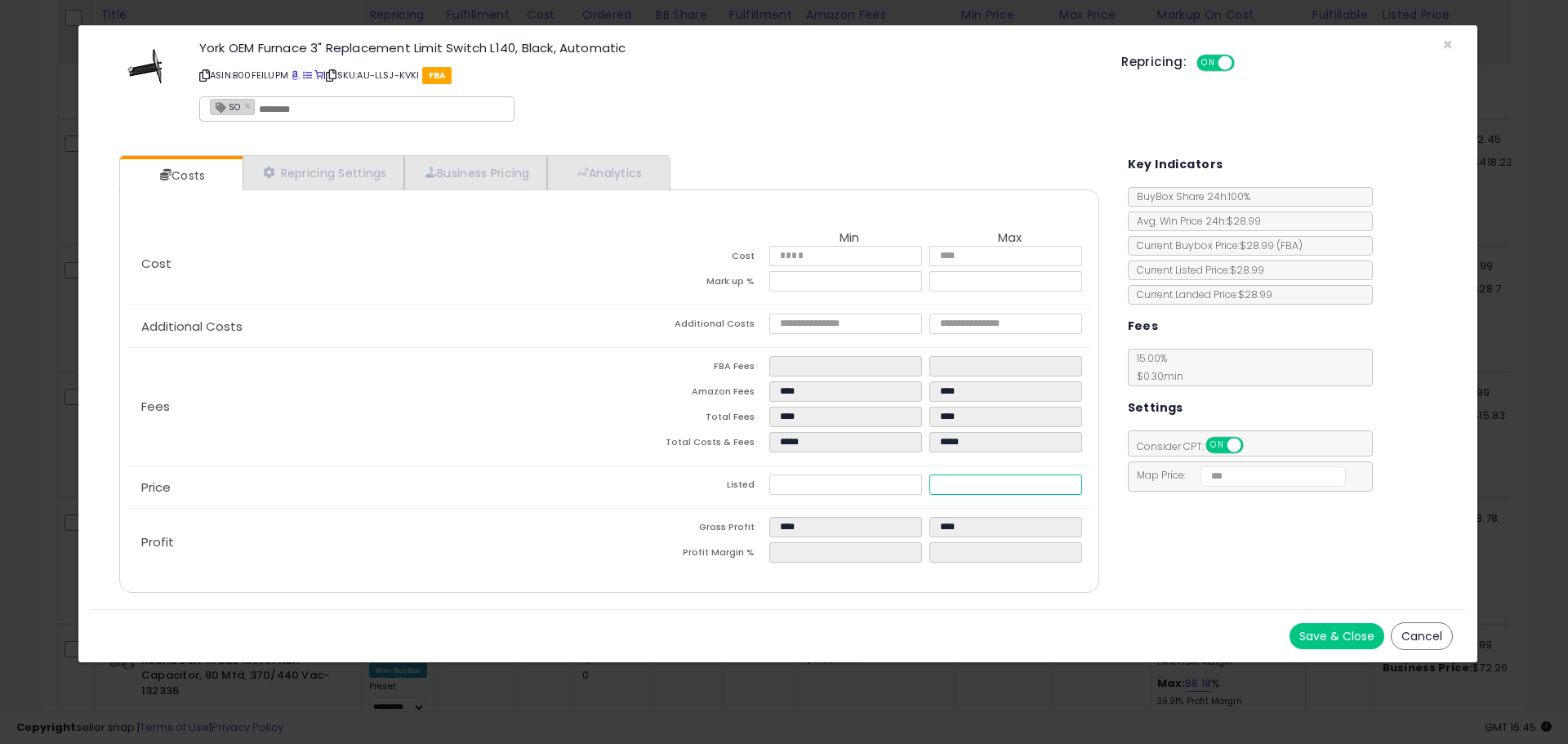 type on "****" 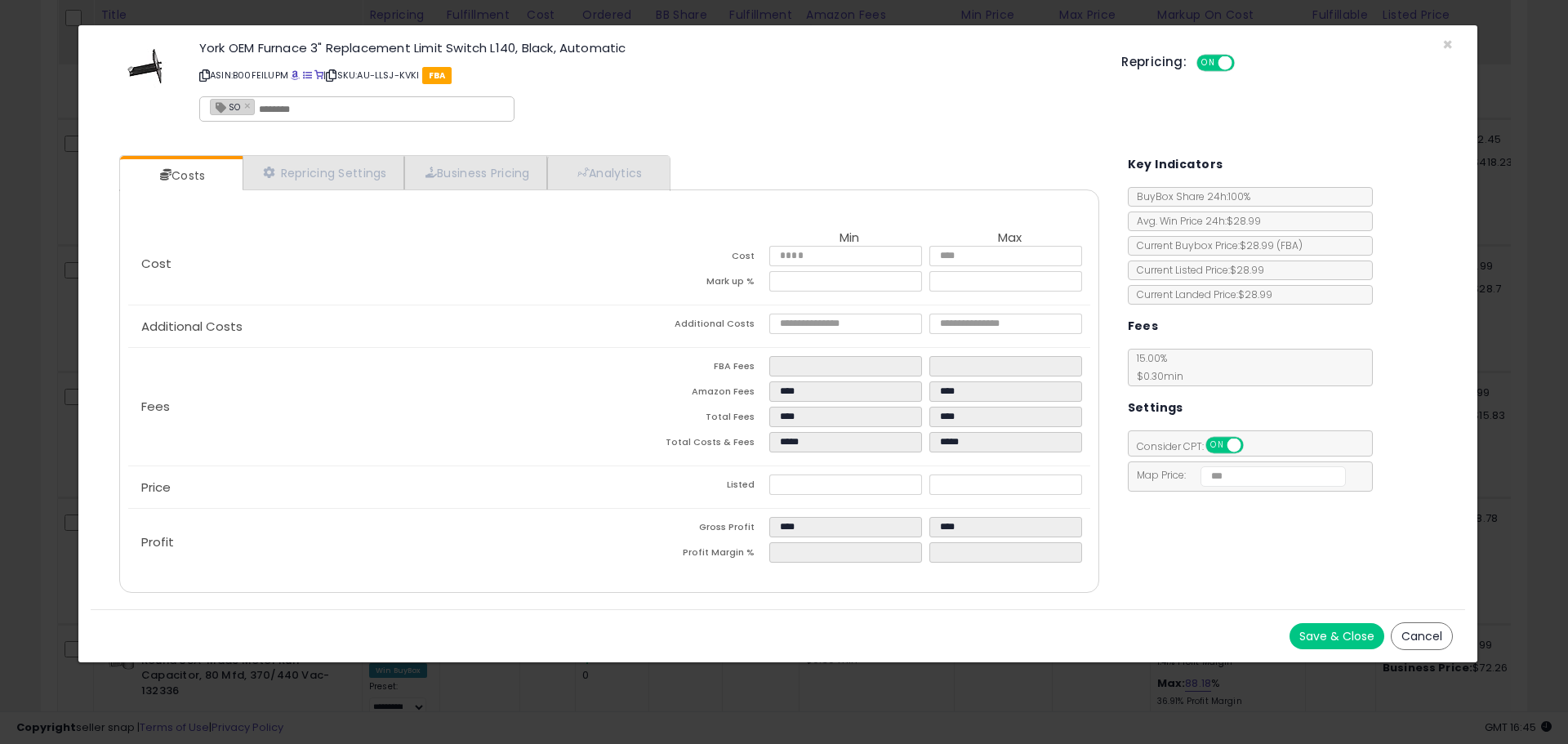 type on "*****" 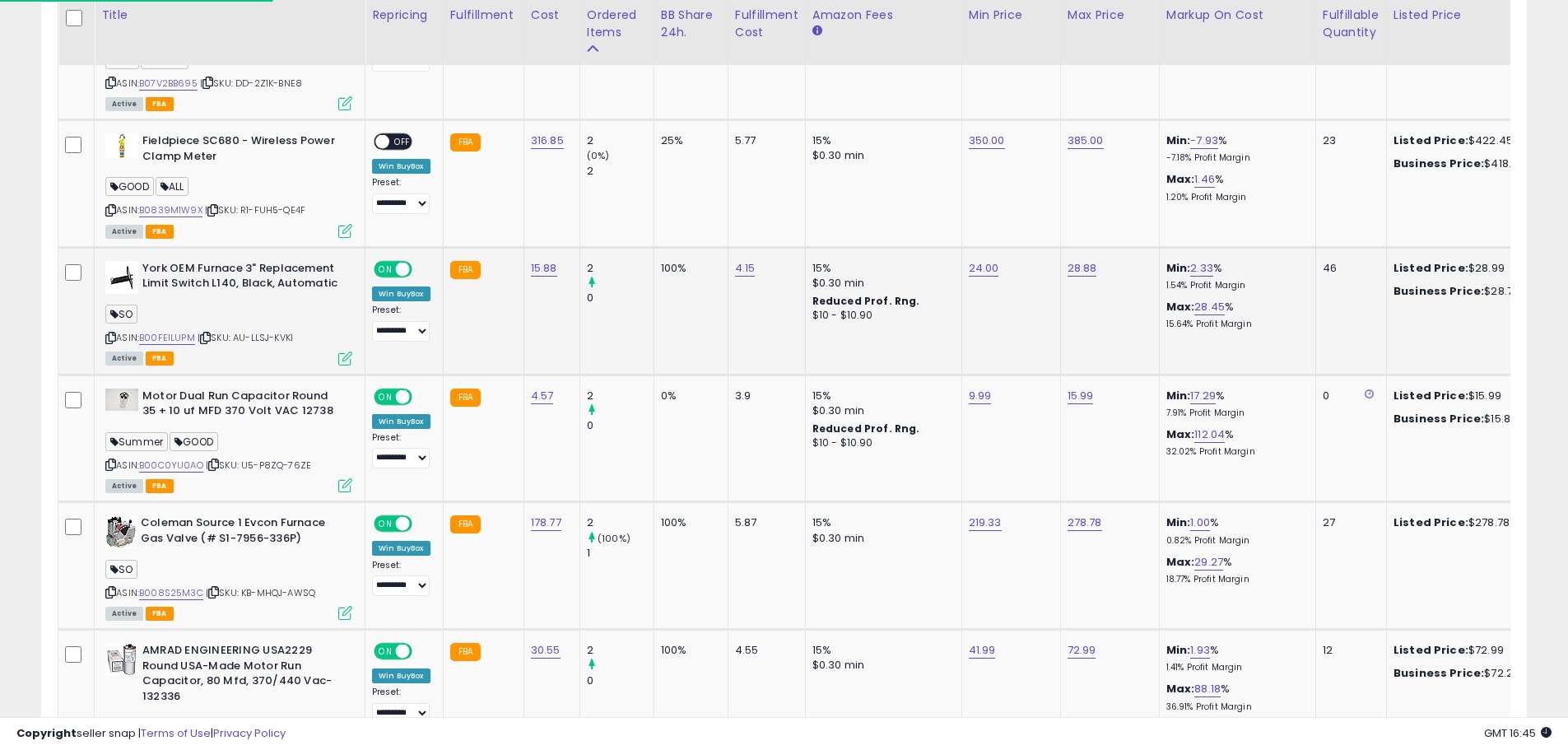 scroll, scrollTop: 338, scrollLeft: 862, axis: both 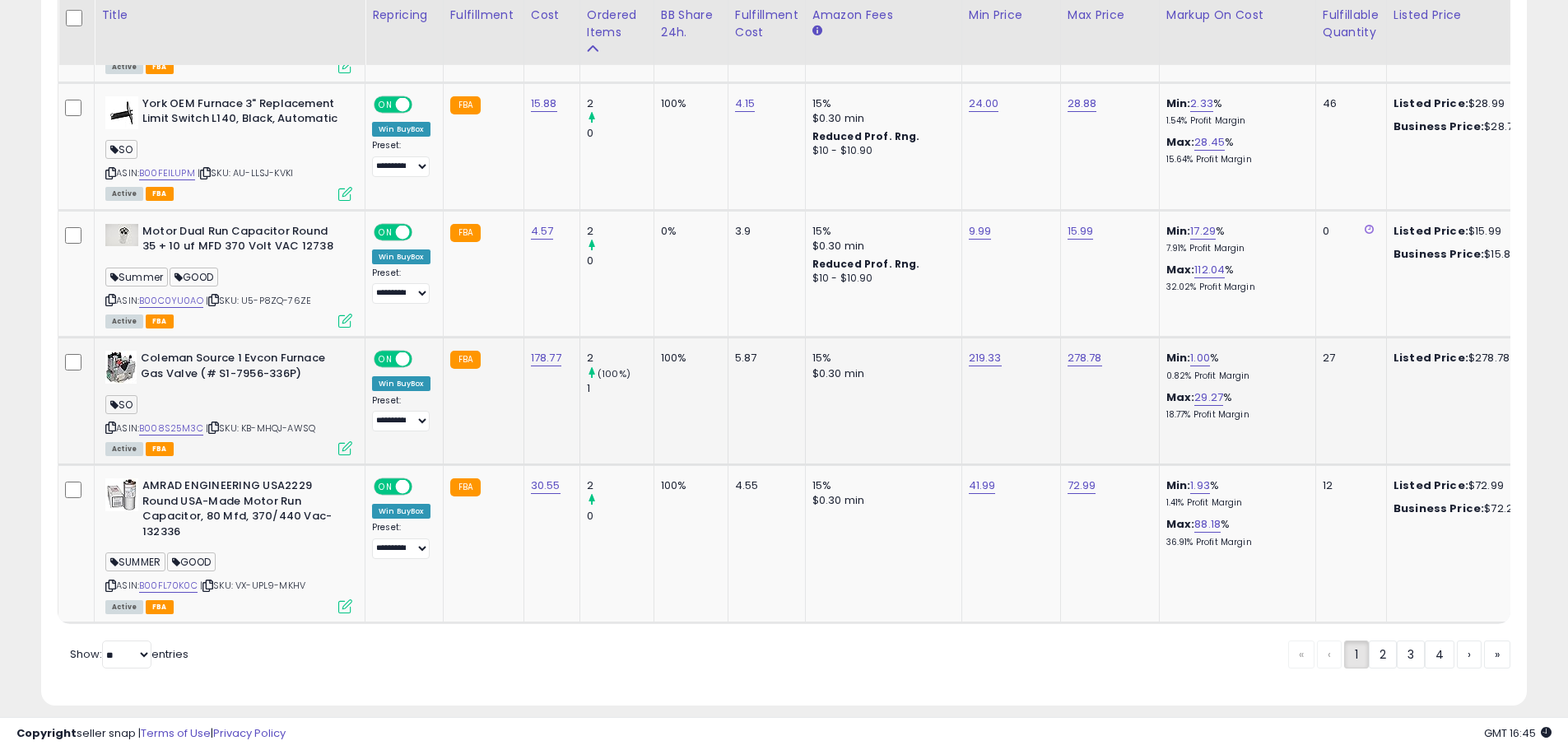 click at bounding box center (345, 448) 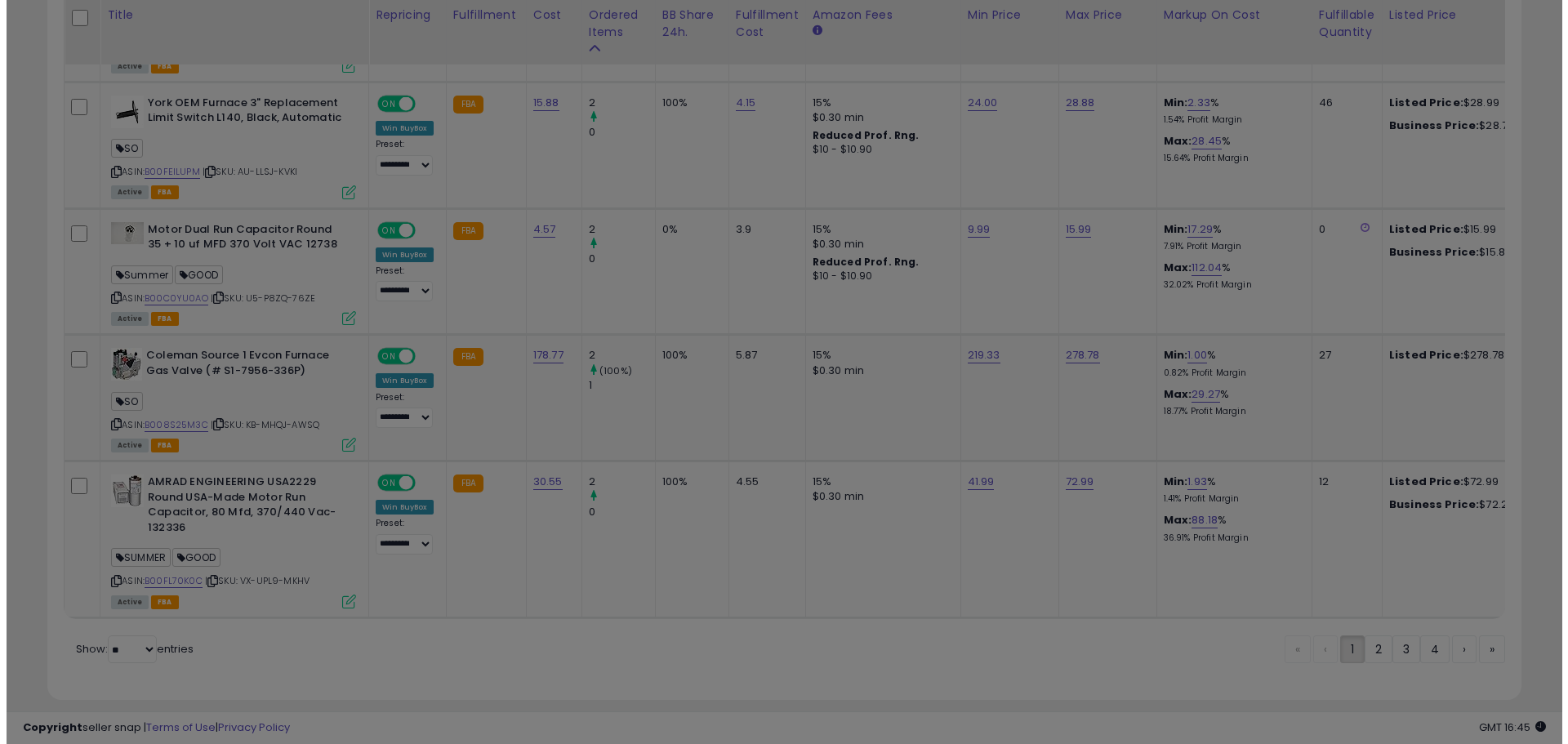 scroll, scrollTop: 816350, scrollLeft: 815804, axis: both 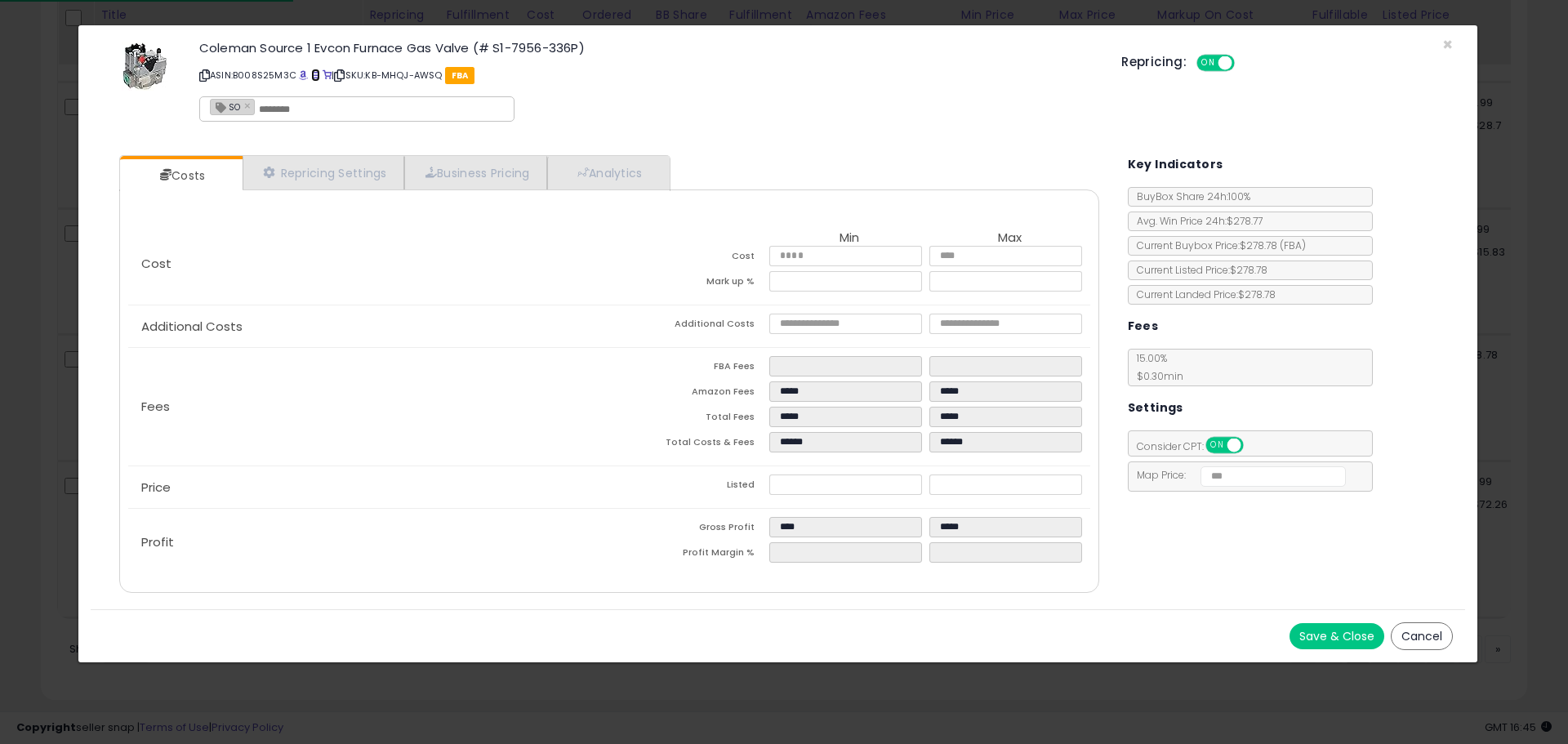 click at bounding box center [315, 75] 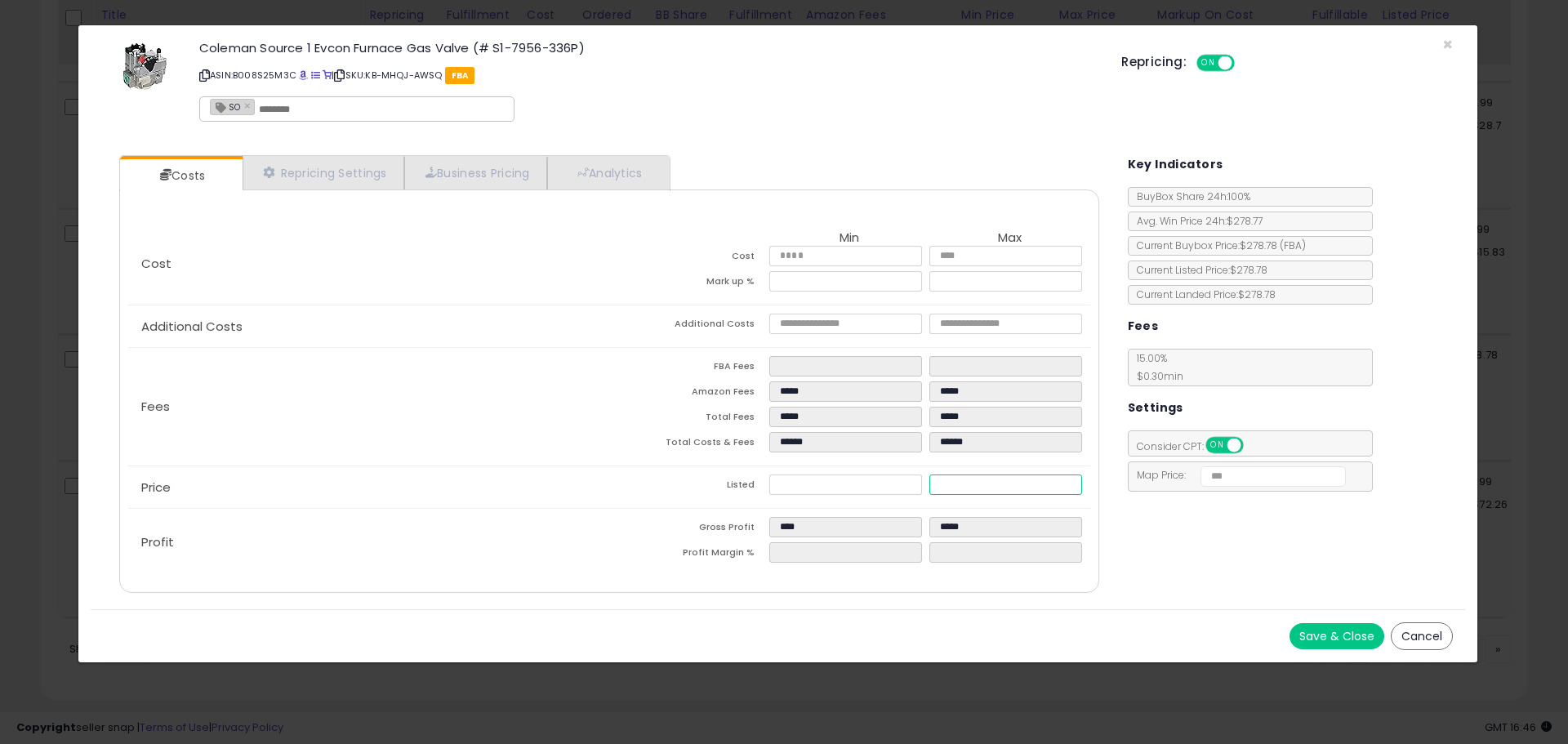 drag, startPoint x: 951, startPoint y: 483, endPoint x: 986, endPoint y: 488, distance: 35.355339 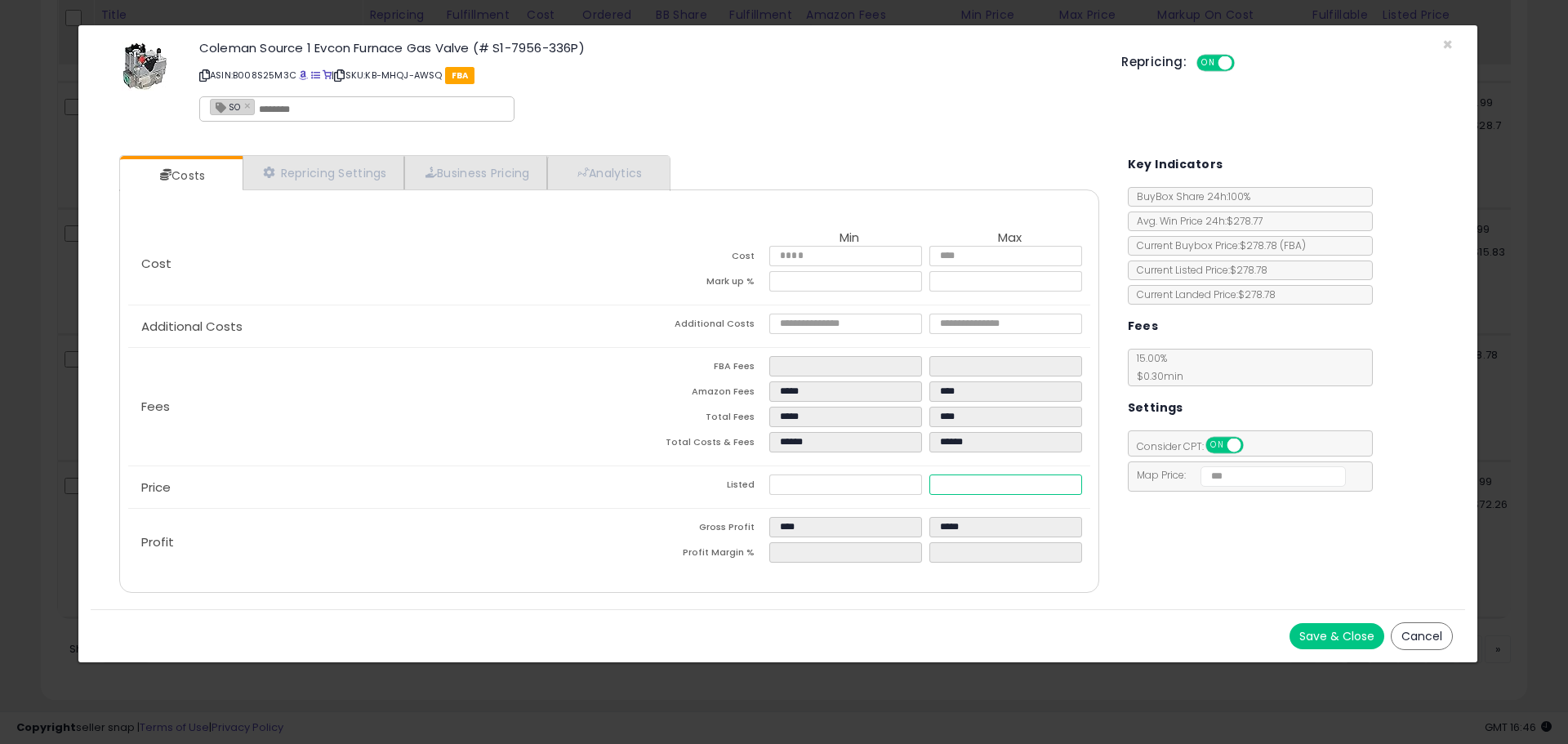 type on "*****" 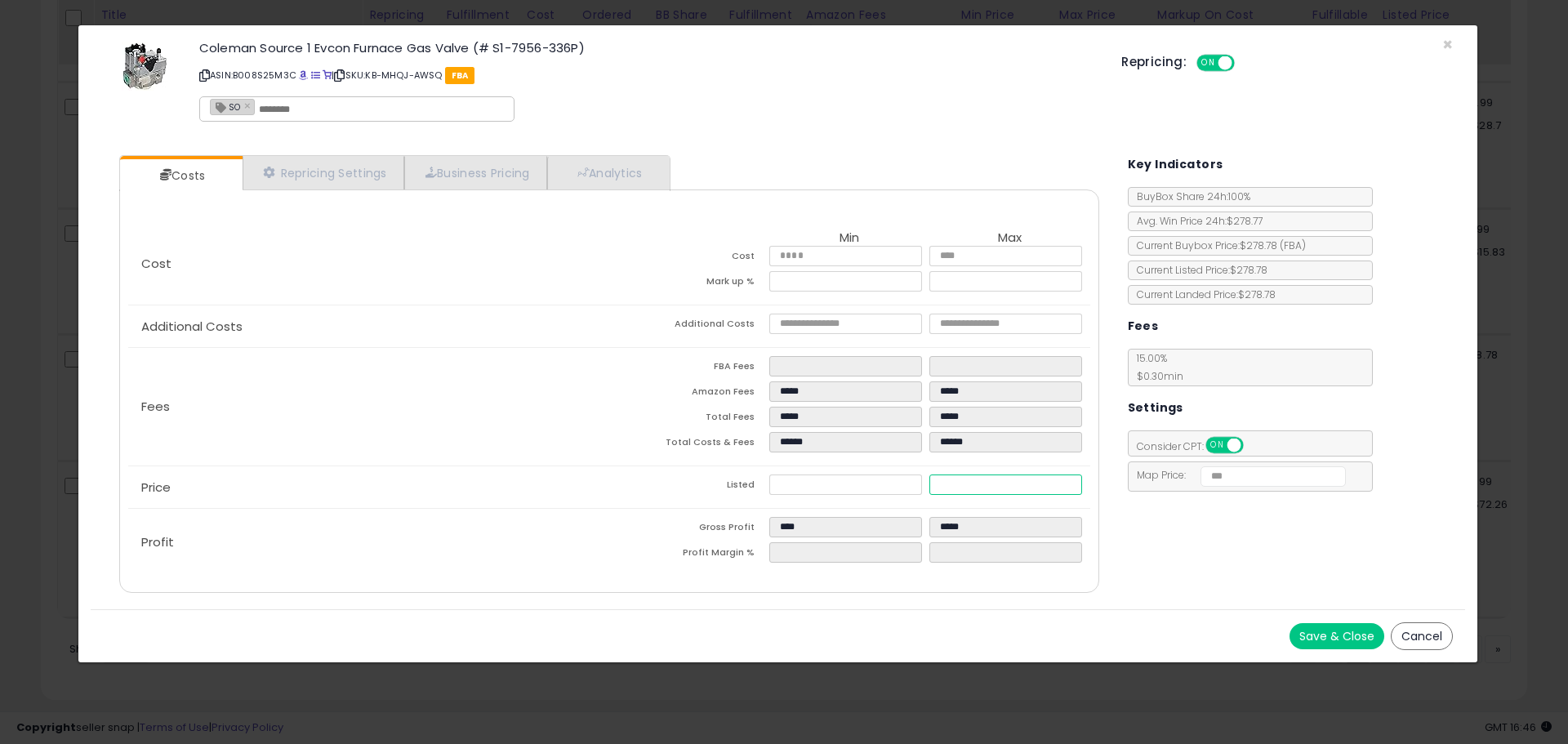 type on "*****" 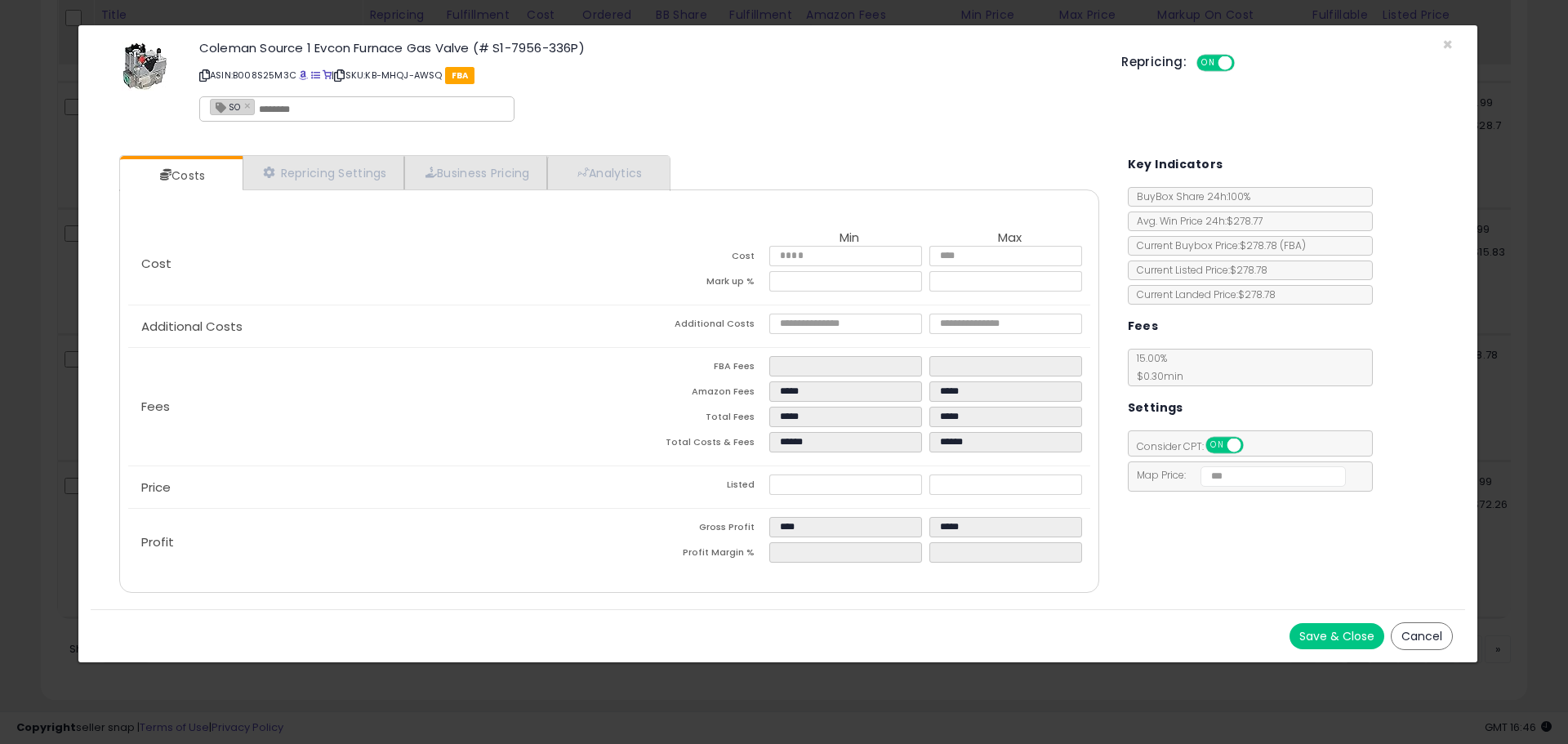 type on "*****" 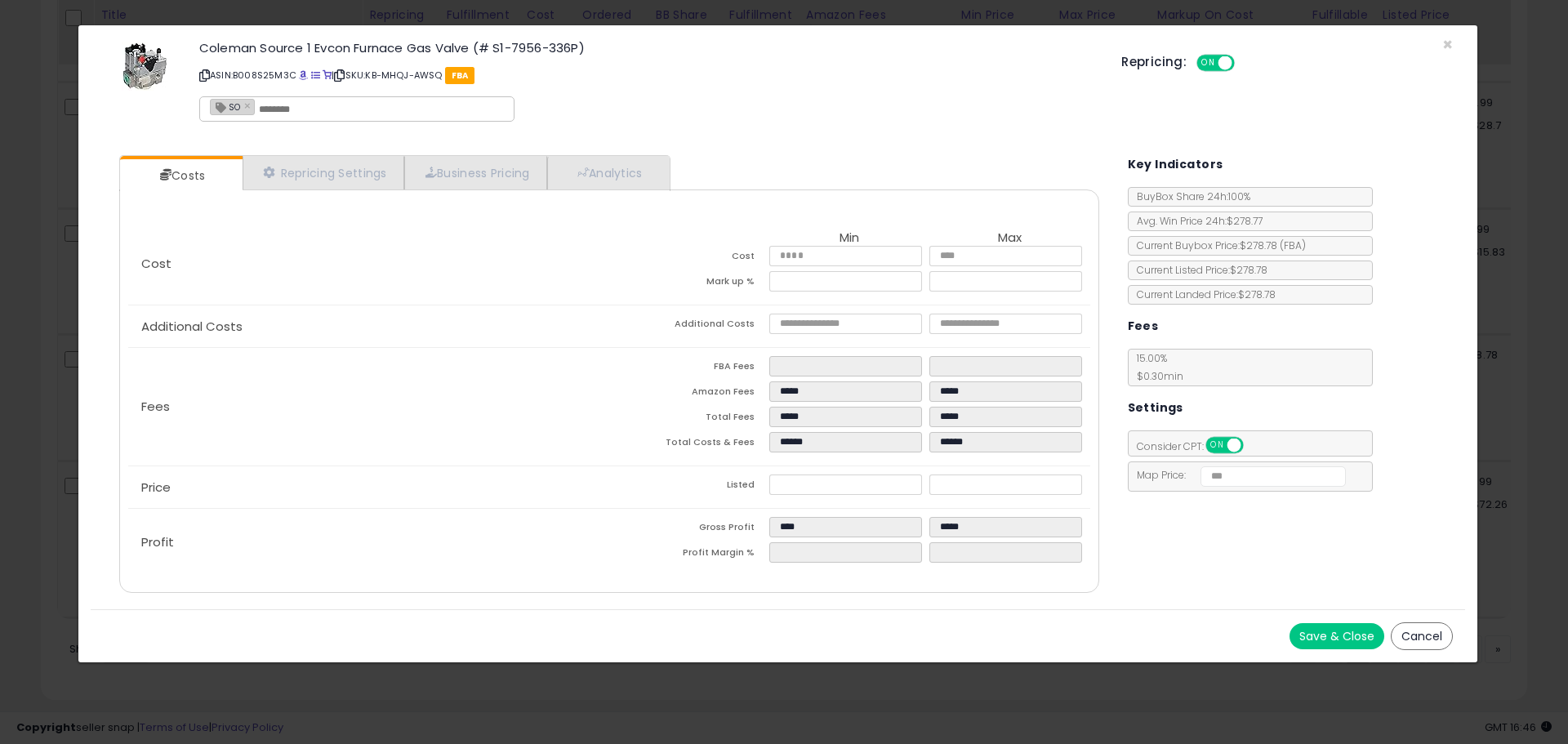 click on "Save & Close" at bounding box center [1337, 636] 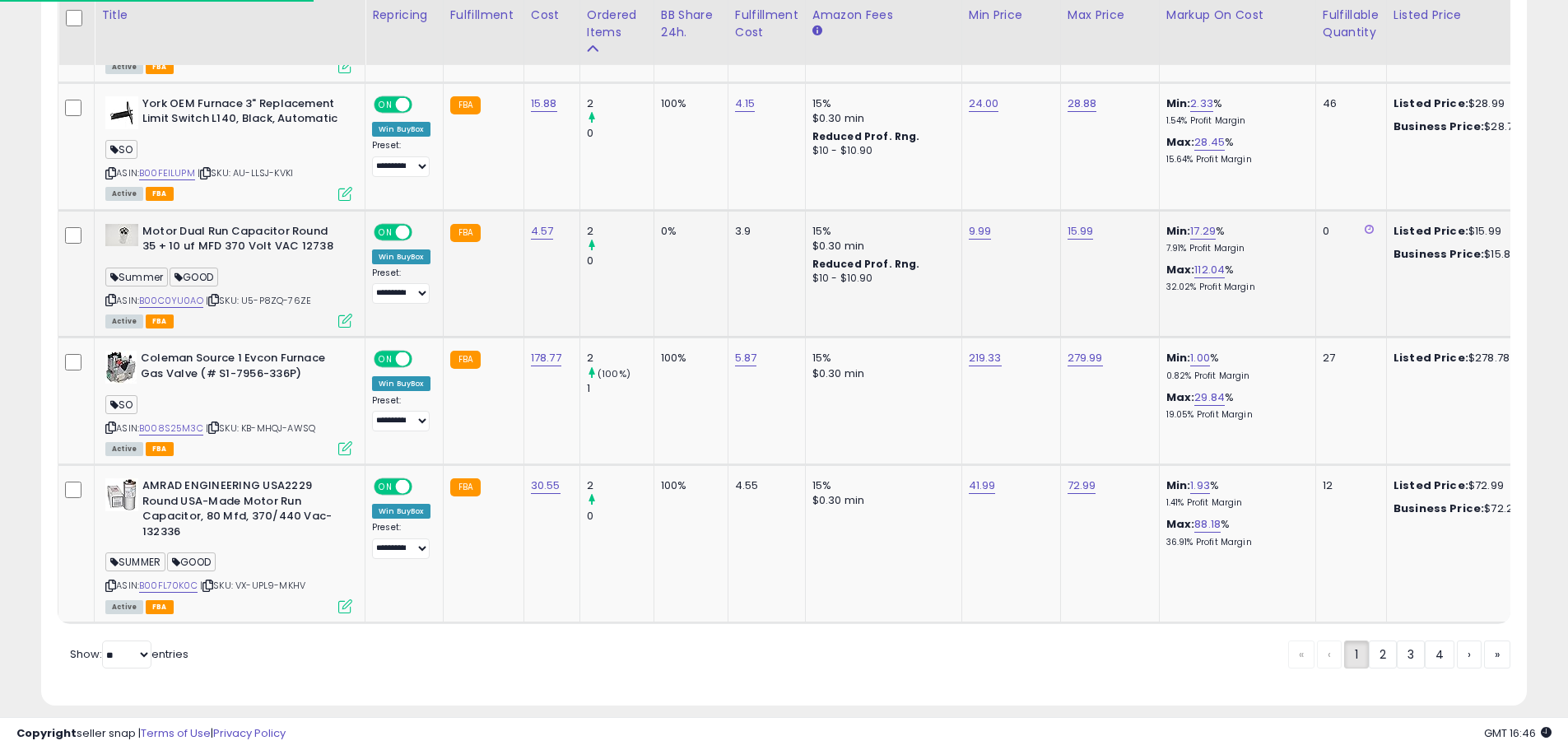 scroll, scrollTop: 338, scrollLeft: 862, axis: both 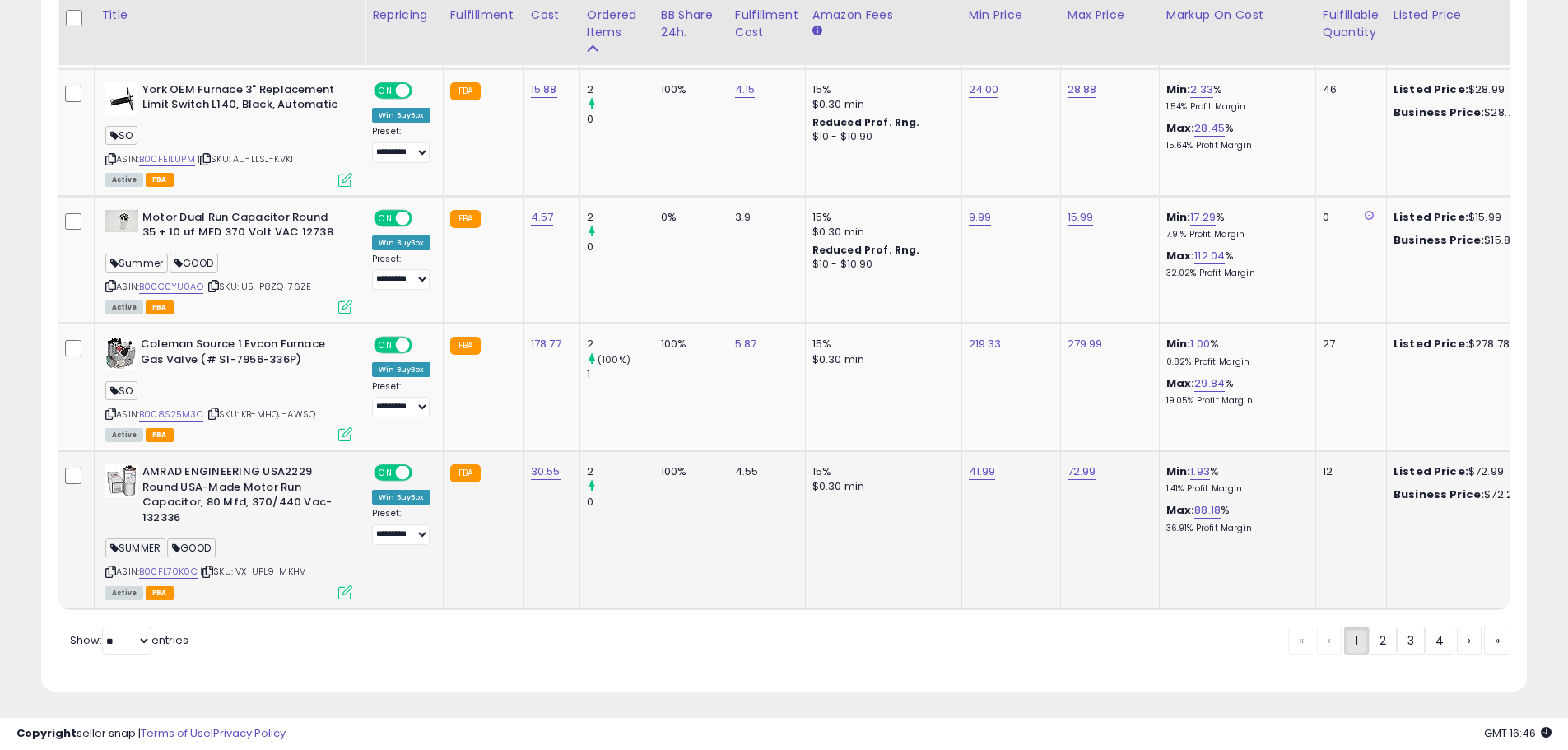 click at bounding box center (345, 592) 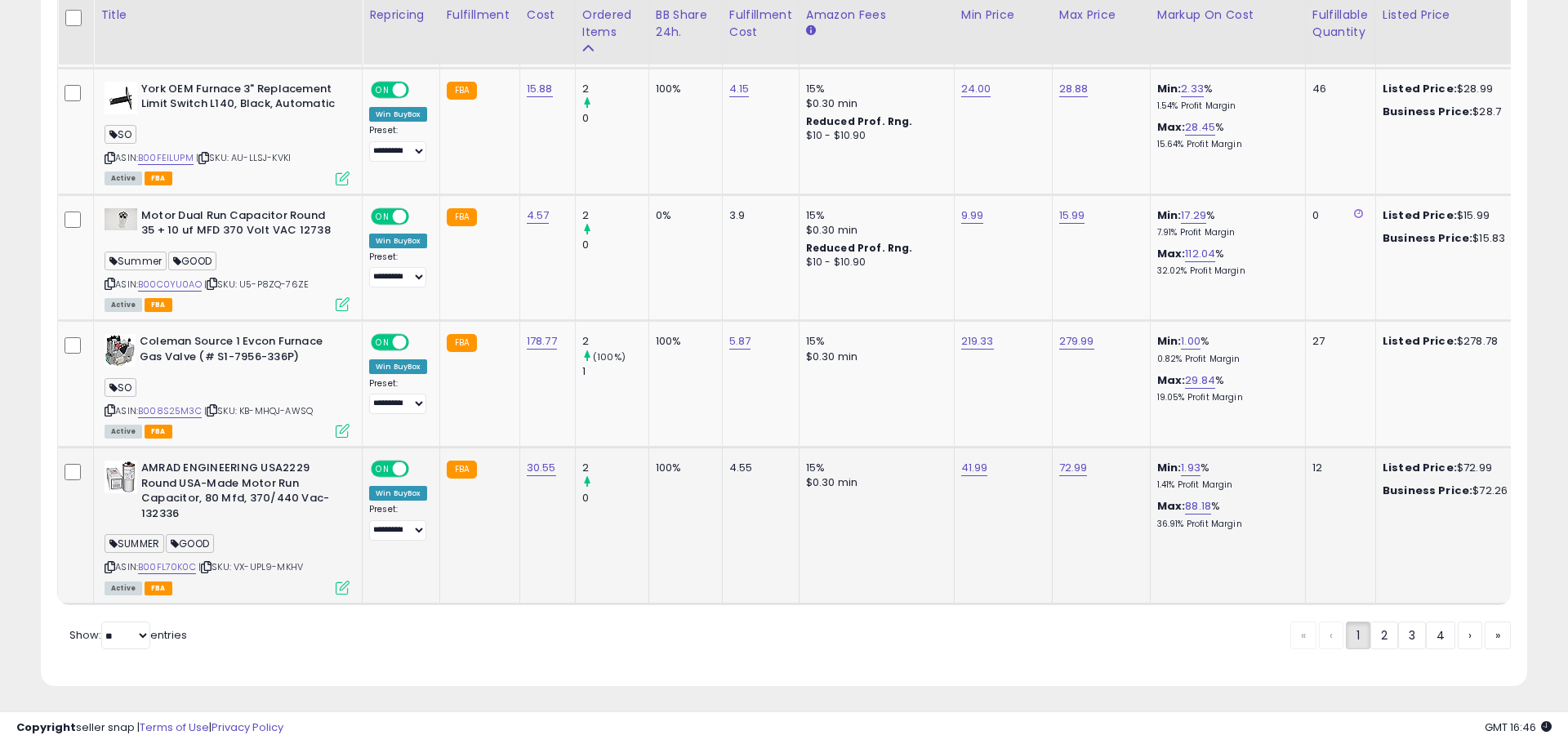scroll, scrollTop: 816350, scrollLeft: 815804, axis: both 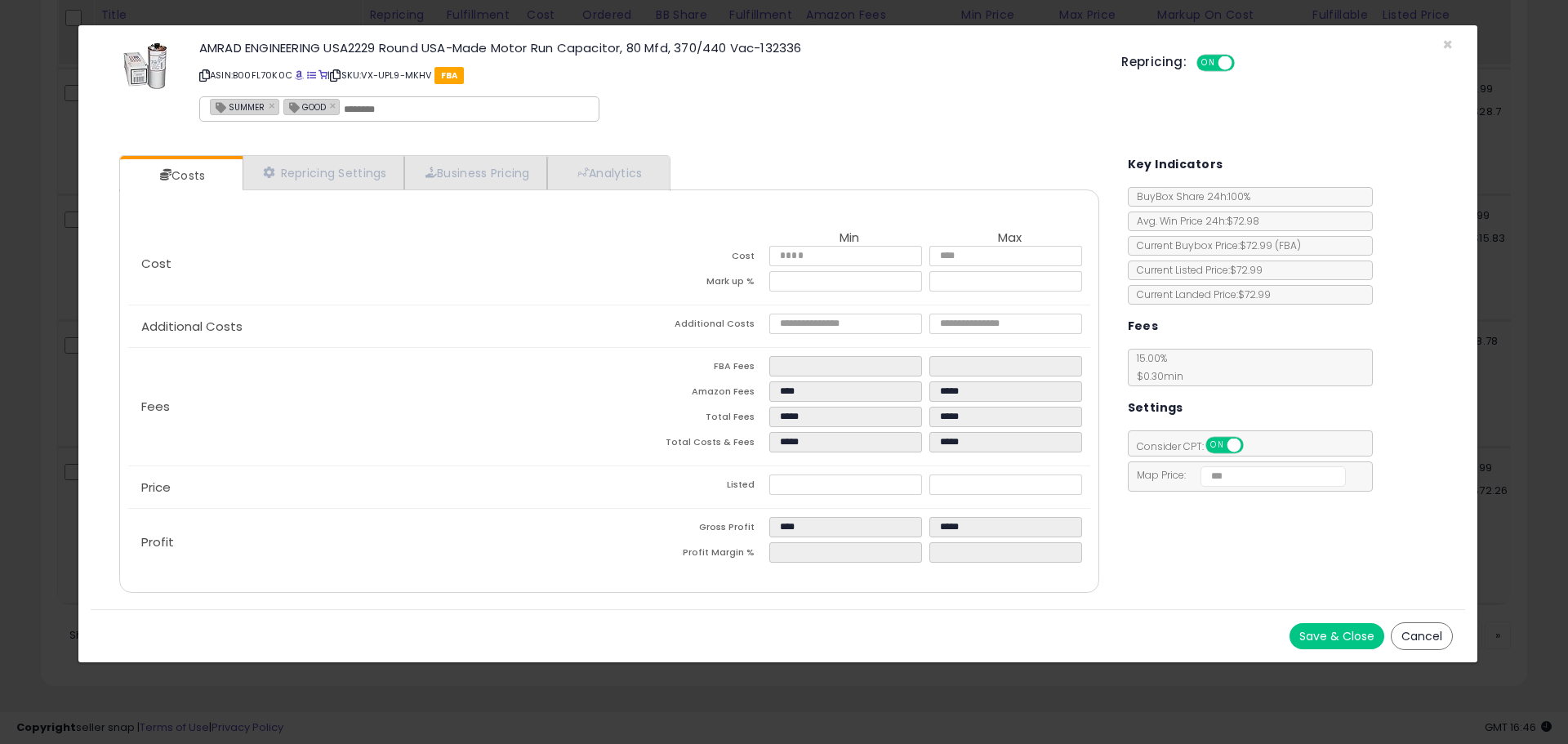 click on "ASIN:  B00FL70K0C
|
SKU:  VX-UPL9-MKHV
FBA" at bounding box center [648, 75] 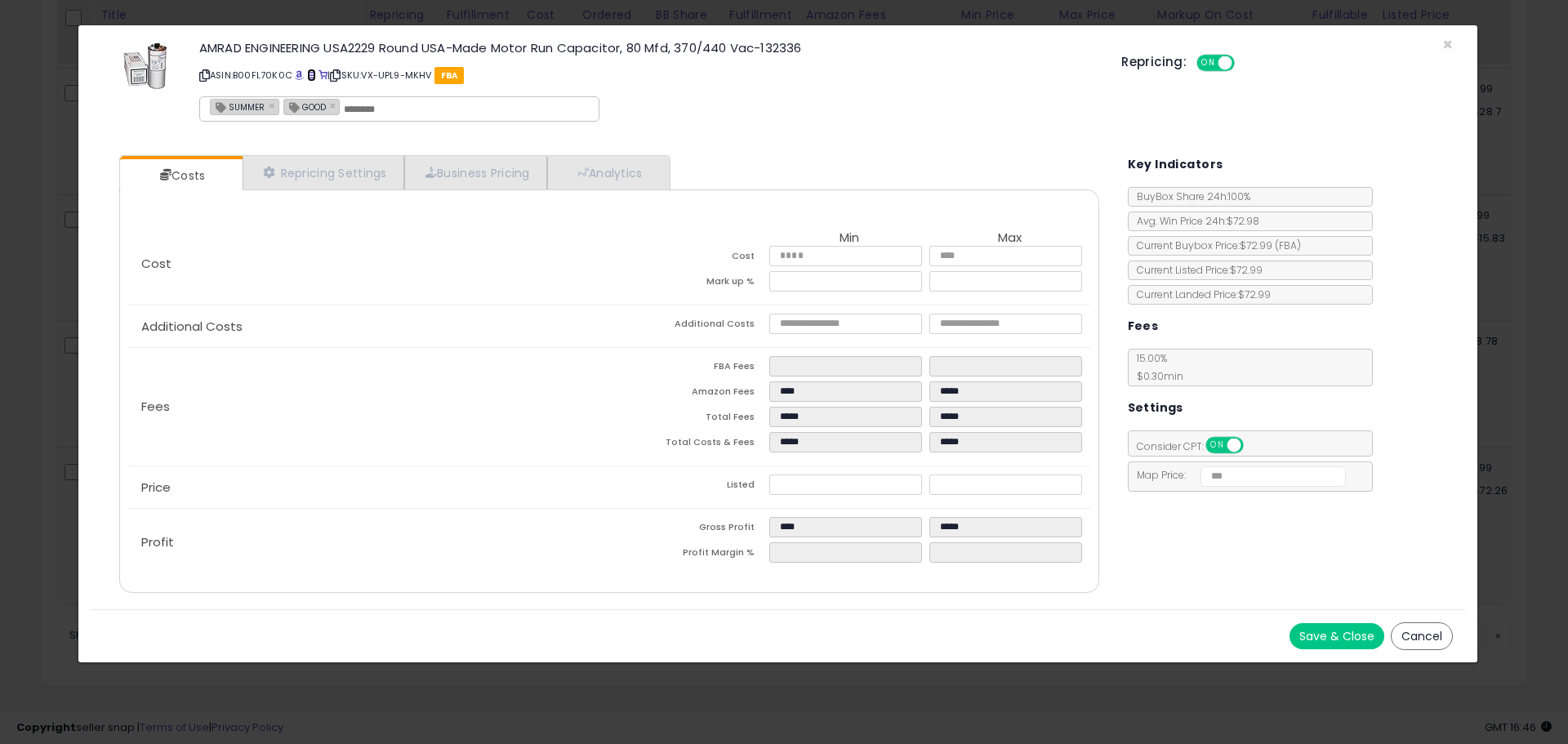 click at bounding box center (311, 75) 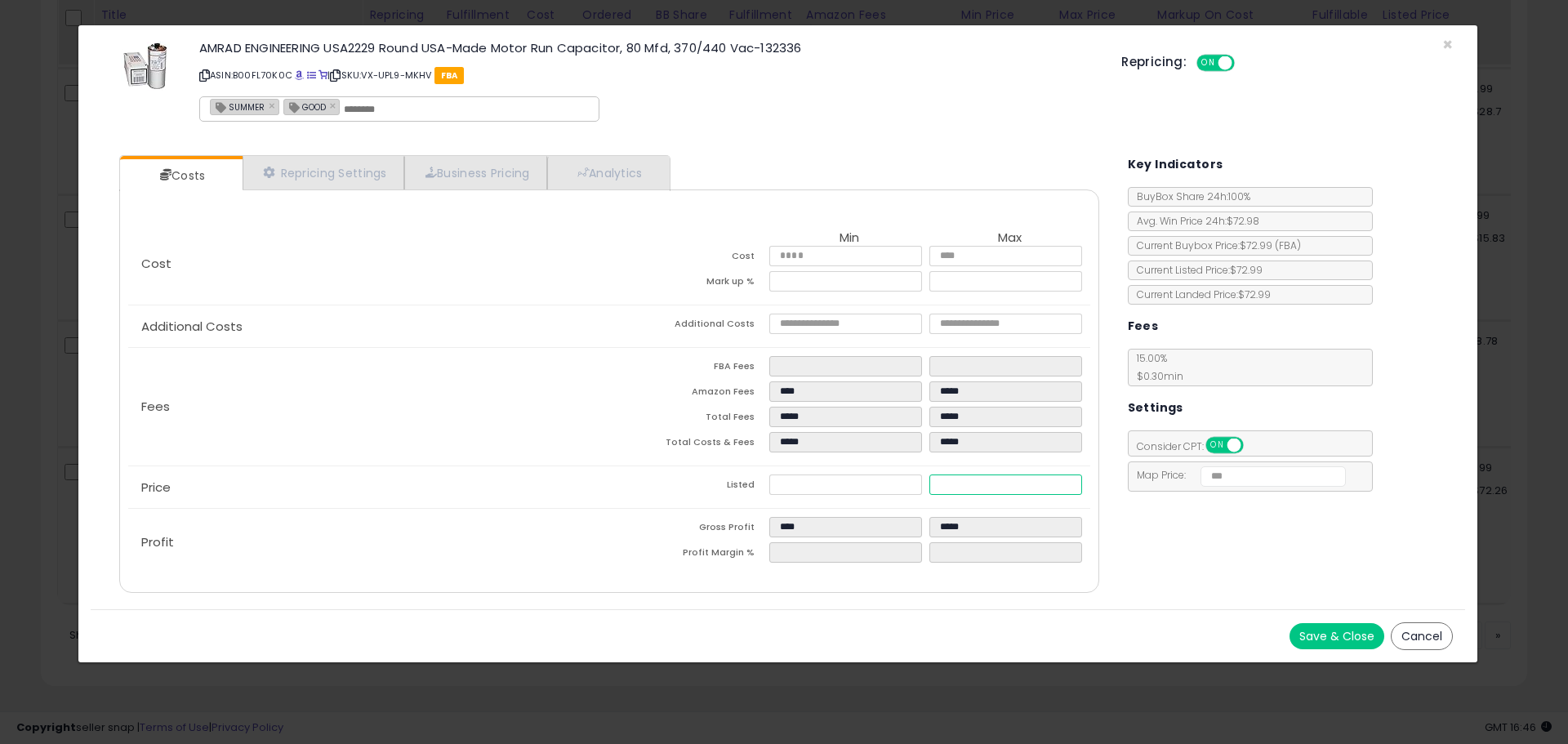 drag, startPoint x: 972, startPoint y: 483, endPoint x: 982, endPoint y: 488, distance: 11 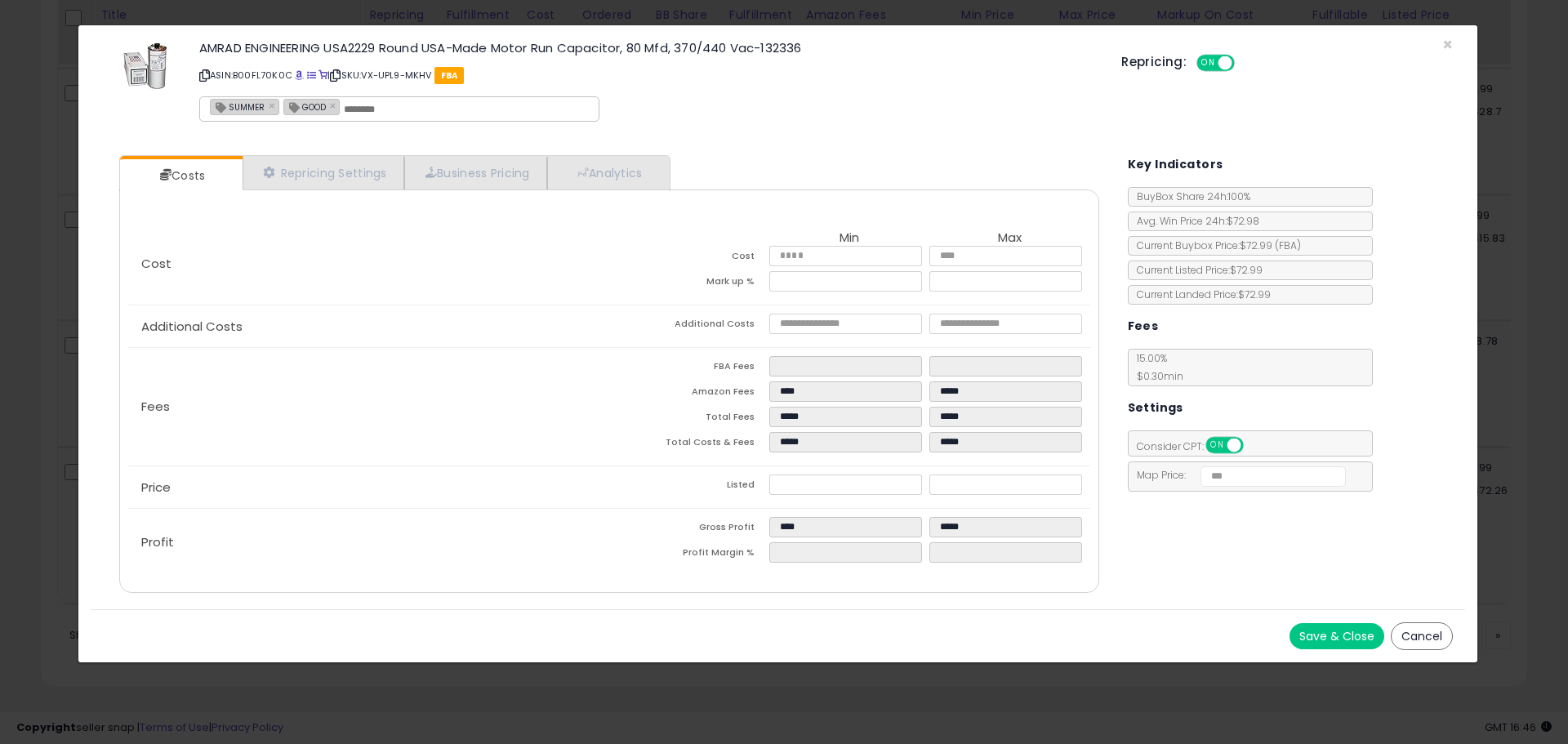 drag, startPoint x: 1193, startPoint y: 551, endPoint x: 1326, endPoint y: 583, distance: 136.79547 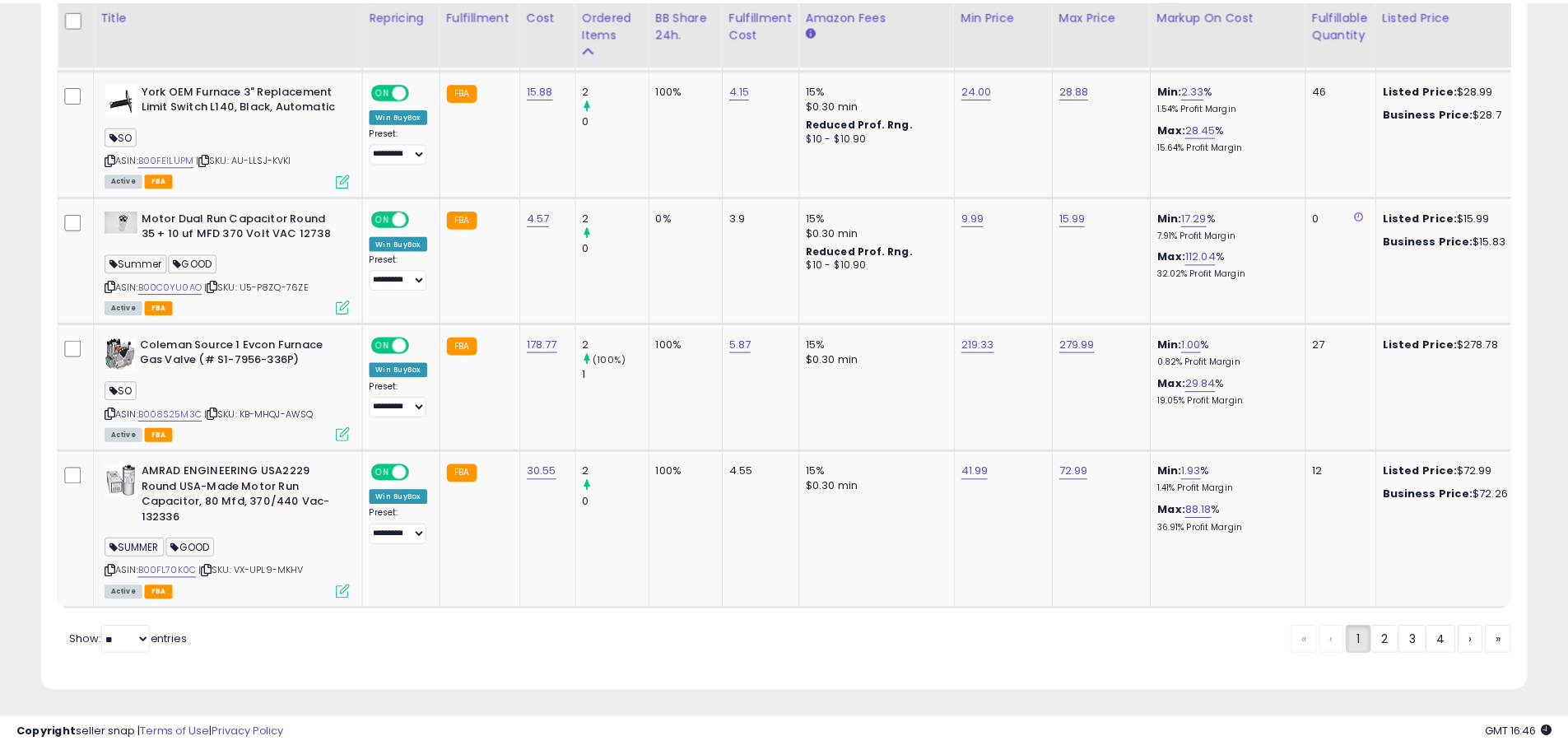 scroll, scrollTop: 338, scrollLeft: 862, axis: both 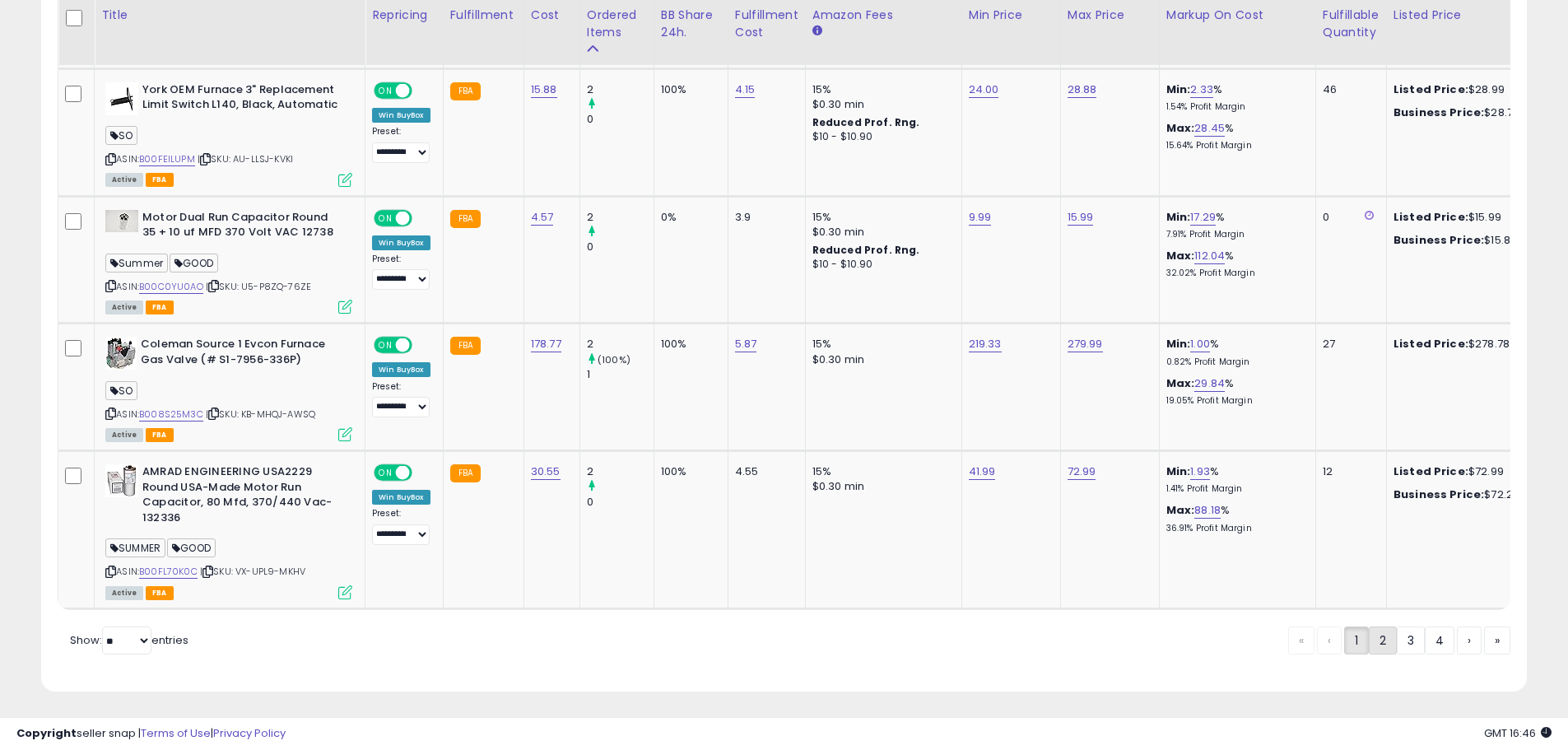 click on "2" 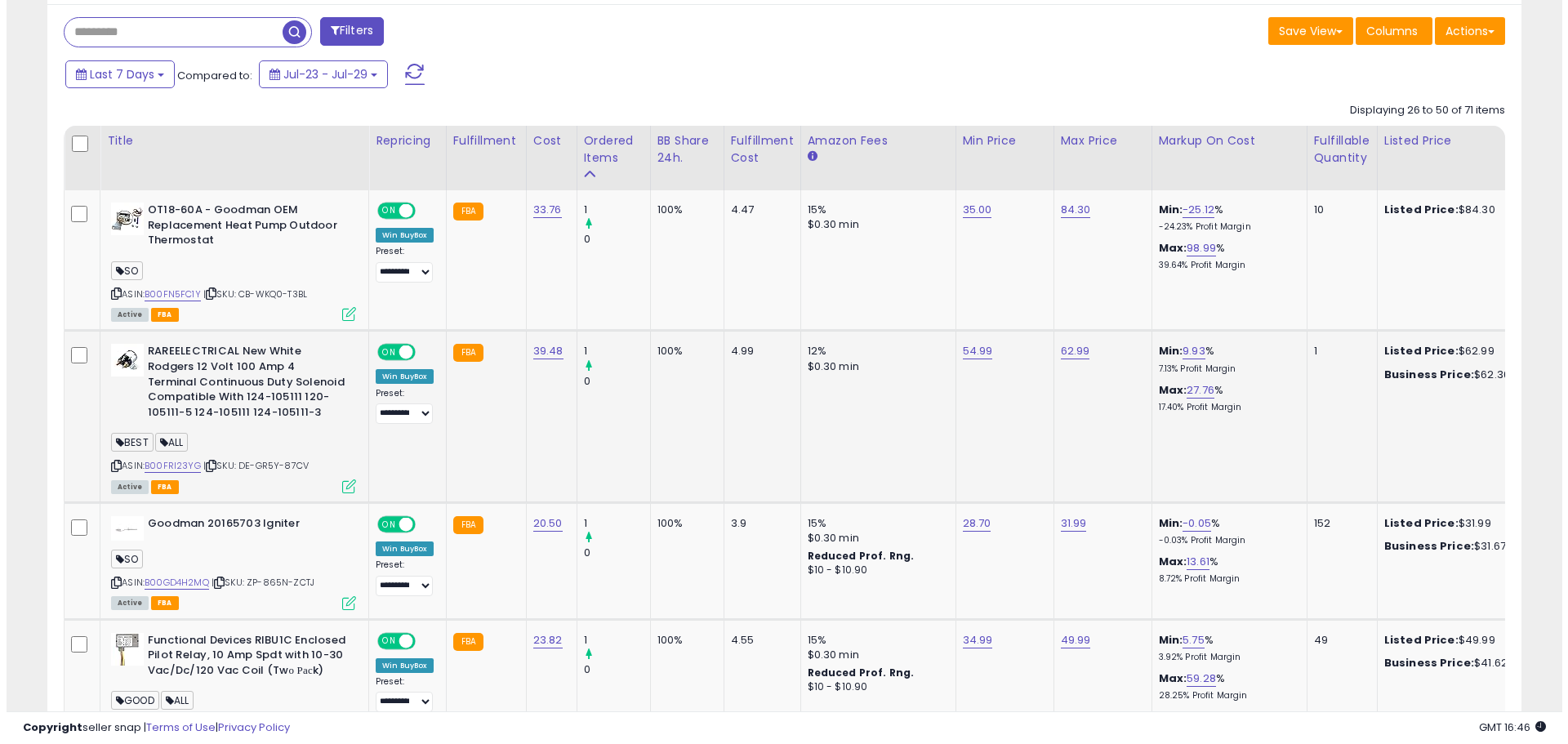 scroll, scrollTop: 800, scrollLeft: 0, axis: vertical 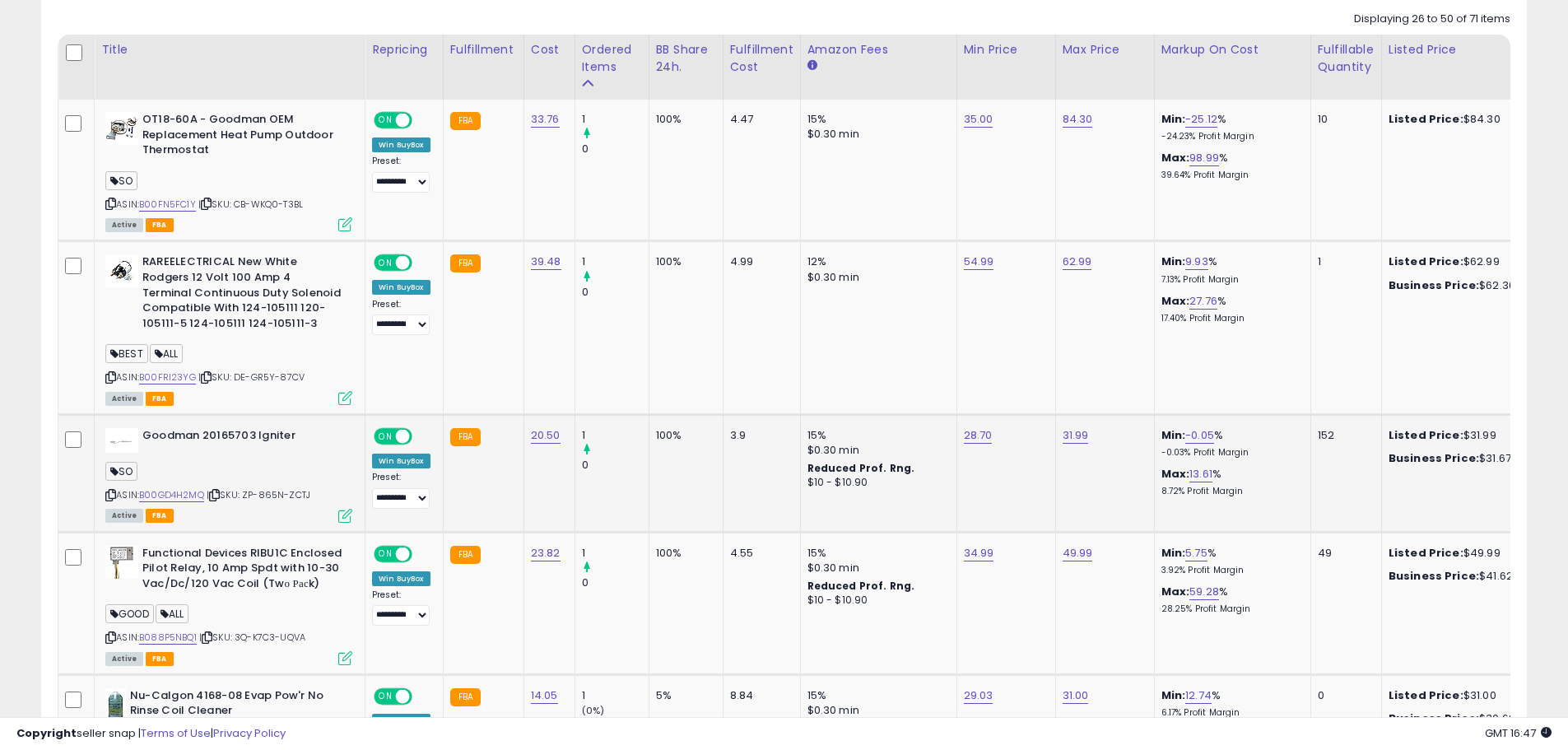 click at bounding box center [345, 515] 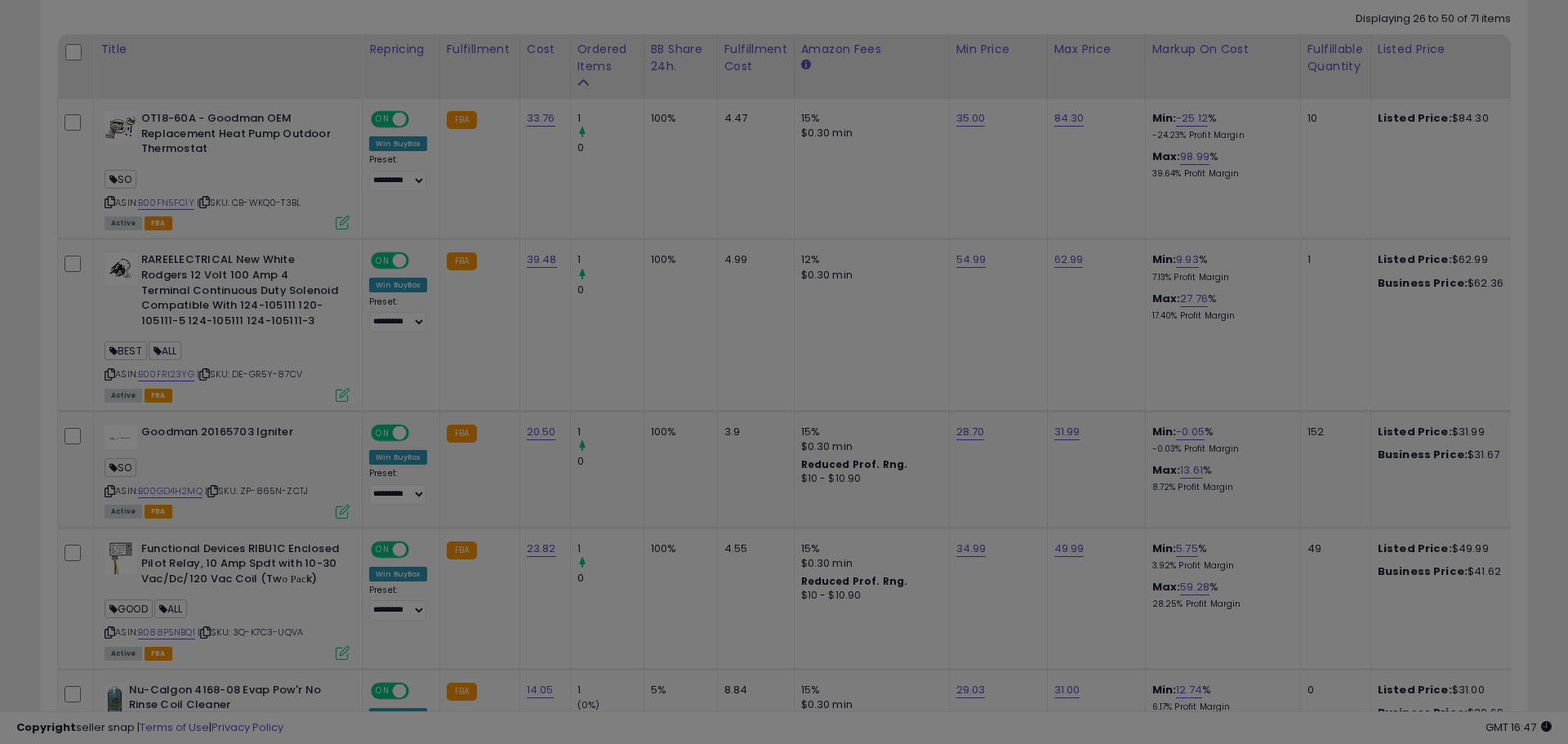 scroll, scrollTop: 816350, scrollLeft: 815804, axis: both 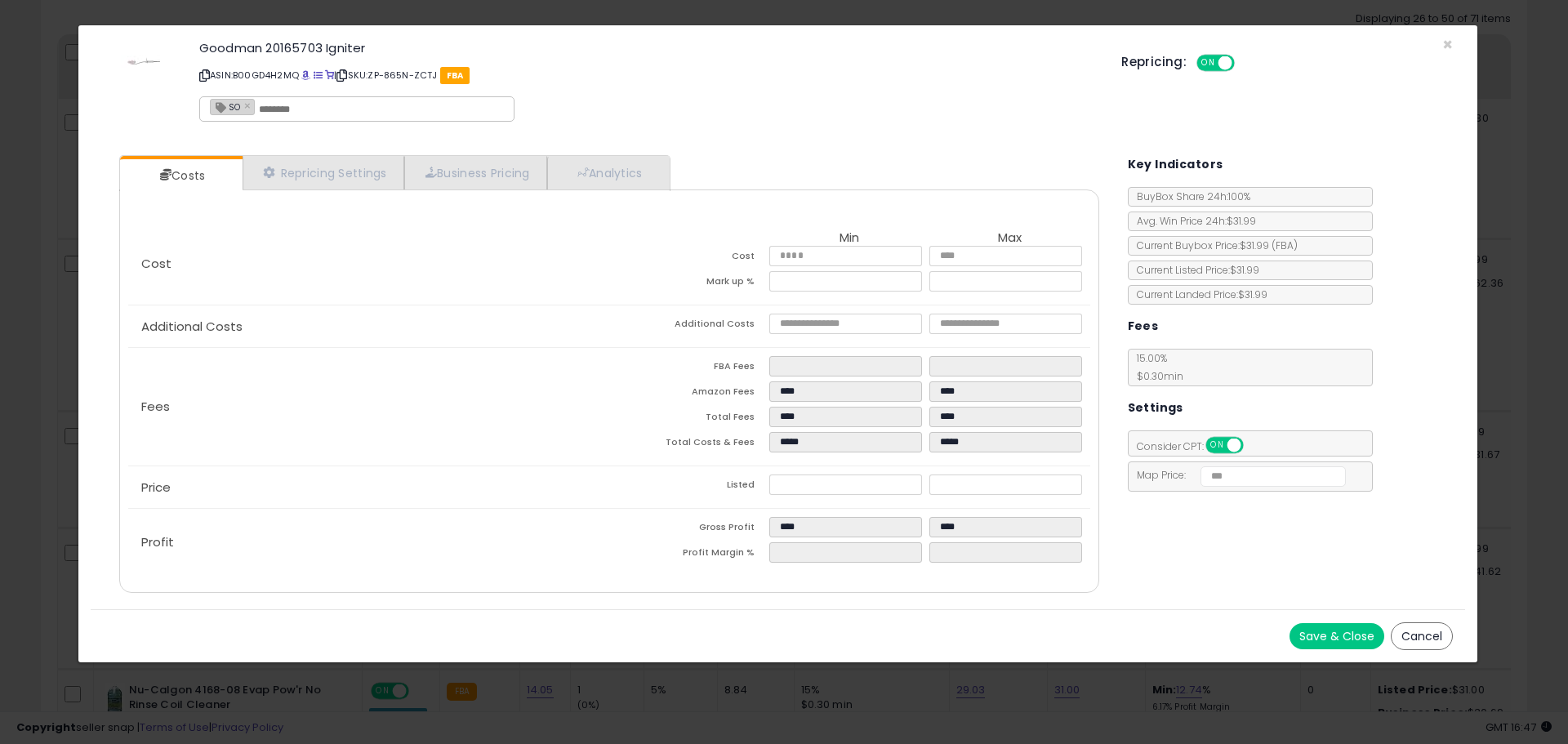 click on "Repricing:
ON   OFF" at bounding box center (1287, 60) 